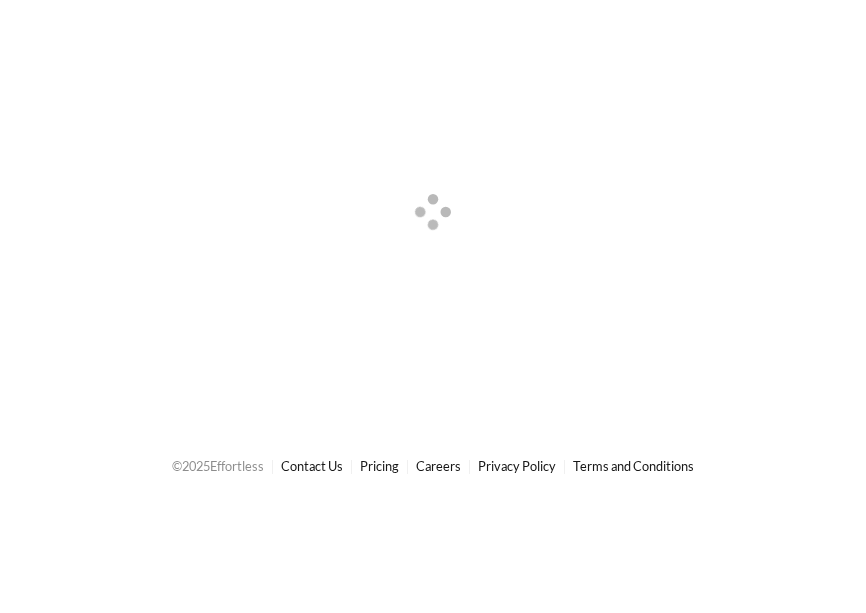 scroll, scrollTop: 0, scrollLeft: 0, axis: both 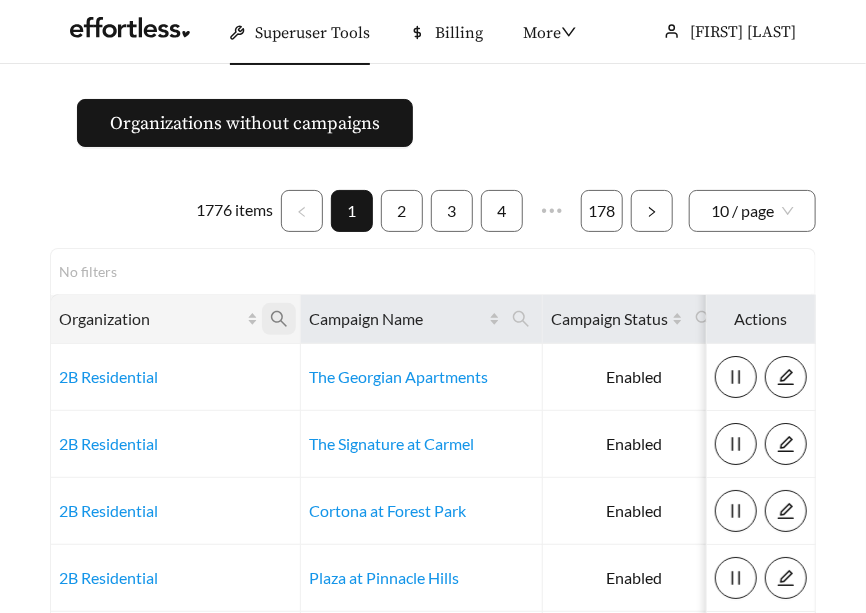click 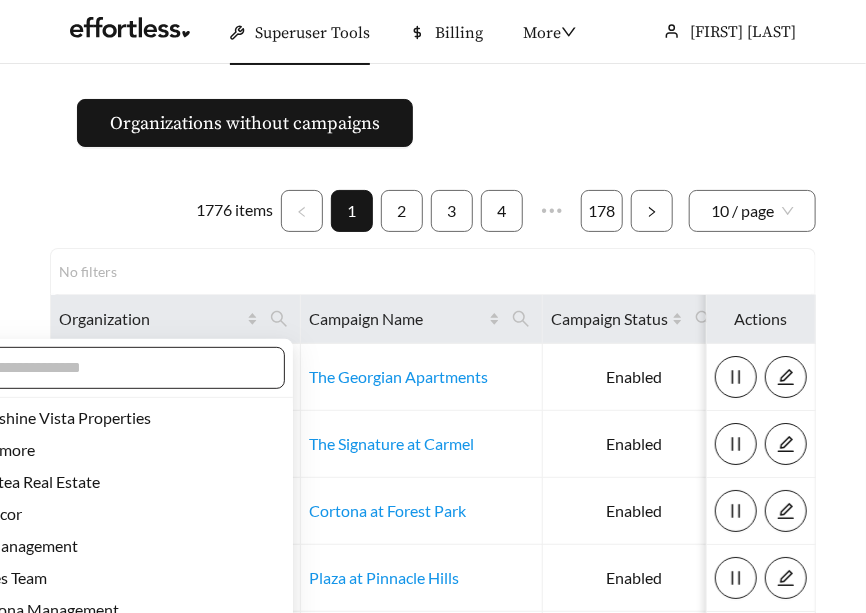 click at bounding box center [120, 368] 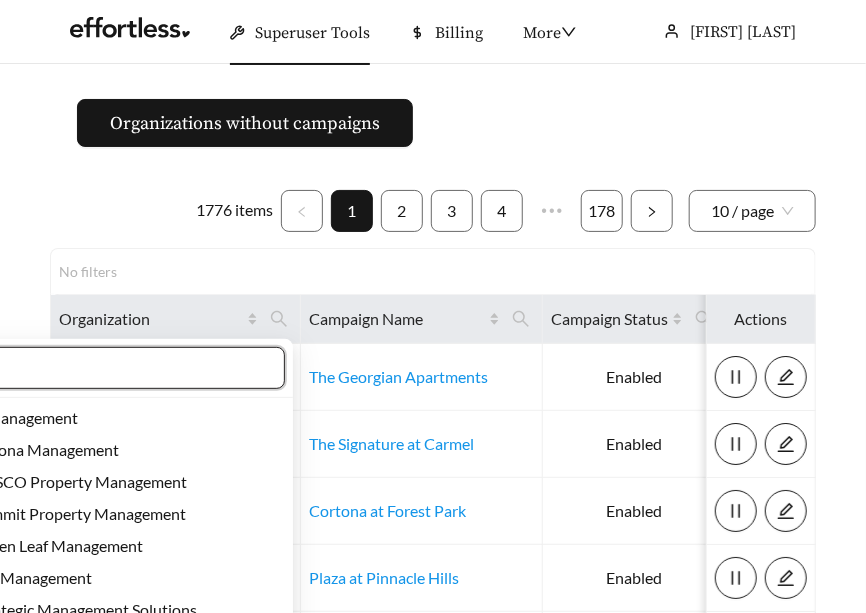 type on "*" 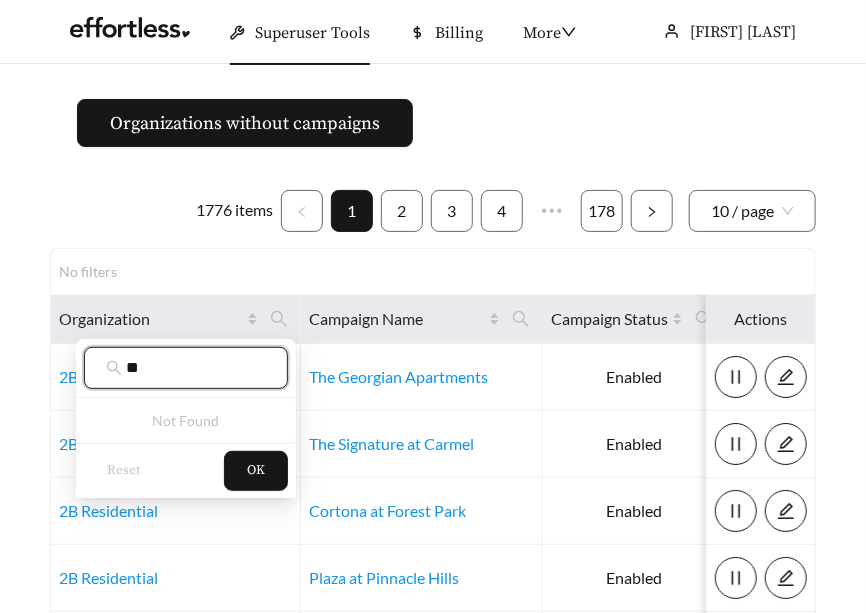 type on "*" 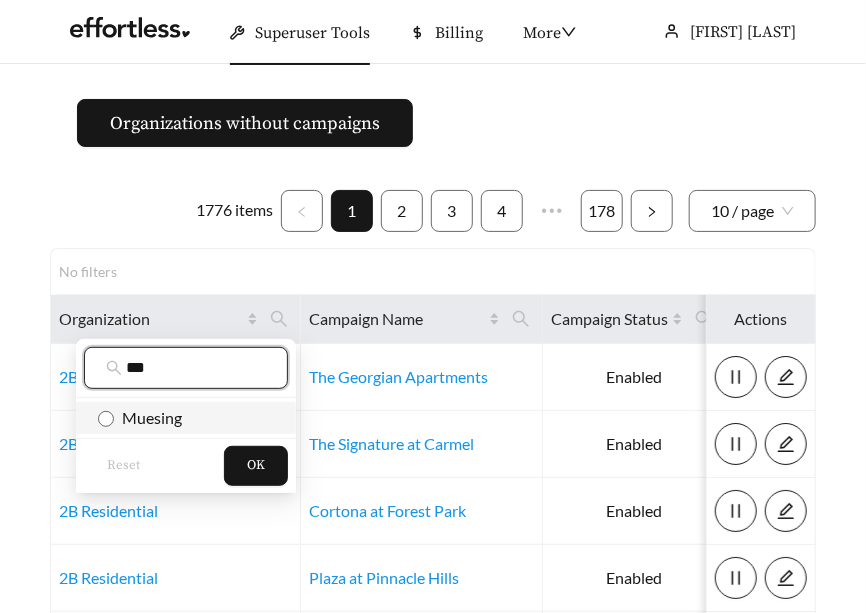 type on "***" 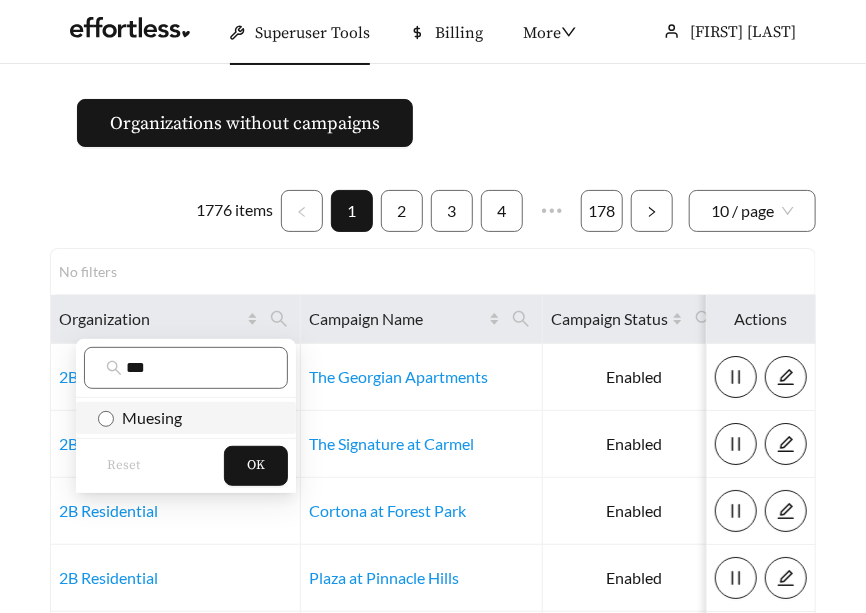 click on "Muesing" at bounding box center (148, 417) 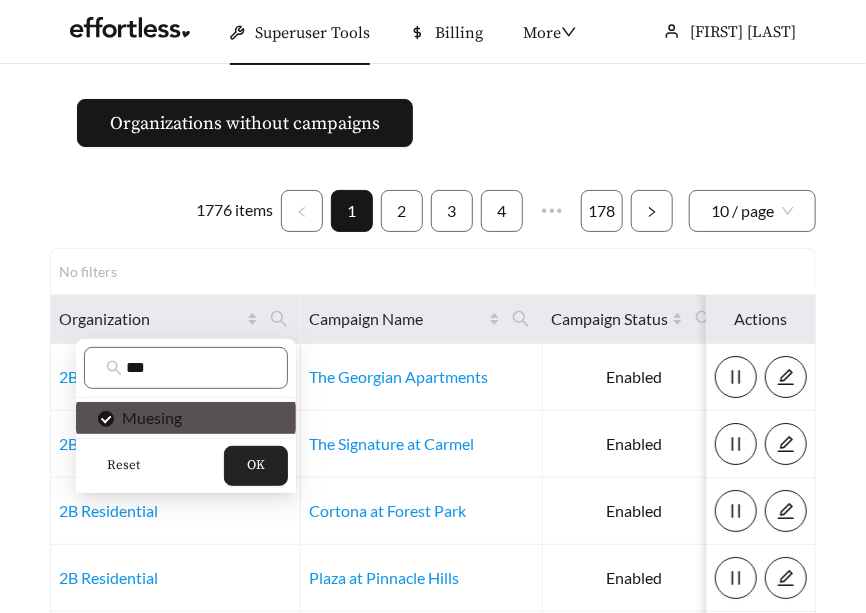 click on "OK" at bounding box center [256, 466] 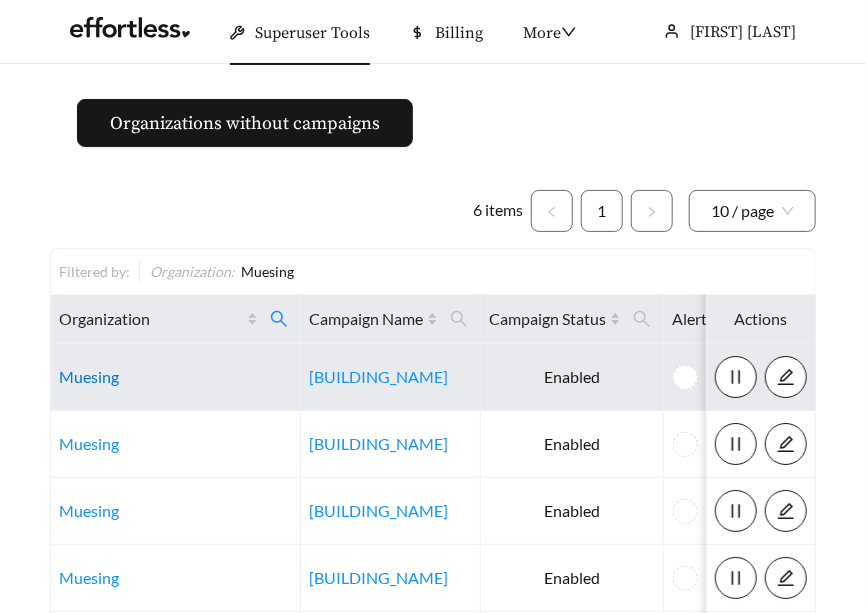 click on "Muesing" at bounding box center [89, 376] 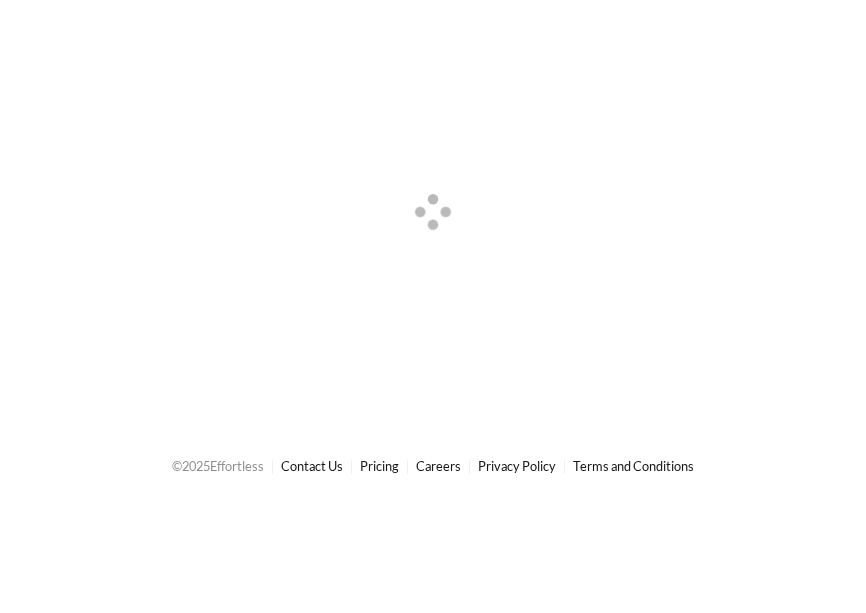scroll, scrollTop: 0, scrollLeft: 0, axis: both 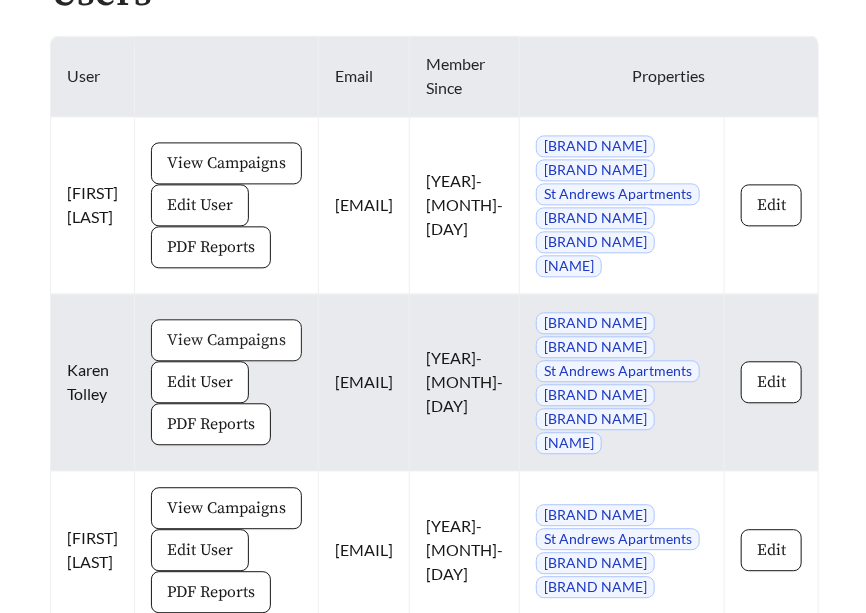 click on "View Campaigns" at bounding box center (226, 340) 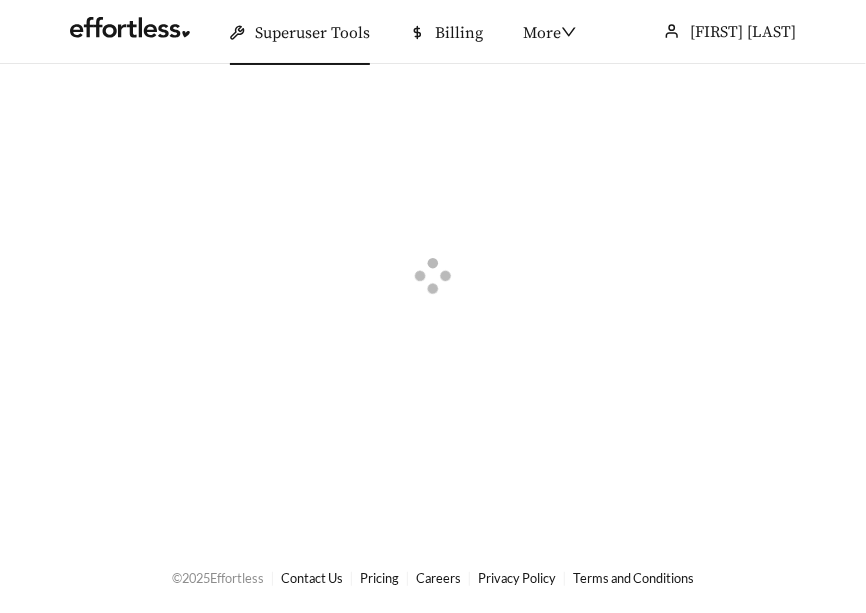 scroll, scrollTop: 0, scrollLeft: 0, axis: both 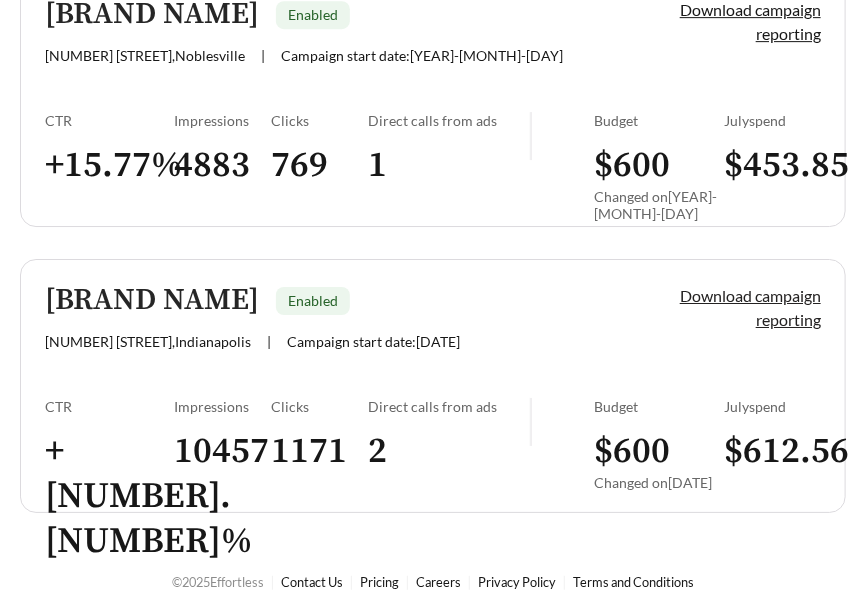 click on "Download campaign reporting" at bounding box center [750, 307] 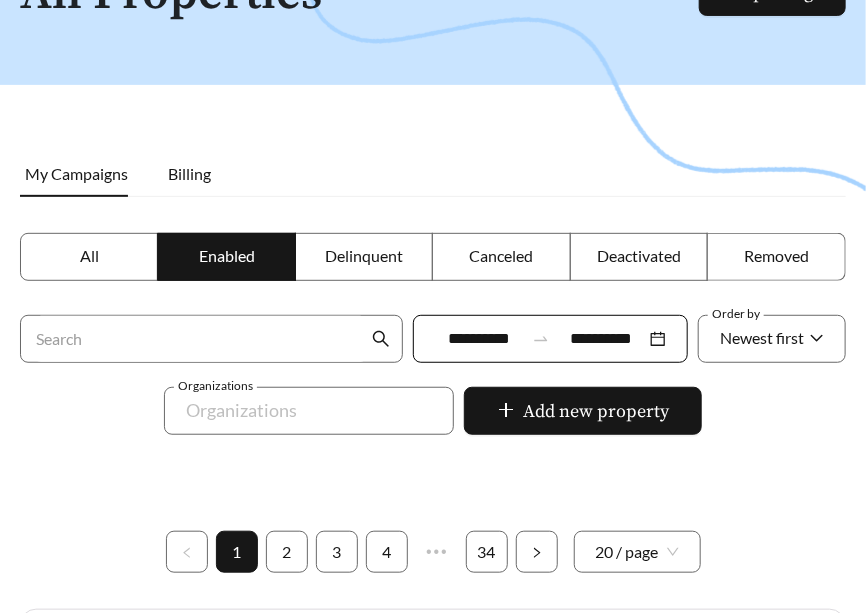 scroll, scrollTop: 161, scrollLeft: 0, axis: vertical 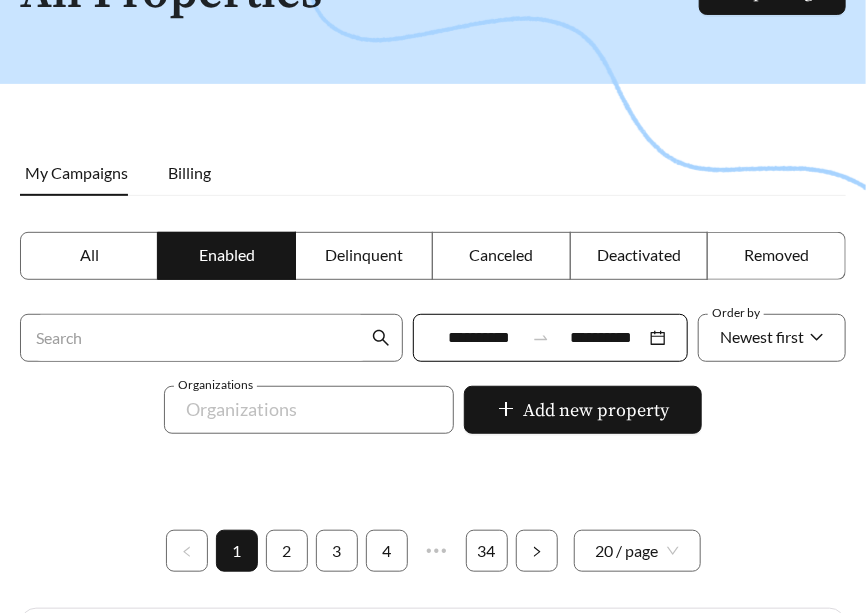 click on "**********" at bounding box center [479, 338] 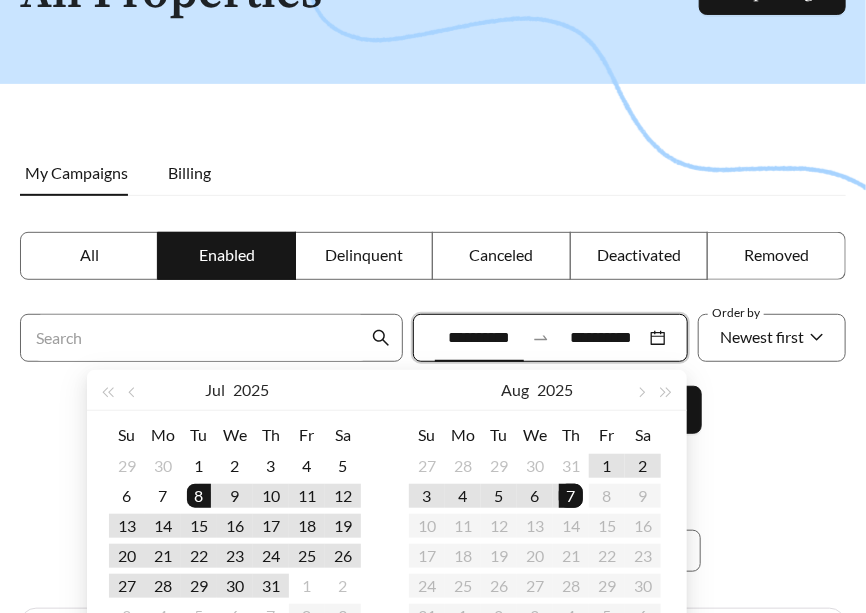 click at bounding box center (433, 209) 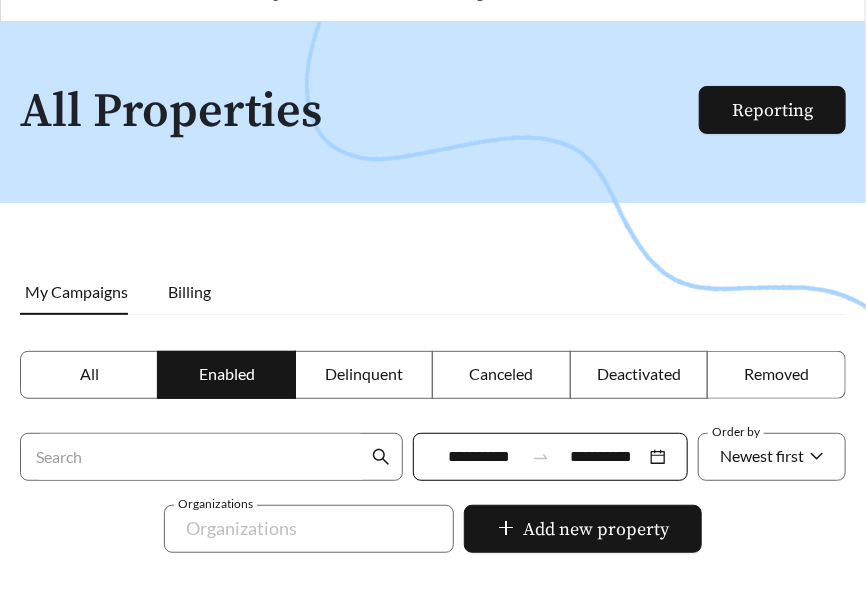scroll, scrollTop: 0, scrollLeft: 0, axis: both 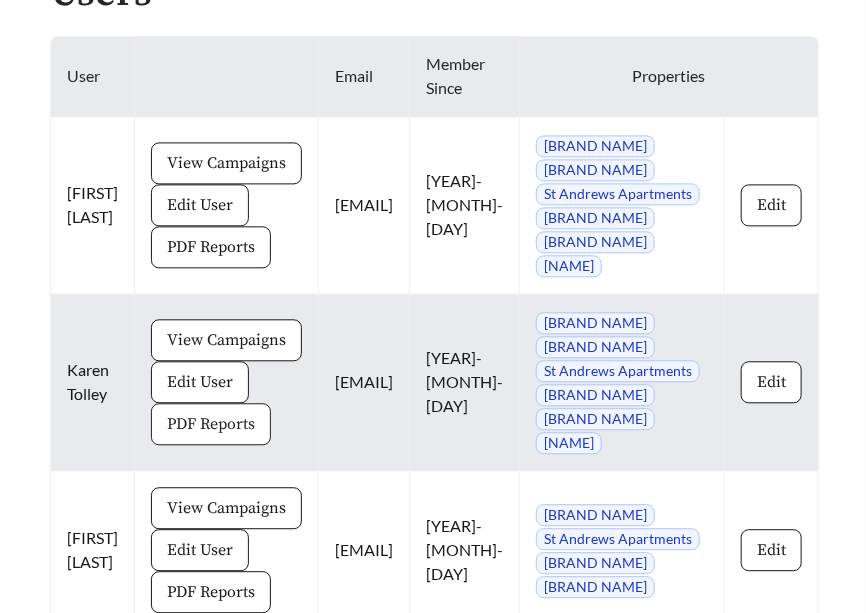 click on "PDF Reports" at bounding box center (211, 424) 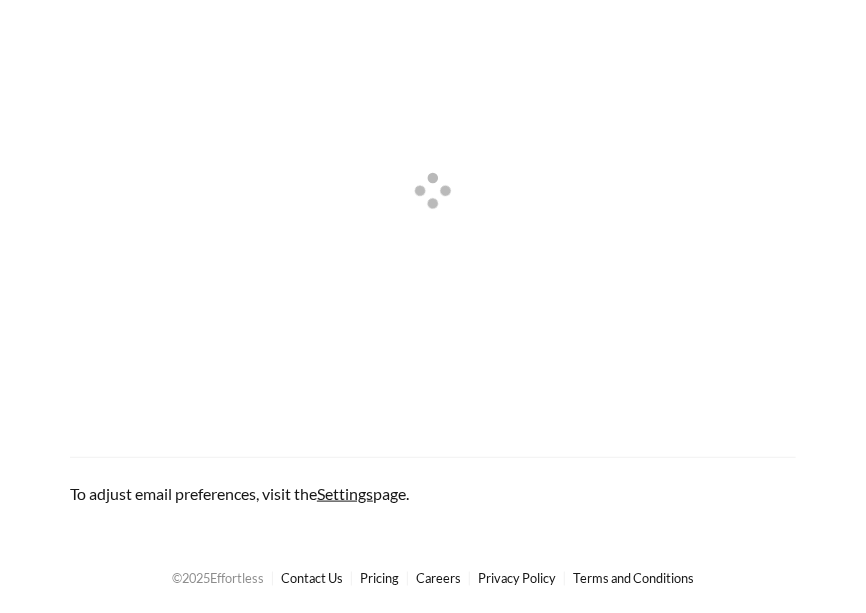 scroll, scrollTop: 0, scrollLeft: 0, axis: both 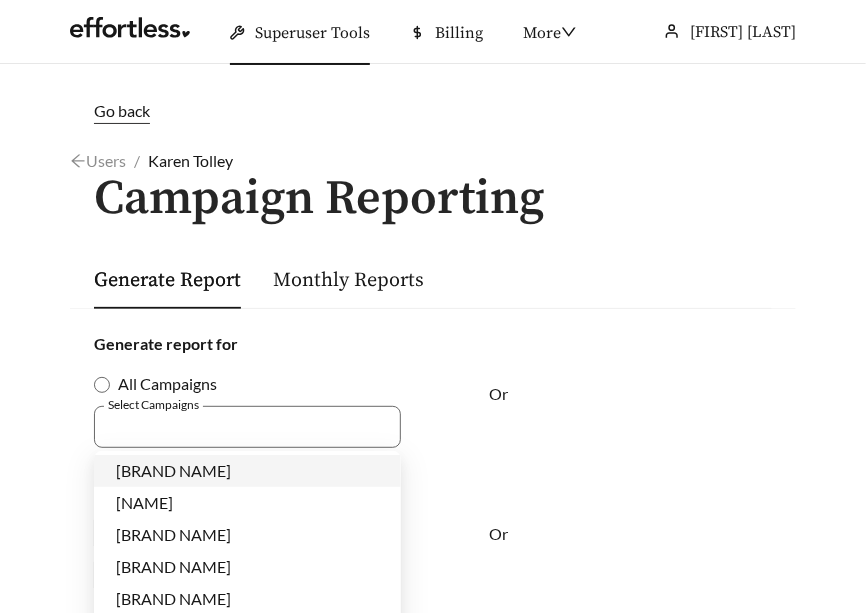 click at bounding box center [247, 427] 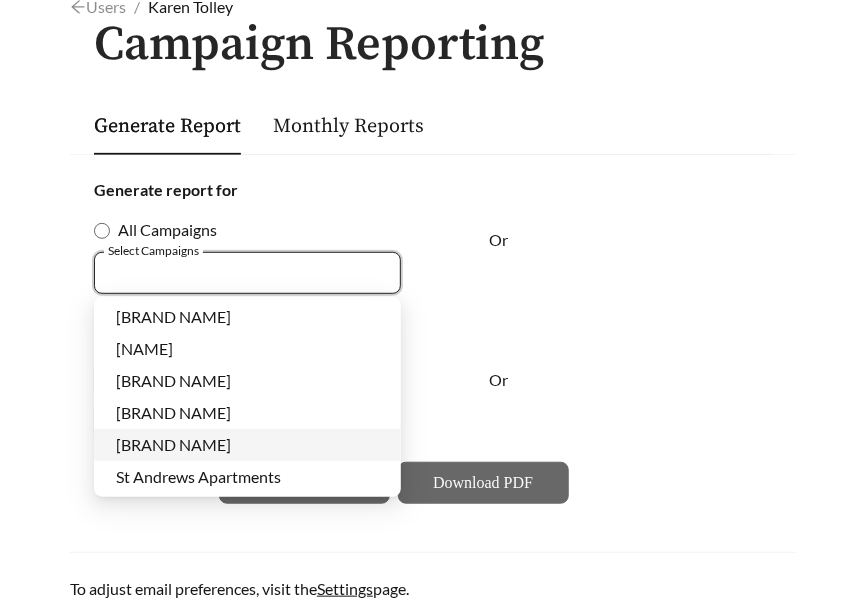 scroll, scrollTop: 158, scrollLeft: 0, axis: vertical 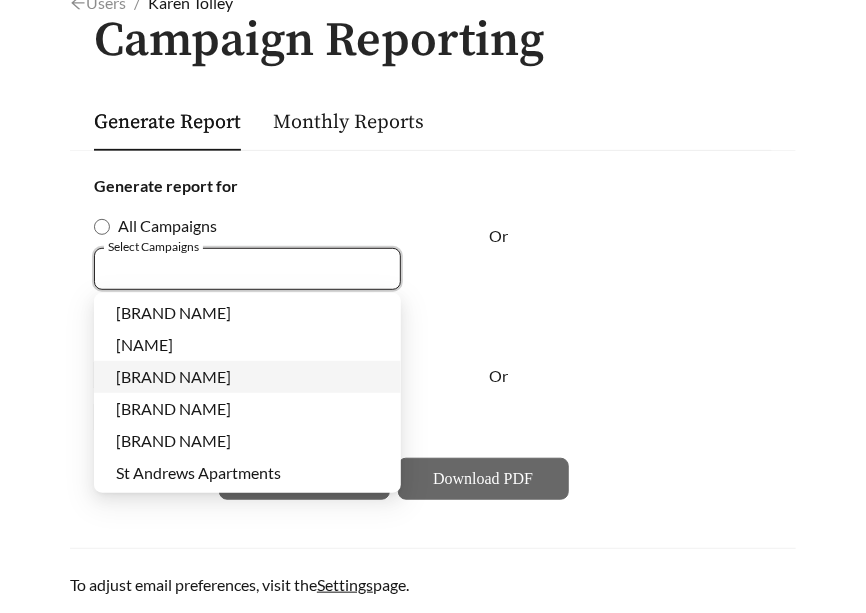 click on "Harbour Town Apartments" at bounding box center [173, 376] 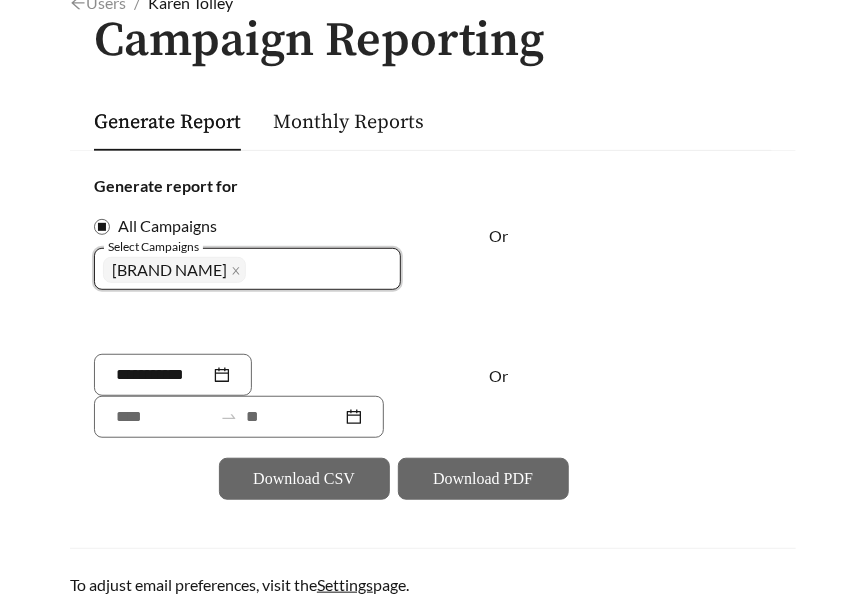 click on "Generate report for" at bounding box center [433, 186] 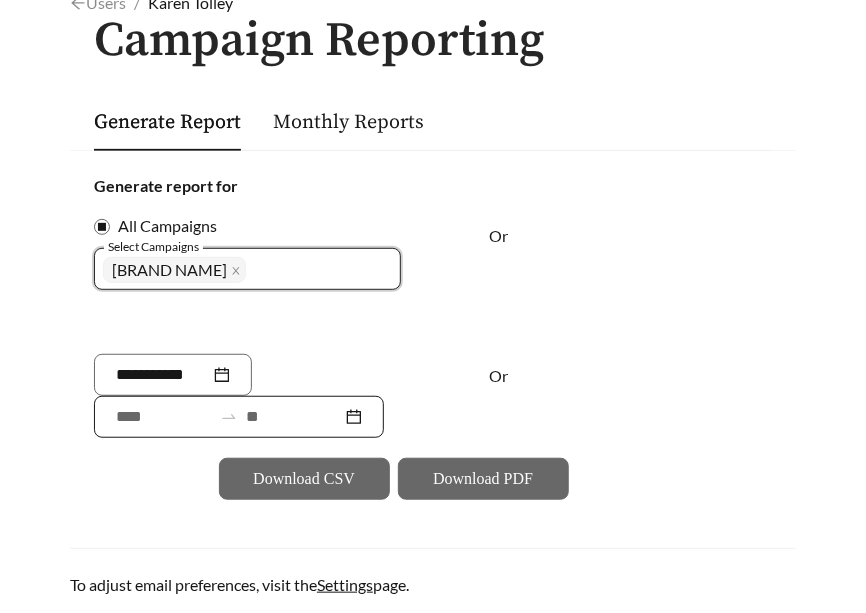 click at bounding box center [164, 417] 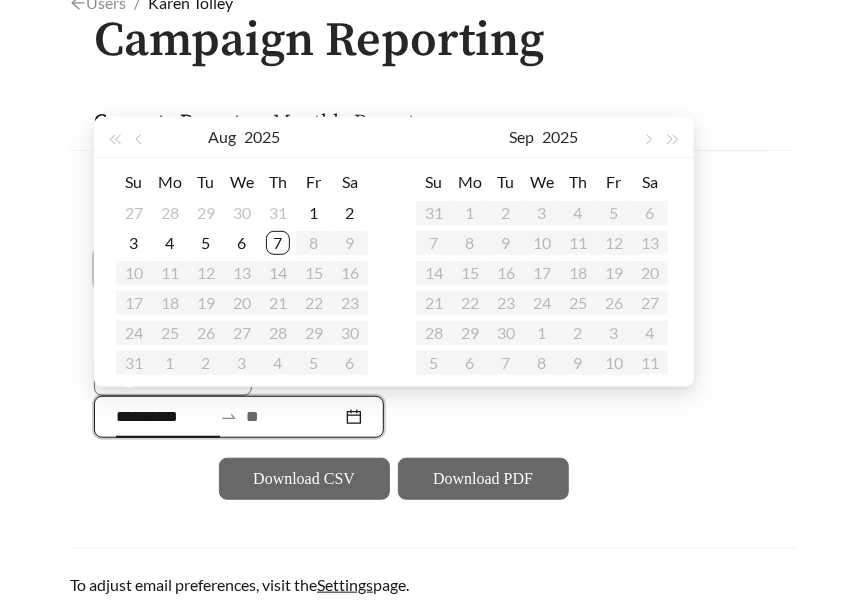 type on "**********" 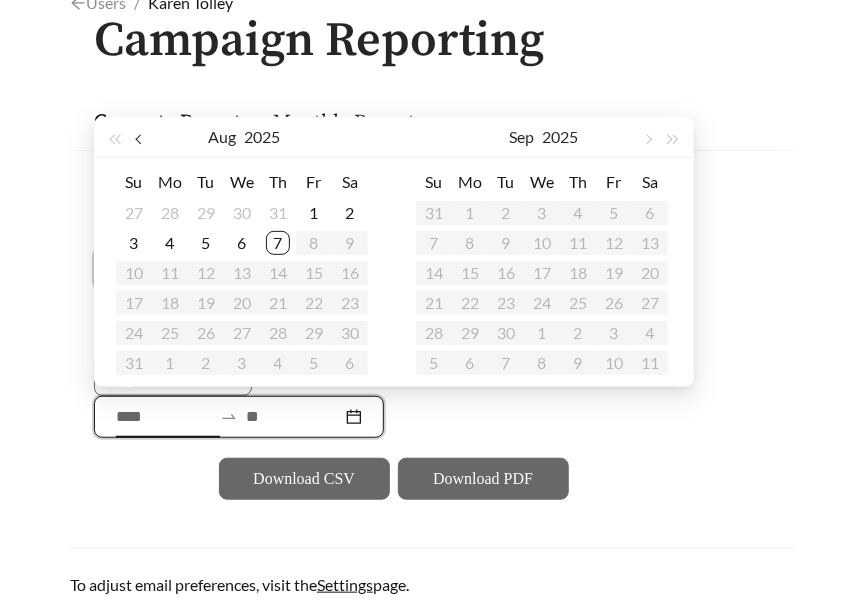 click at bounding box center [141, 137] 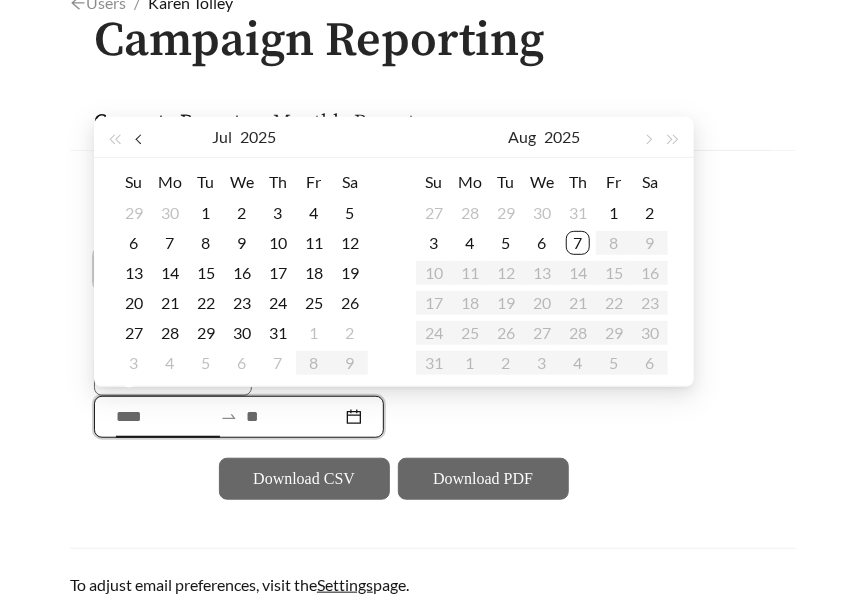 click at bounding box center [141, 137] 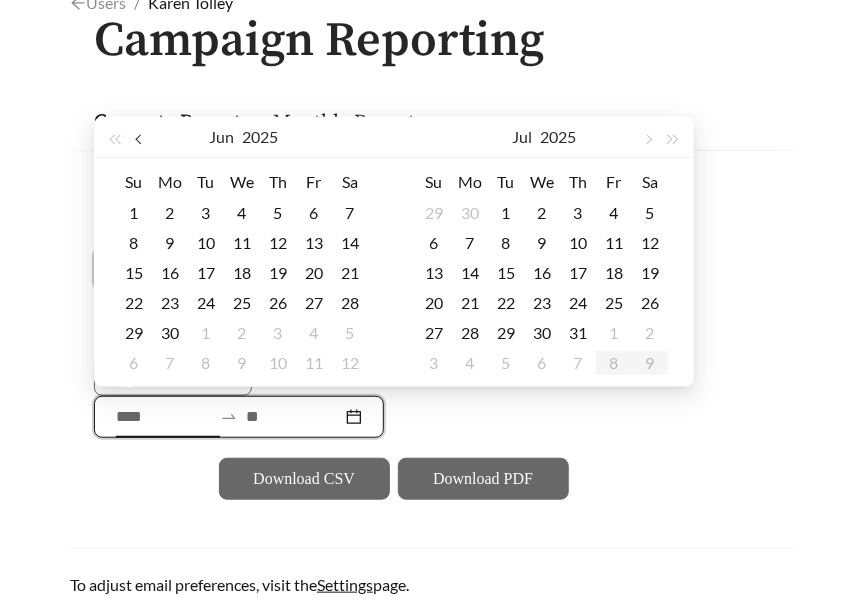click at bounding box center (141, 137) 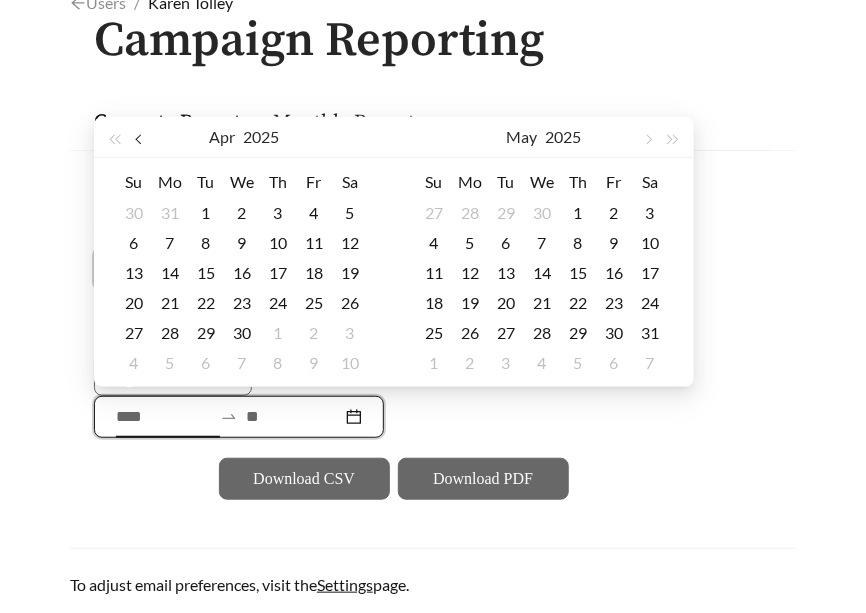 click at bounding box center [141, 137] 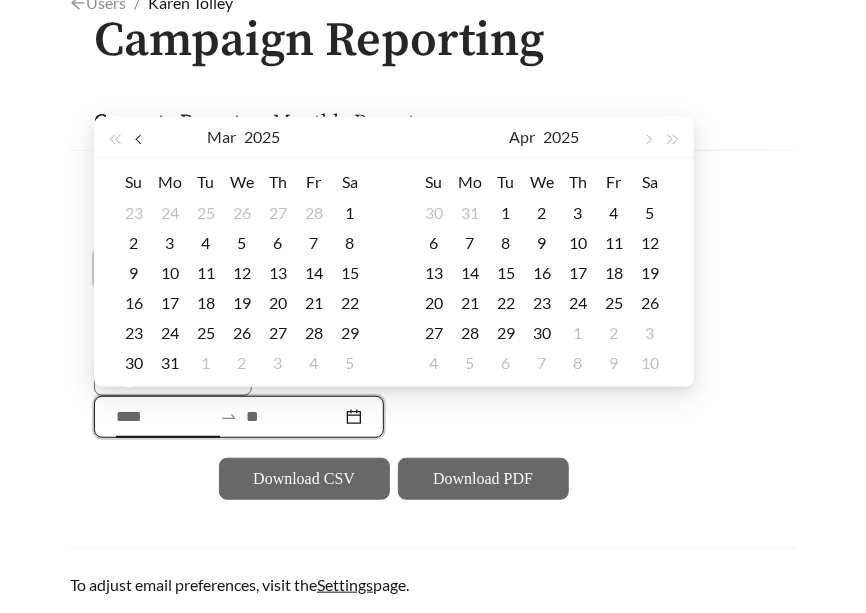 click at bounding box center (141, 137) 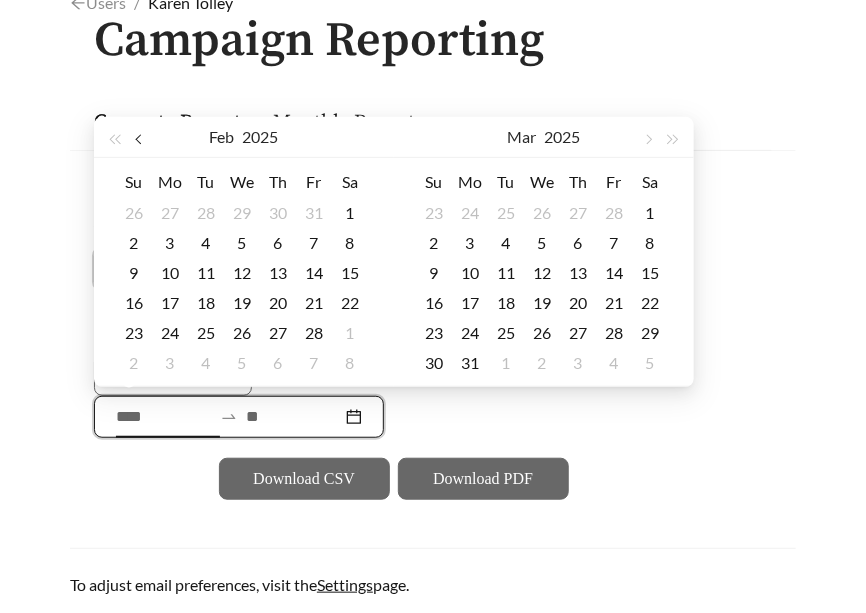click at bounding box center [141, 137] 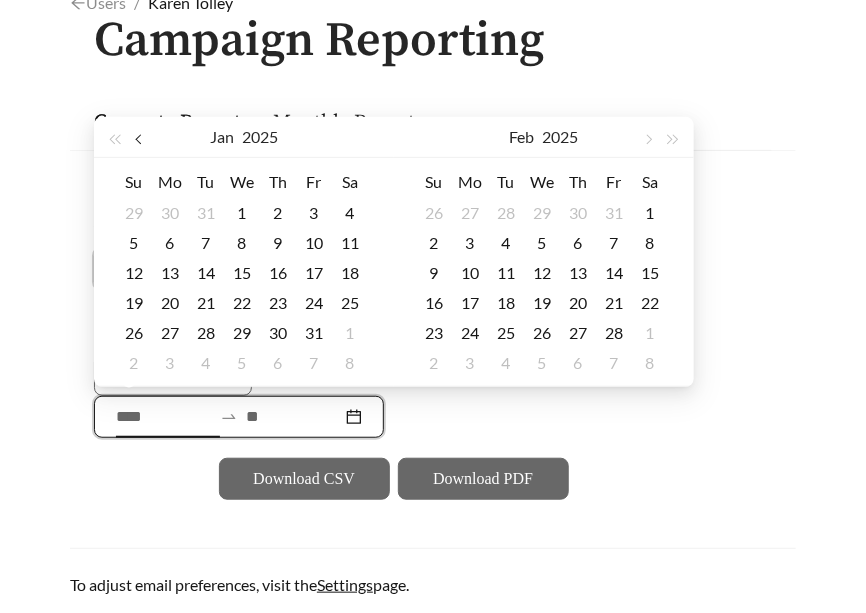 click at bounding box center [141, 137] 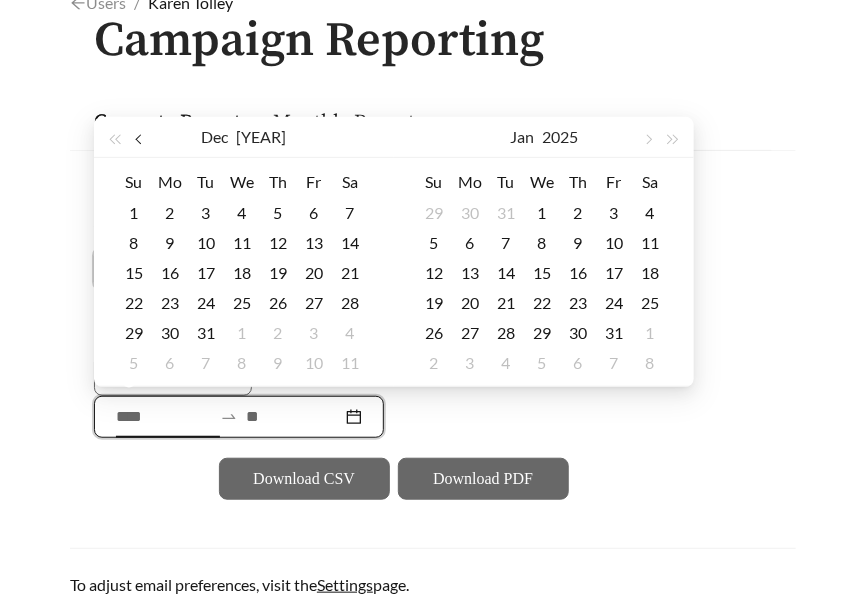 click at bounding box center [141, 137] 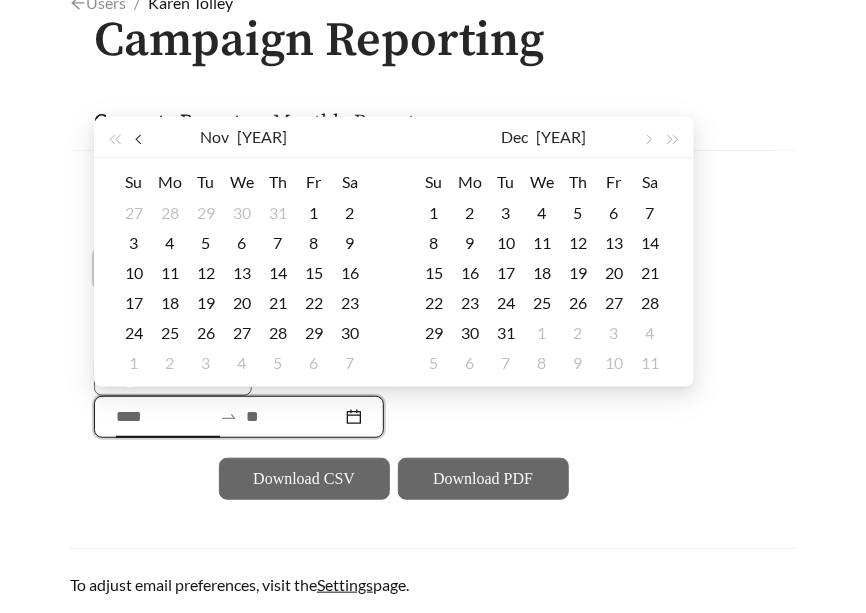 click at bounding box center (141, 137) 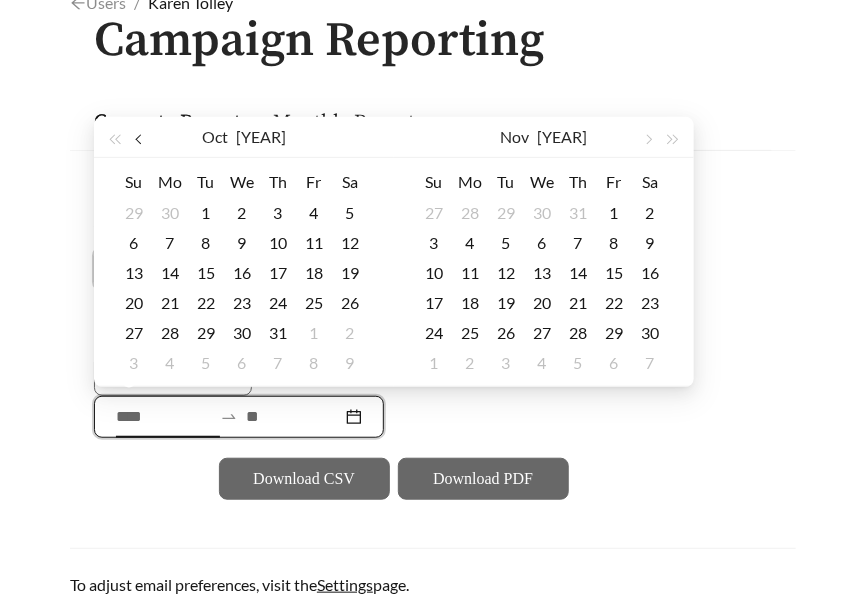 click at bounding box center (141, 137) 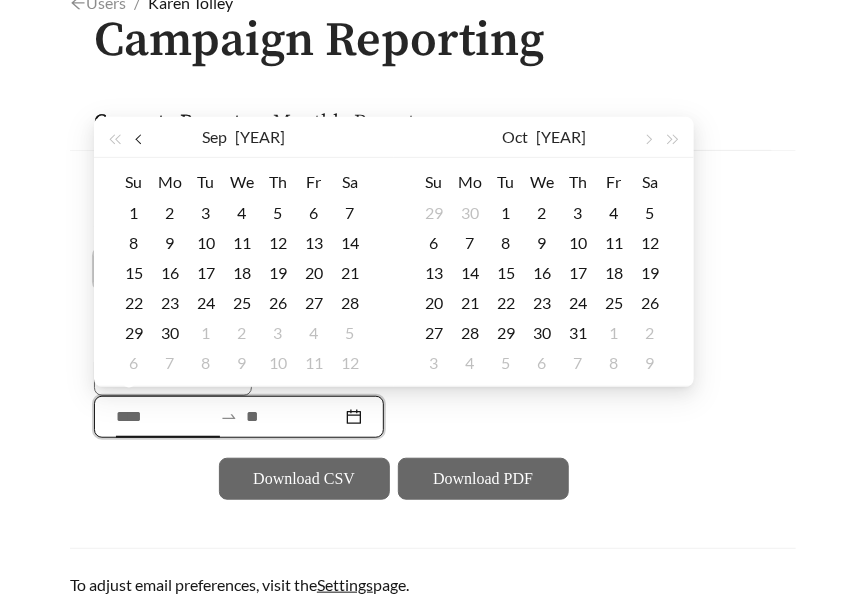 click at bounding box center [141, 137] 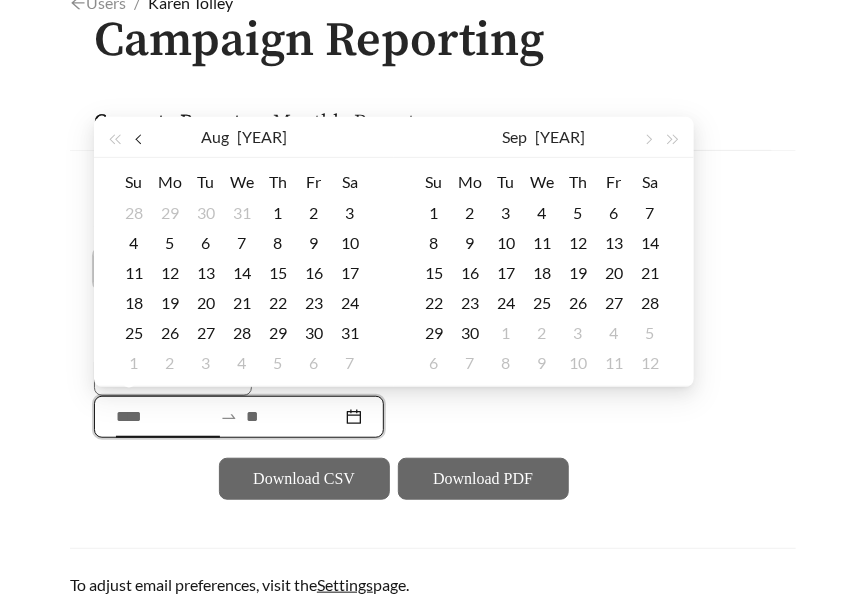 click at bounding box center [141, 137] 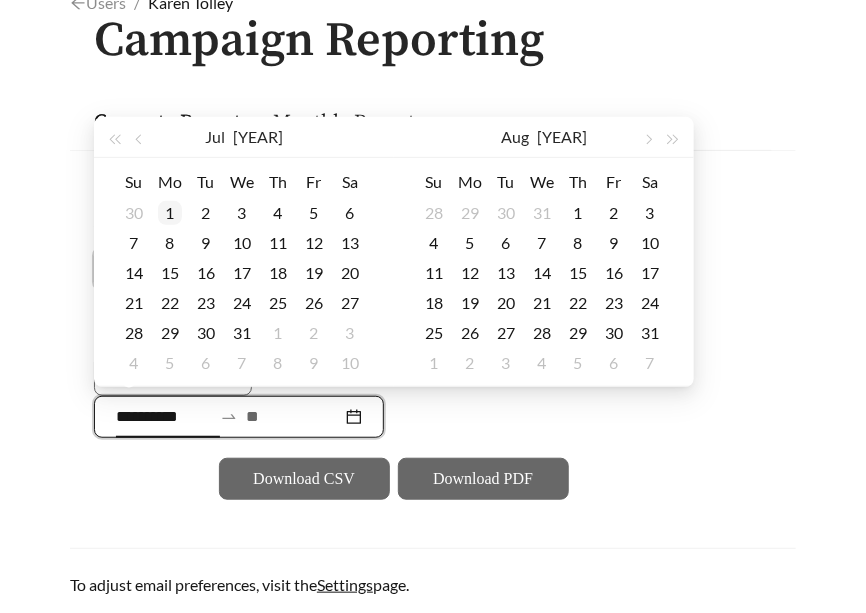 type on "**********" 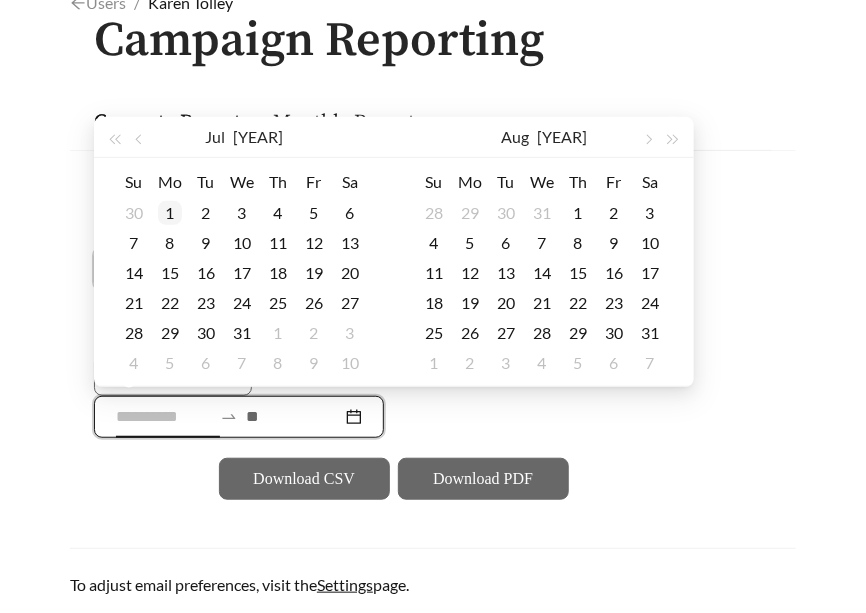 click on "1" at bounding box center [170, 213] 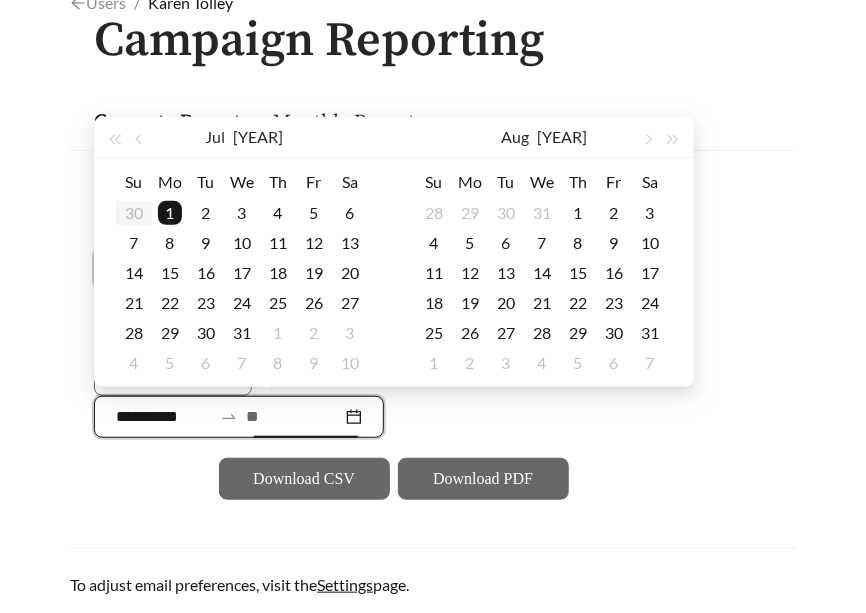 click on "1" at bounding box center (170, 213) 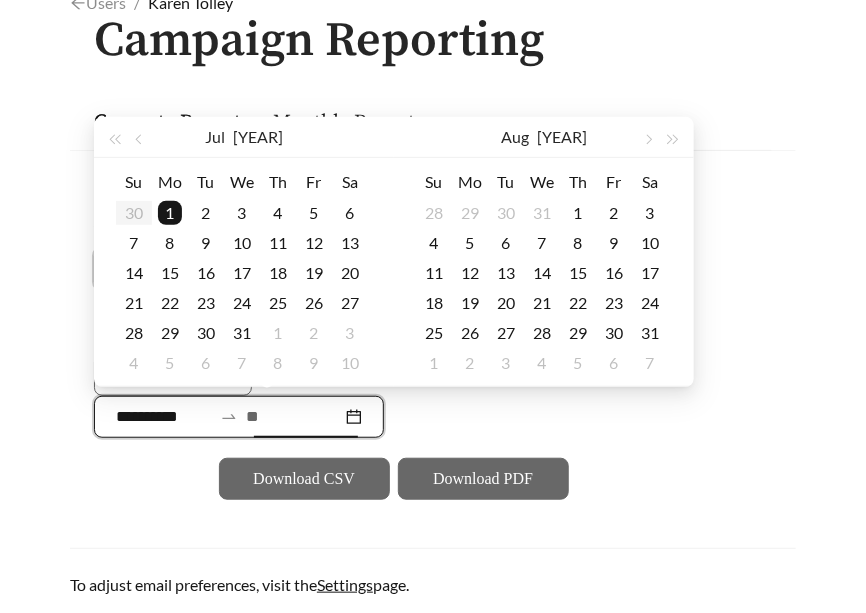 type on "**********" 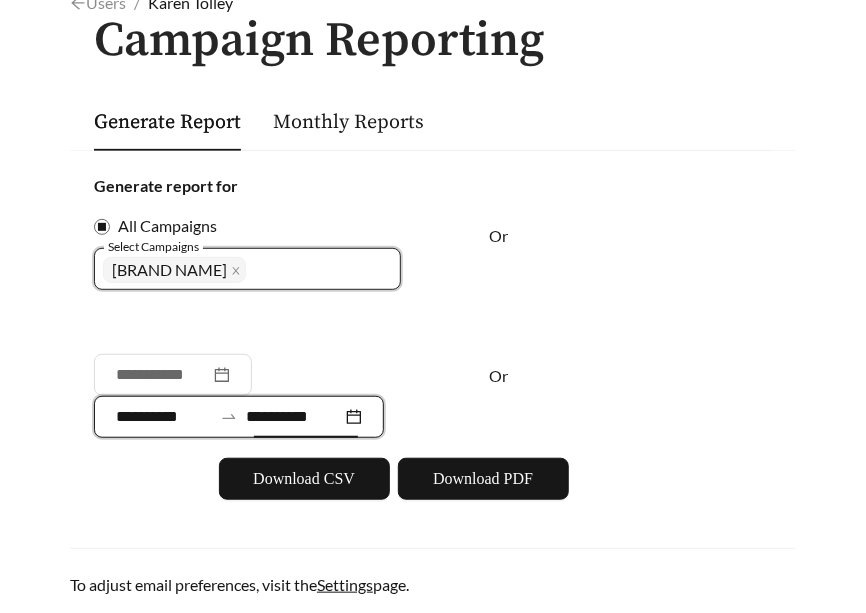 click on "**********" at bounding box center [164, 417] 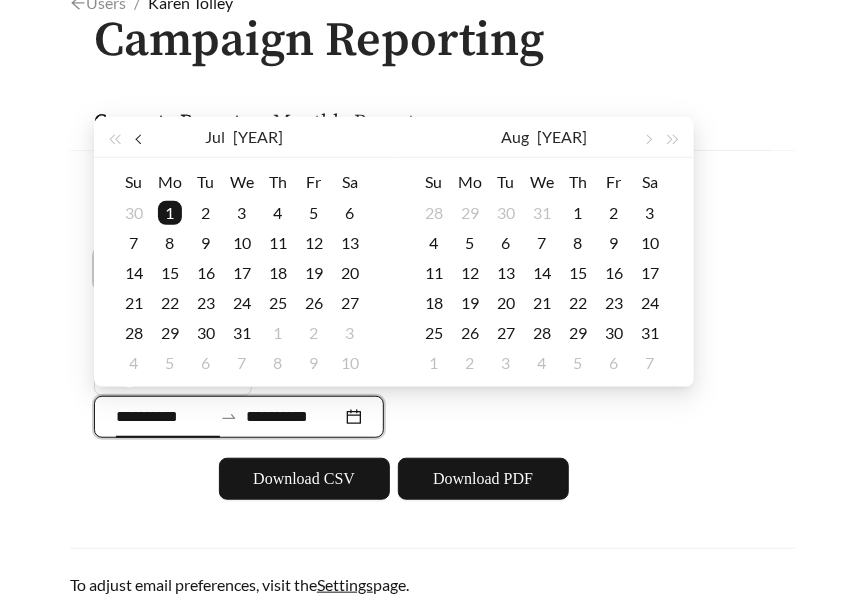 click at bounding box center [141, 137] 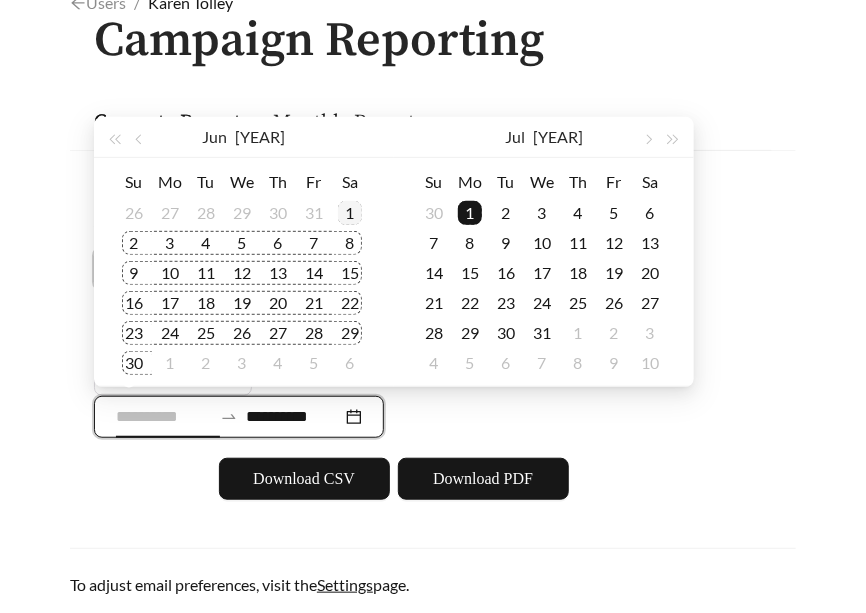 type on "**********" 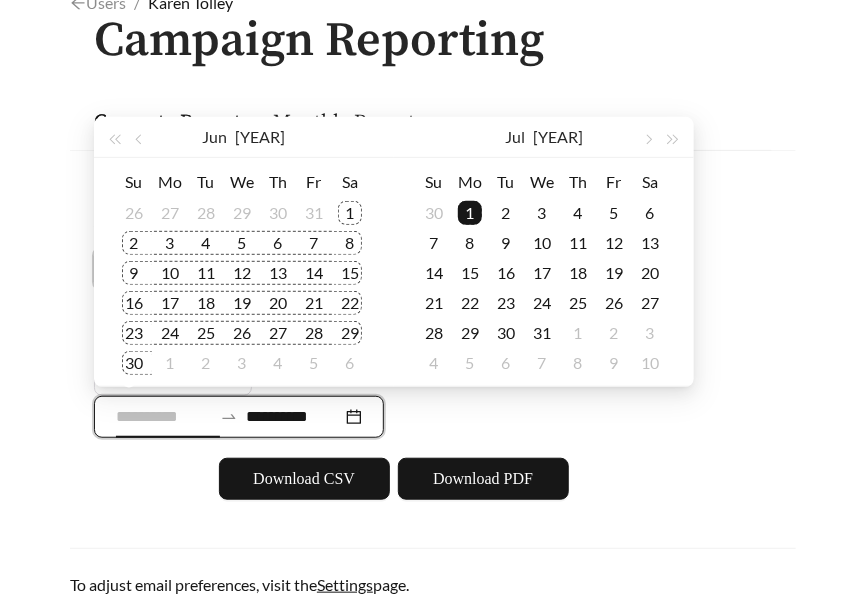 click on "1" at bounding box center (350, 213) 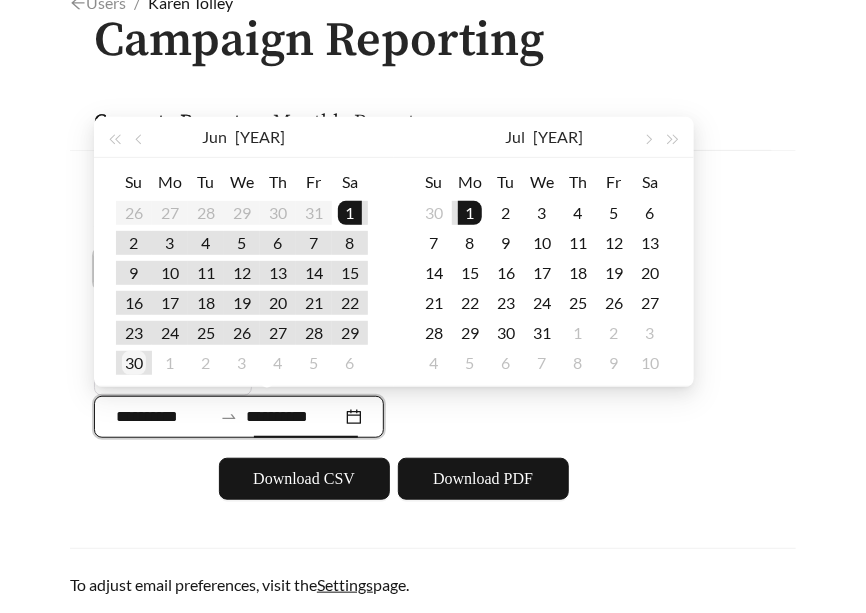 type on "**********" 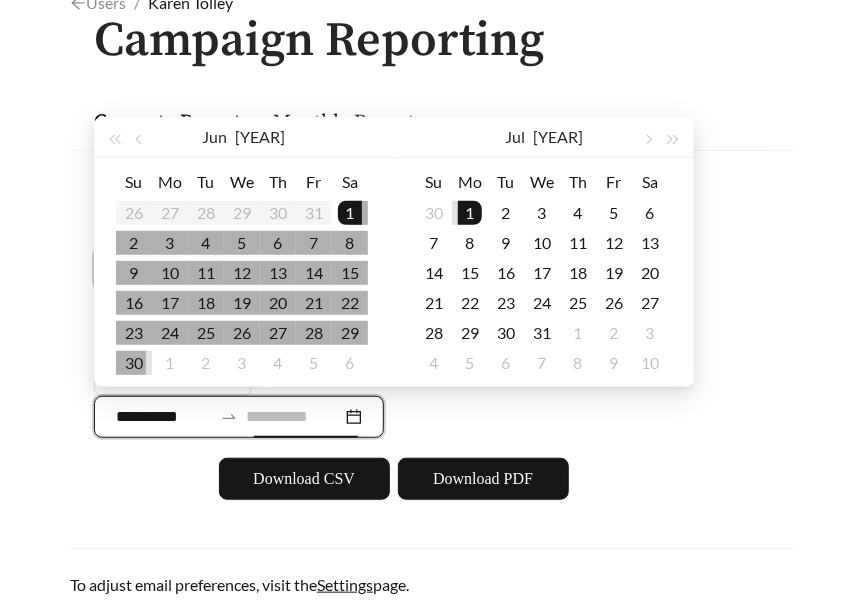 click on "30" at bounding box center [134, 363] 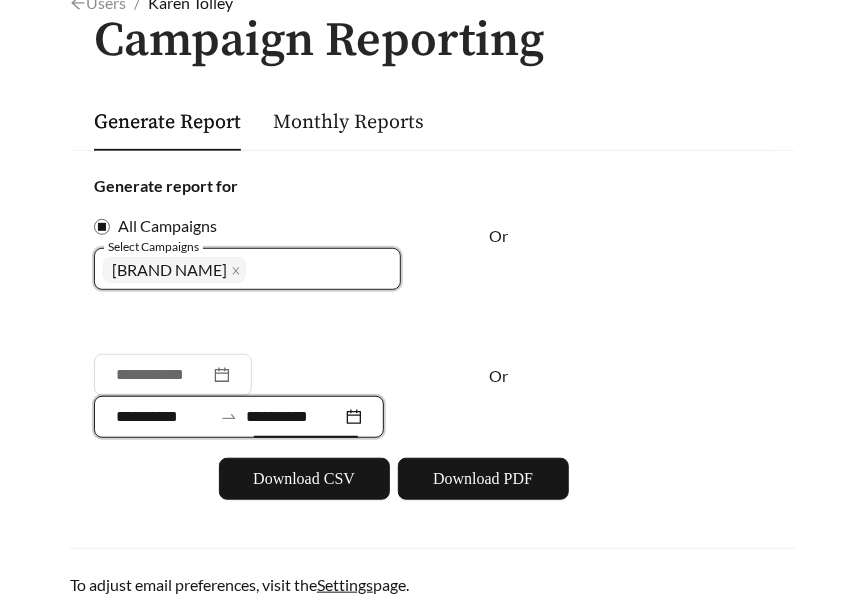 click on "**********" at bounding box center [164, 417] 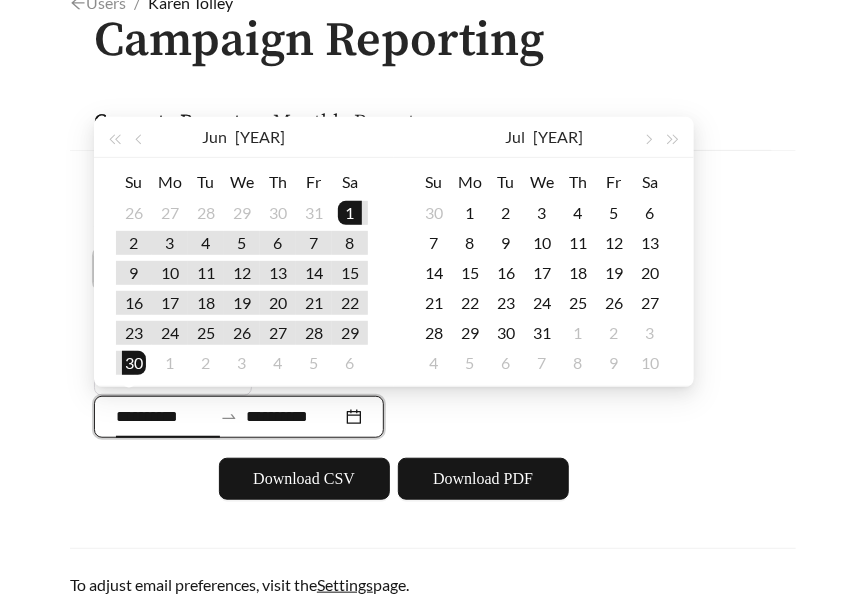 click on "To adjust email preferences, visit the  Settings  page." at bounding box center [239, 584] 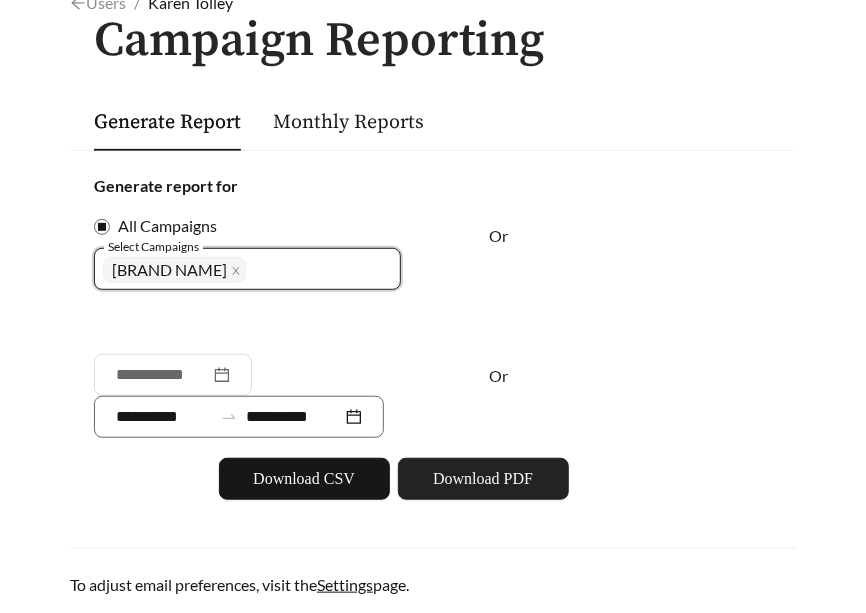 click on "Download PDF" at bounding box center [483, 479] 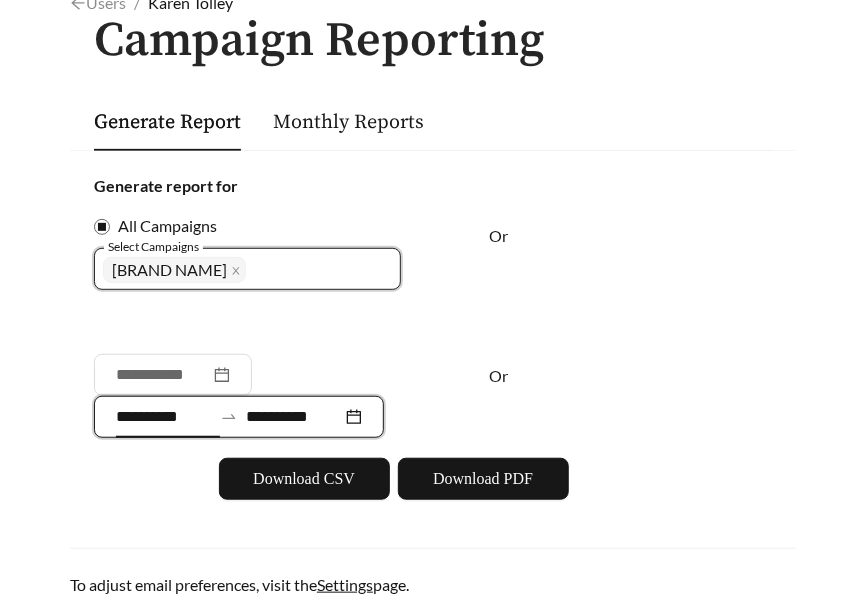click on "**********" at bounding box center [164, 417] 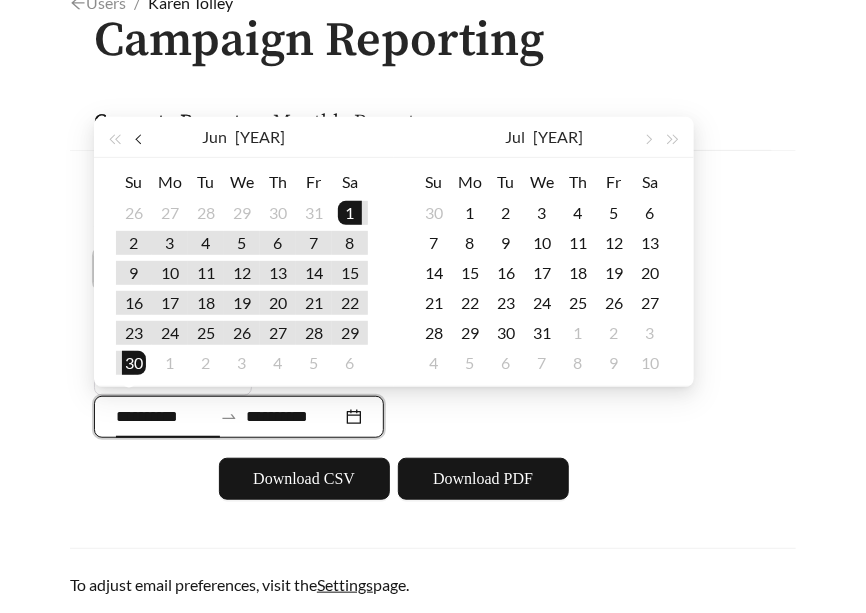 click at bounding box center [141, 137] 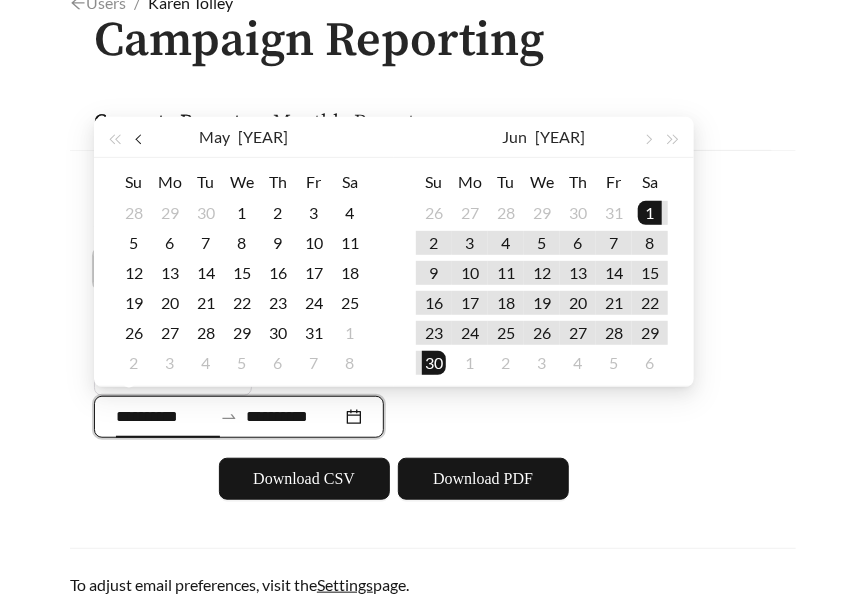 click at bounding box center [141, 137] 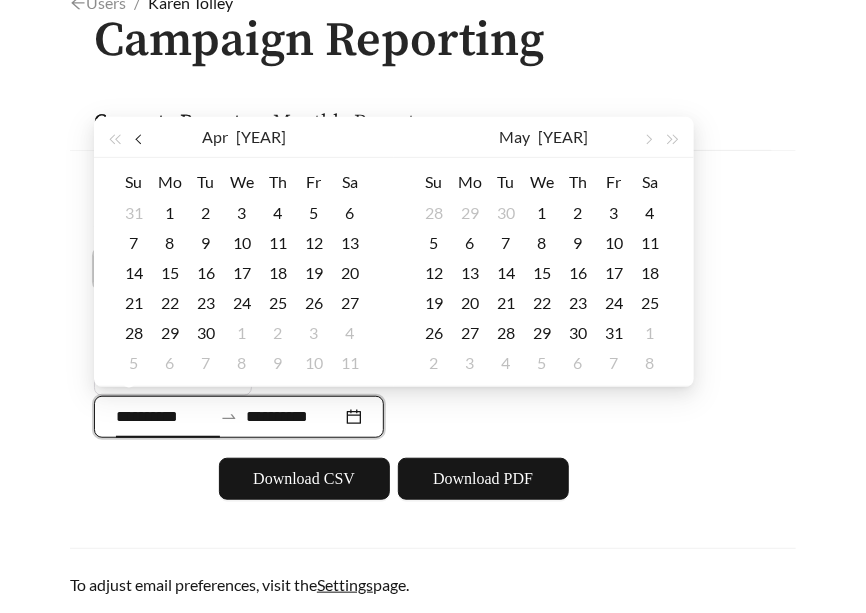 click at bounding box center (141, 137) 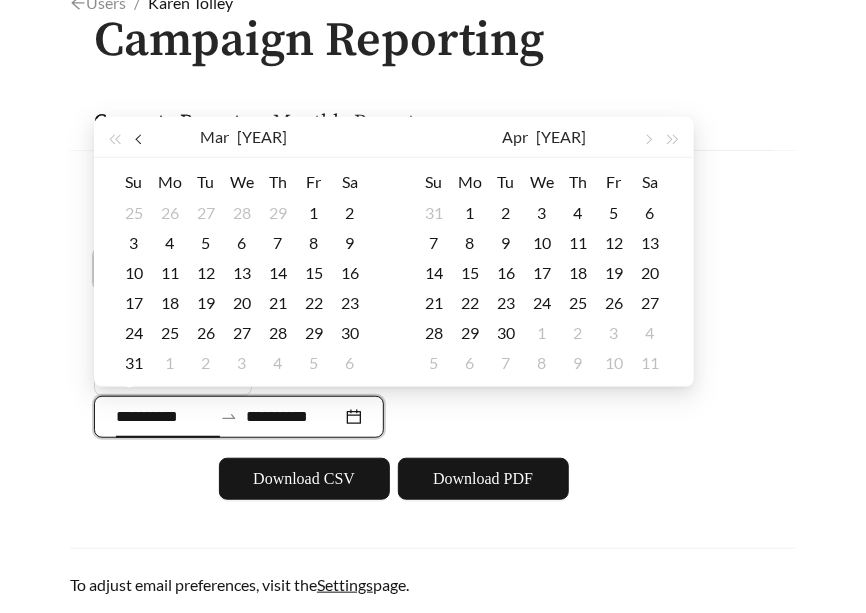 click at bounding box center [141, 137] 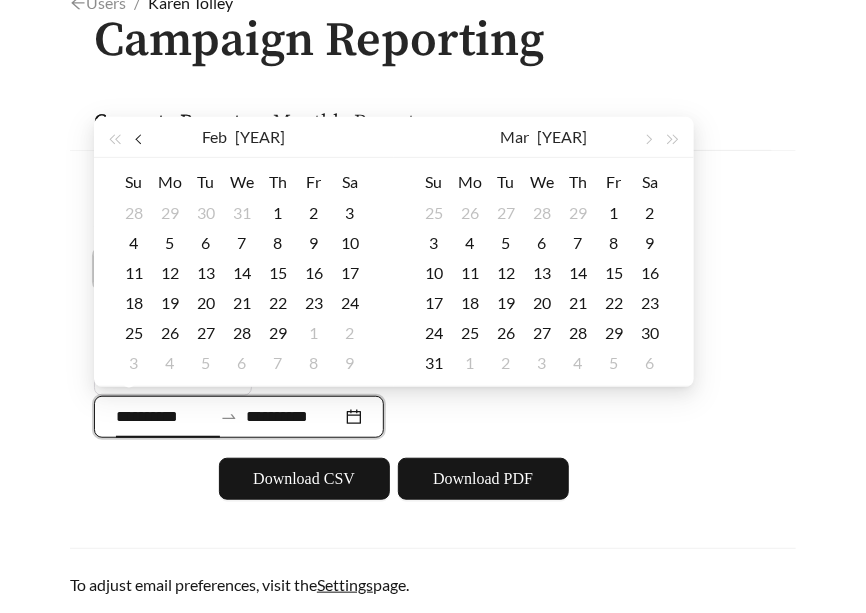 click at bounding box center [141, 137] 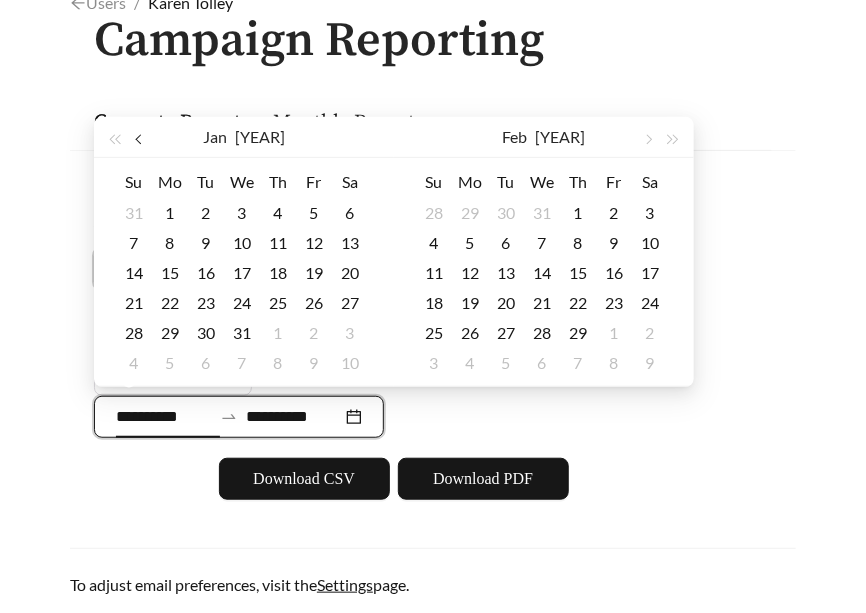 click at bounding box center (141, 137) 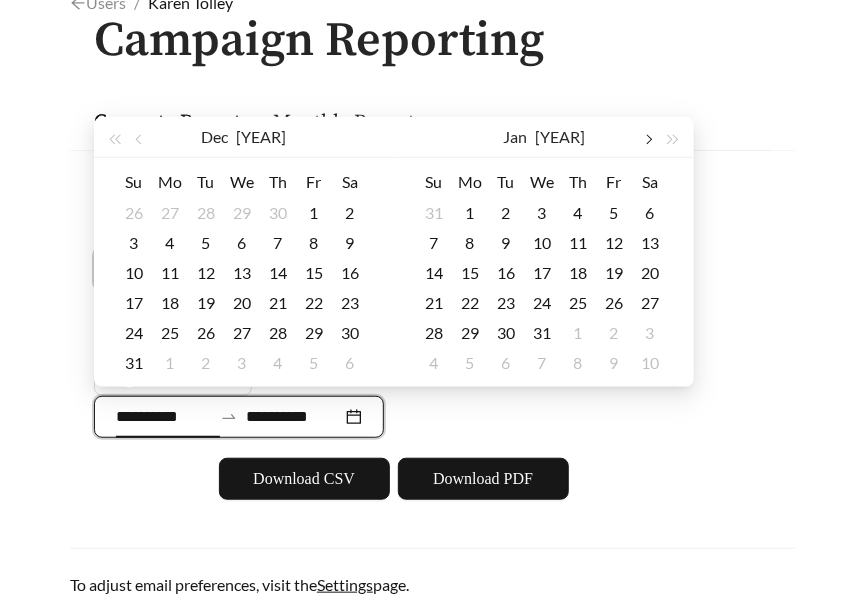 click at bounding box center [648, 140] 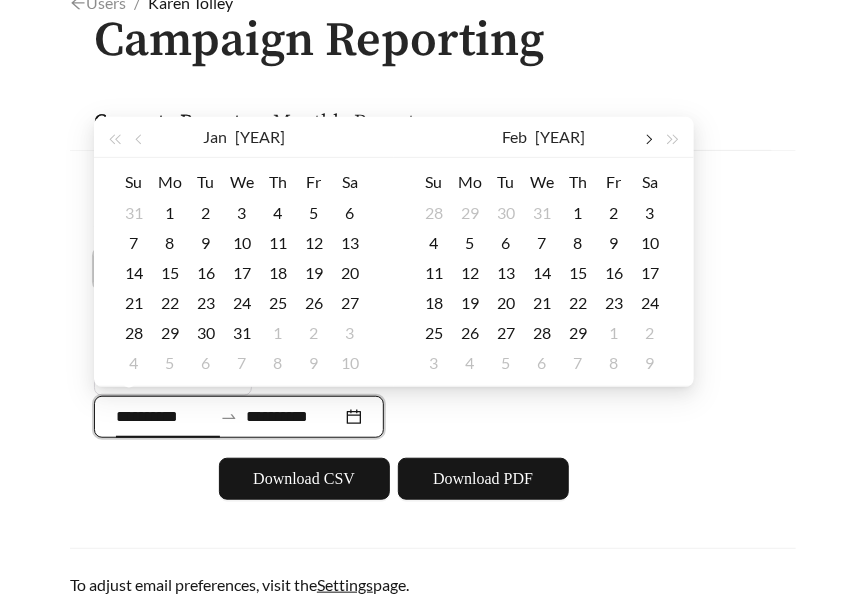 click at bounding box center (648, 140) 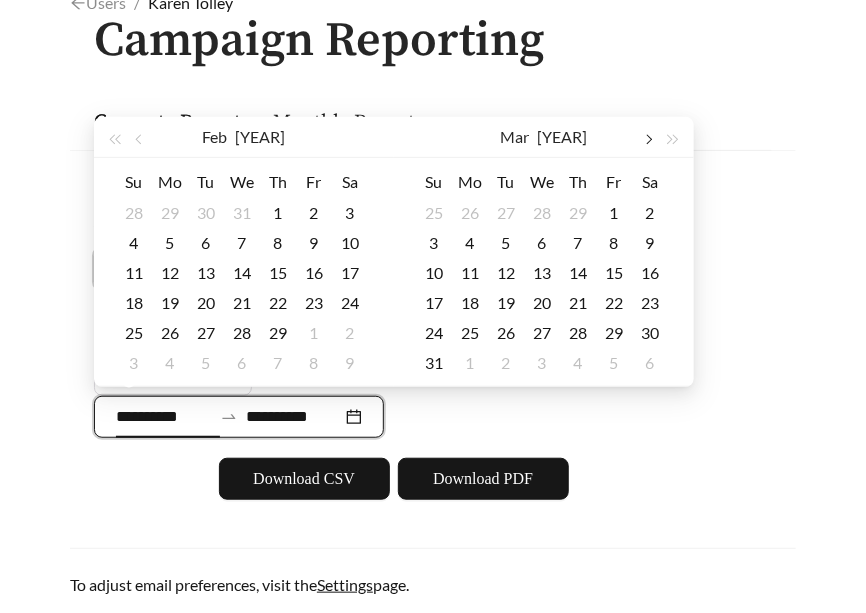 click at bounding box center [648, 140] 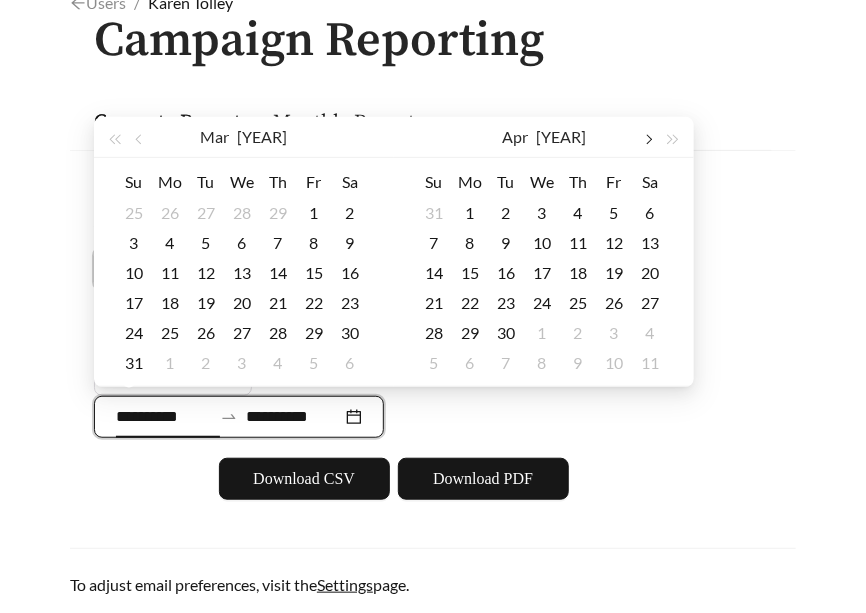 click at bounding box center (648, 140) 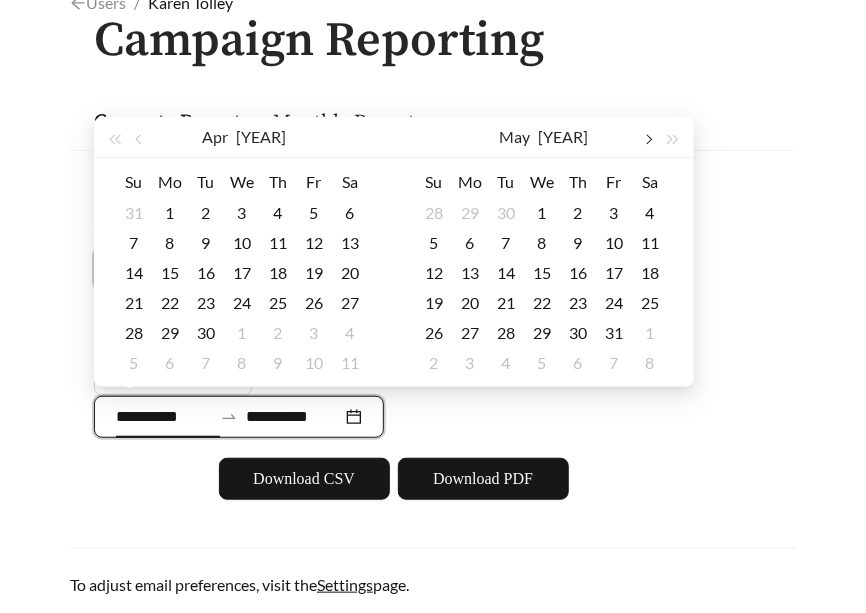 click at bounding box center (648, 140) 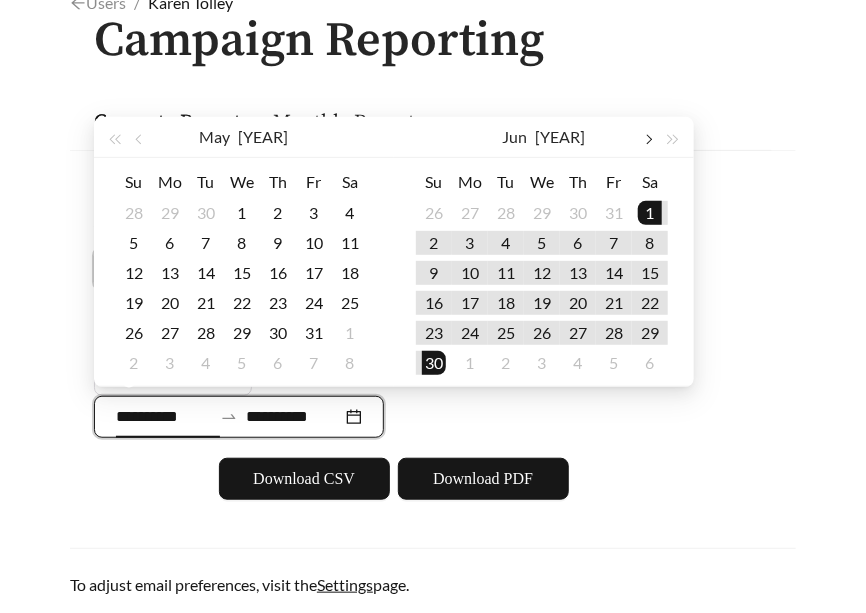 click at bounding box center (648, 140) 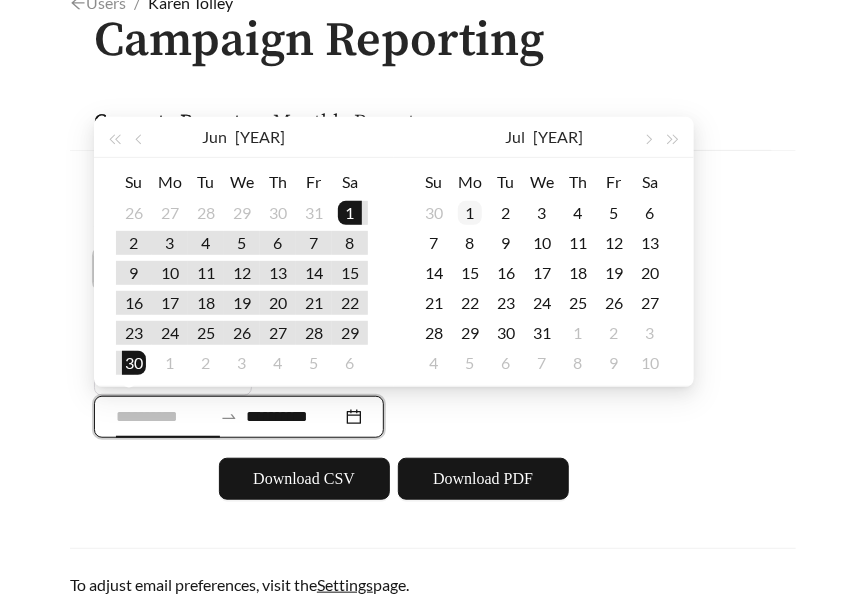 type on "**********" 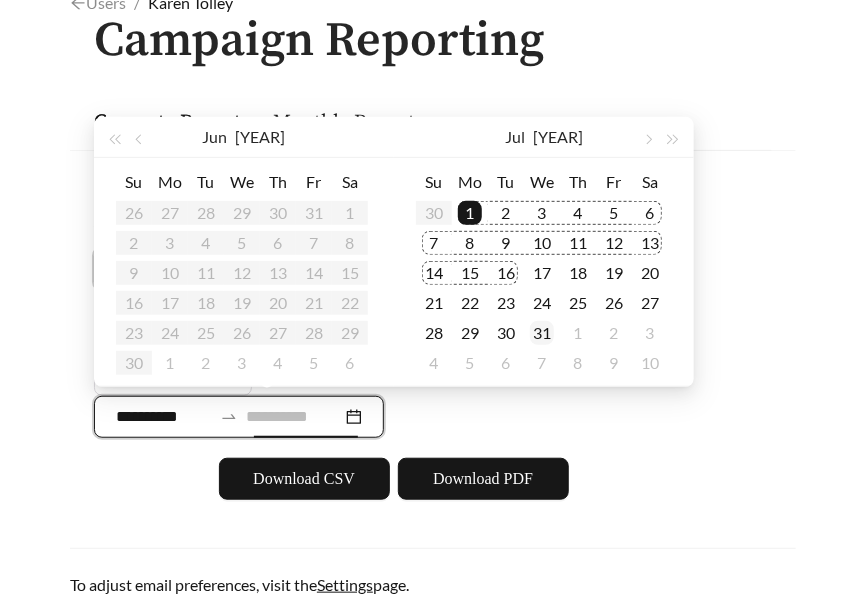 type on "**********" 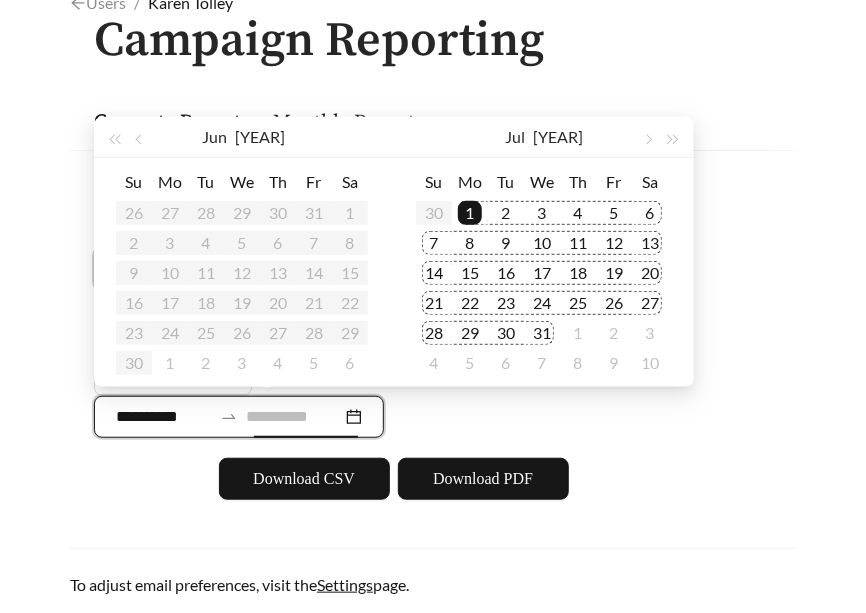click on "31" at bounding box center (542, 333) 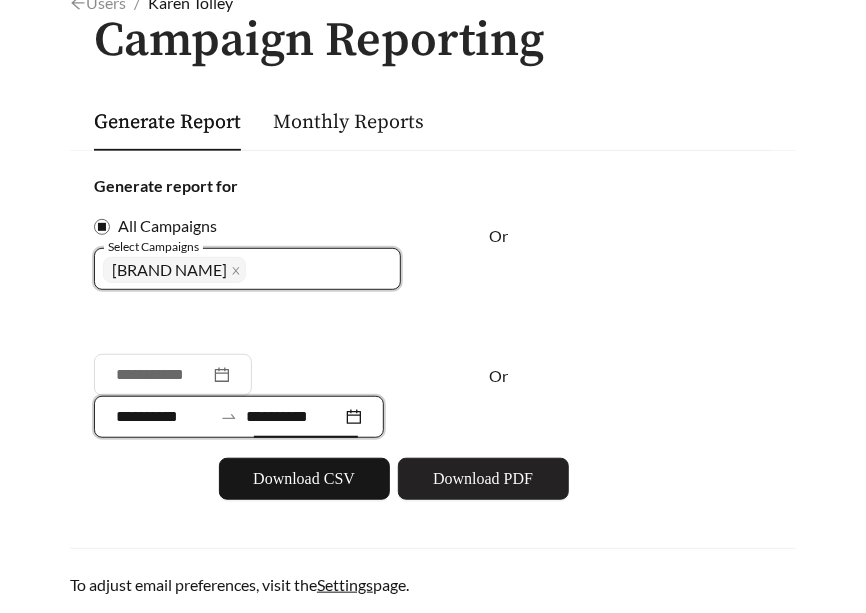 click on "Download PDF" at bounding box center (483, 479) 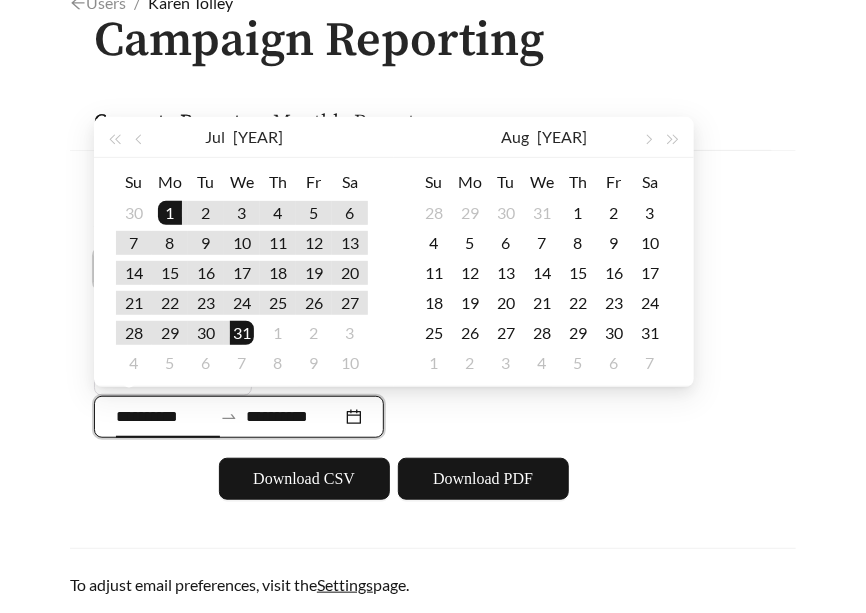 click on "**********" at bounding box center (164, 417) 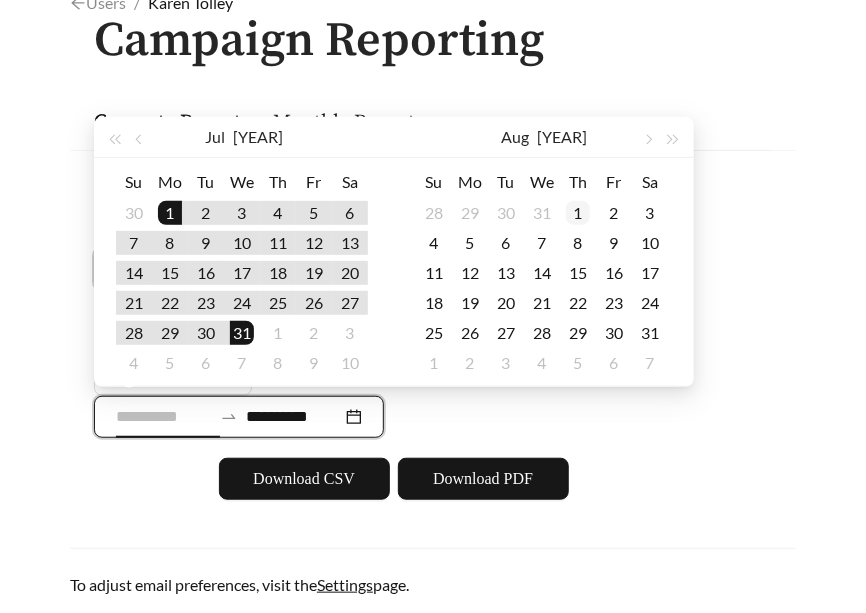 type on "**********" 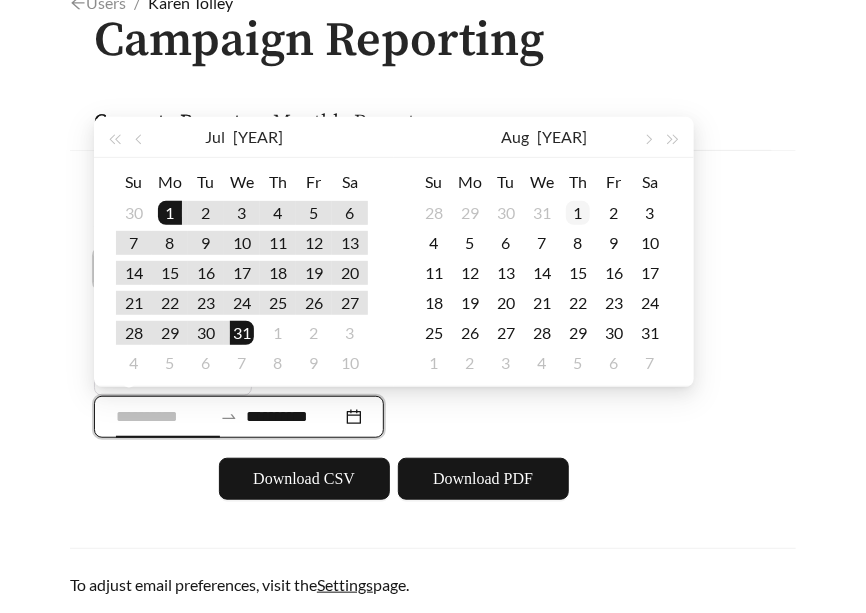 click on "1" at bounding box center [578, 213] 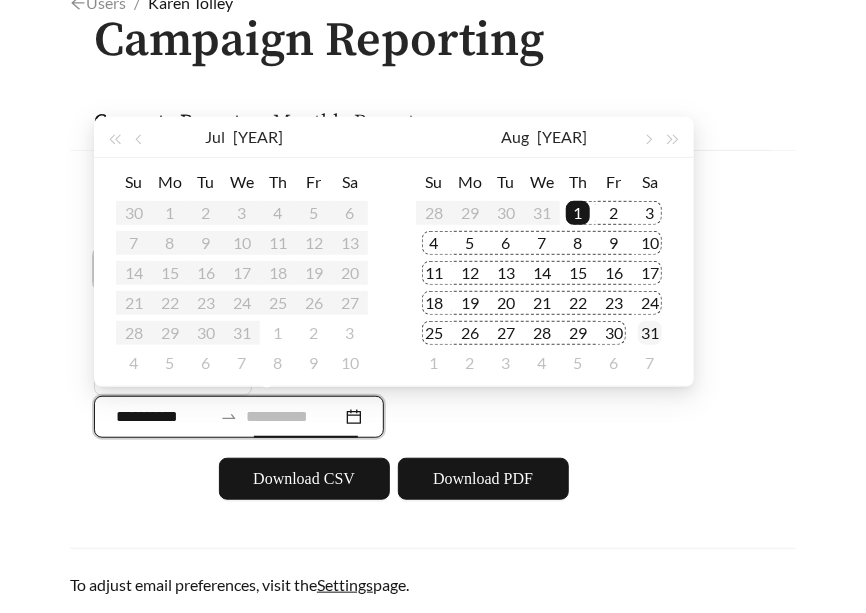 type on "**********" 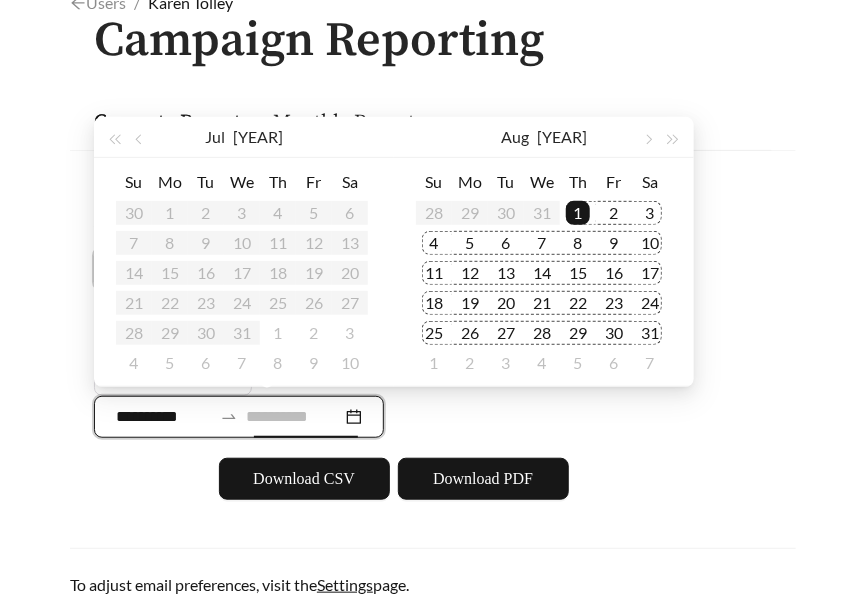 click on "31" at bounding box center [650, 333] 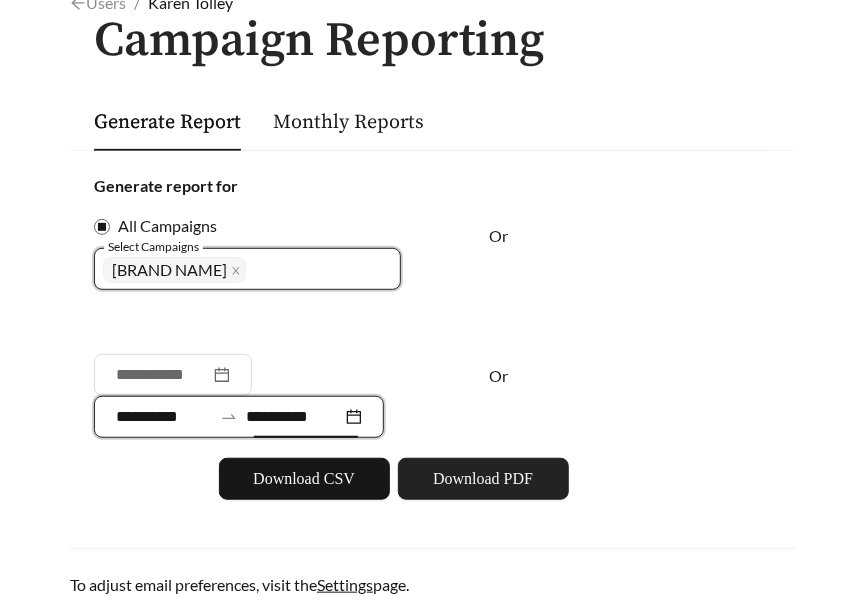 click on "Download PDF" at bounding box center (483, 479) 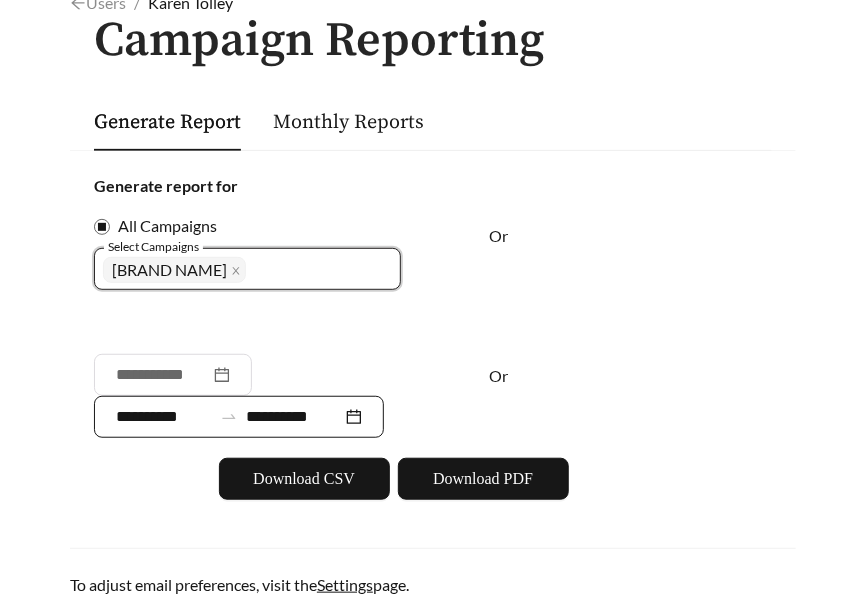 click on "**********" at bounding box center [164, 417] 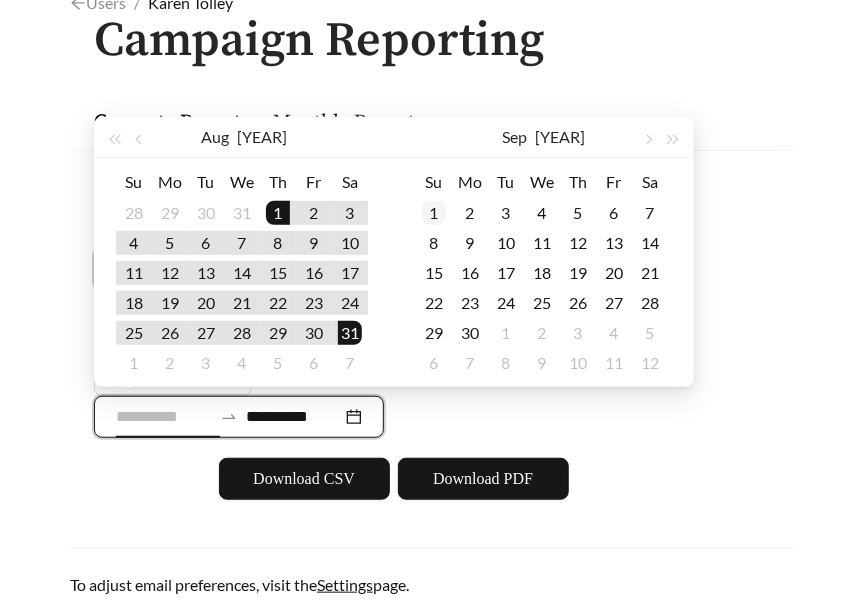 type on "**********" 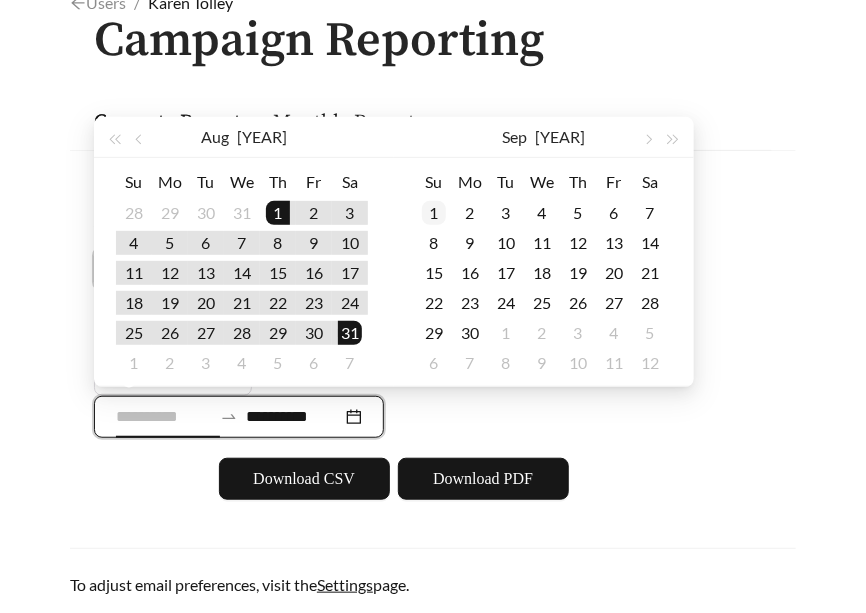click on "1" at bounding box center [434, 213] 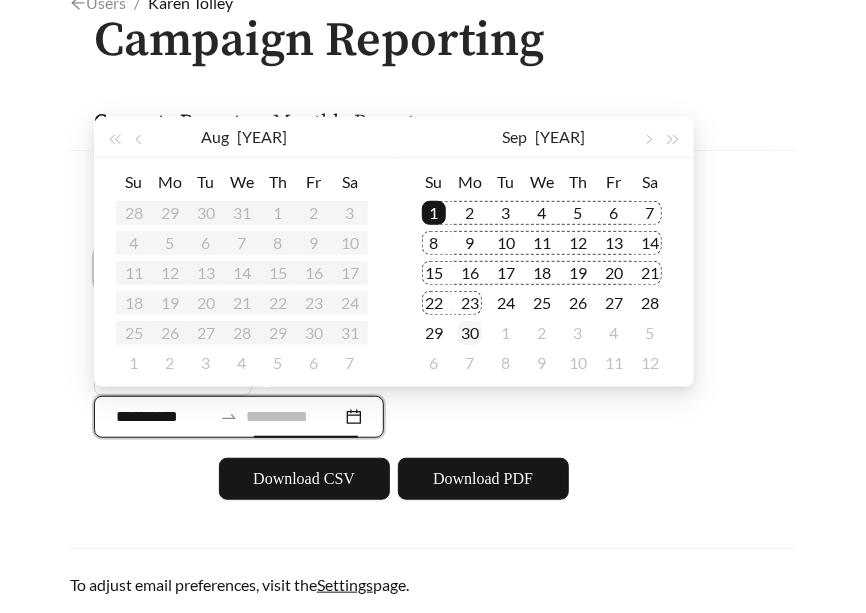 type on "**********" 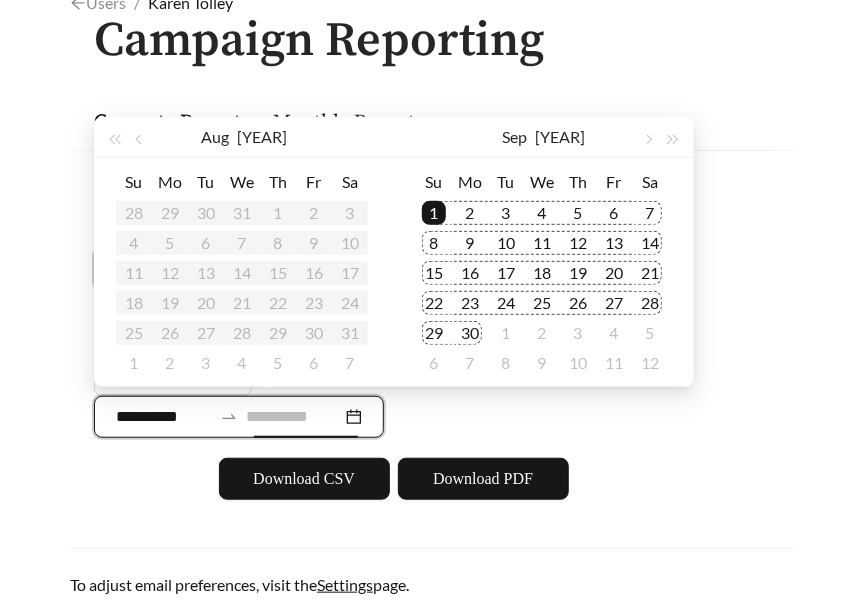 click on "30" at bounding box center (470, 333) 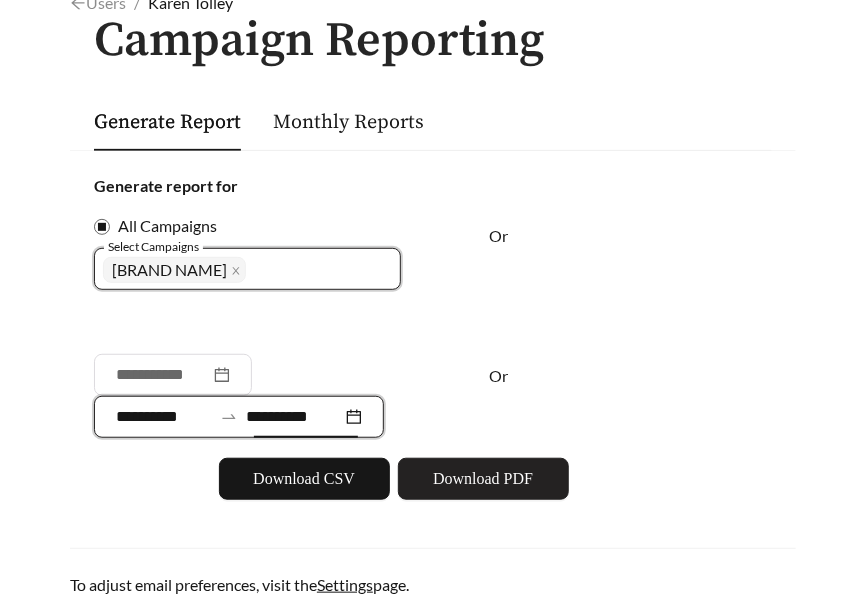 click on "Download PDF" at bounding box center [483, 479] 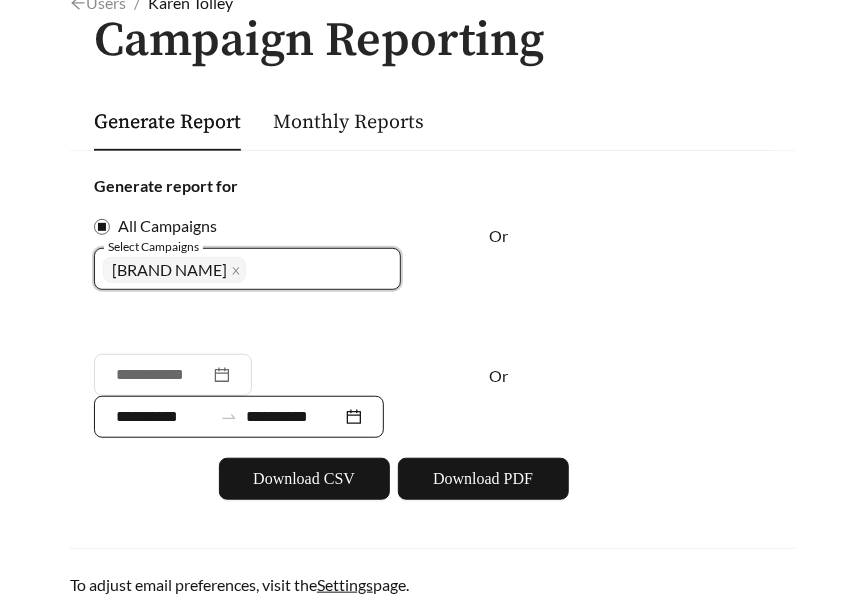click on "**********" at bounding box center [164, 417] 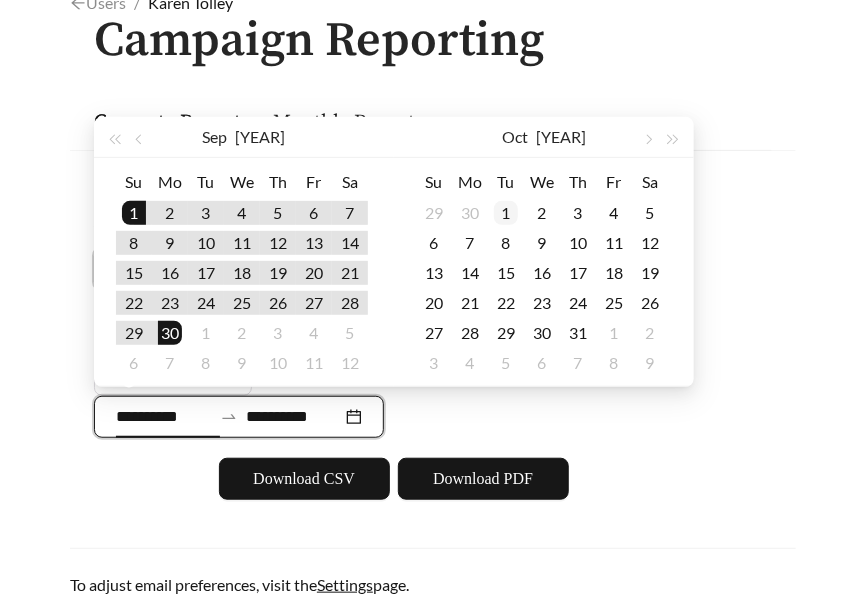 type on "**********" 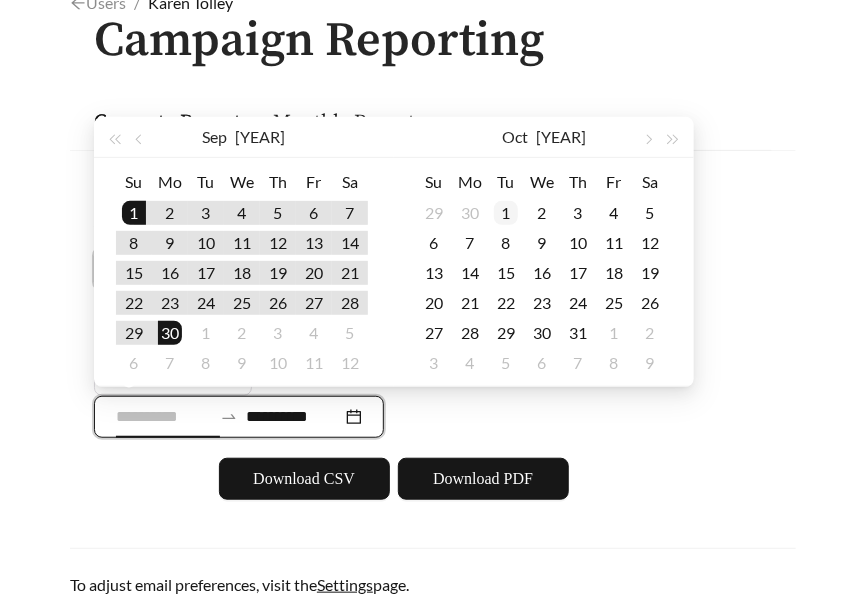 click on "1" at bounding box center [506, 213] 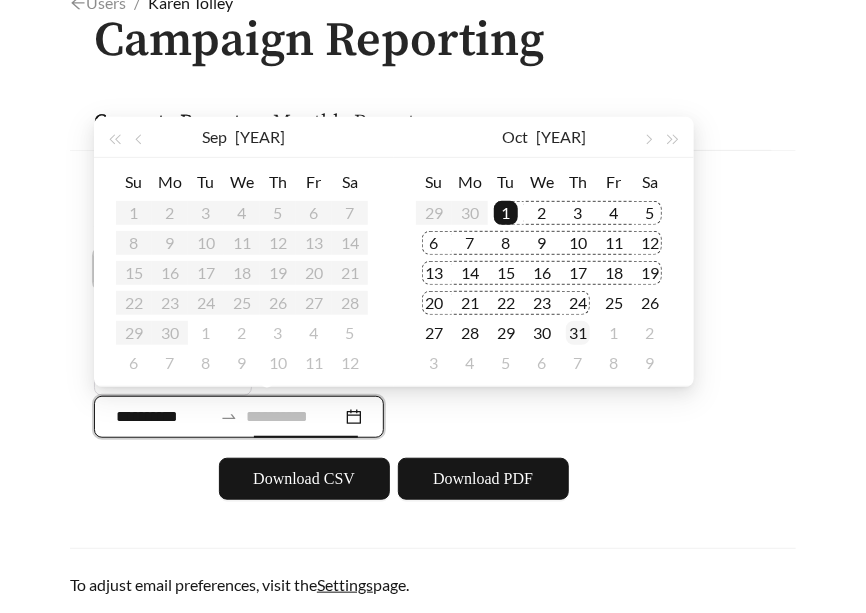 type on "**********" 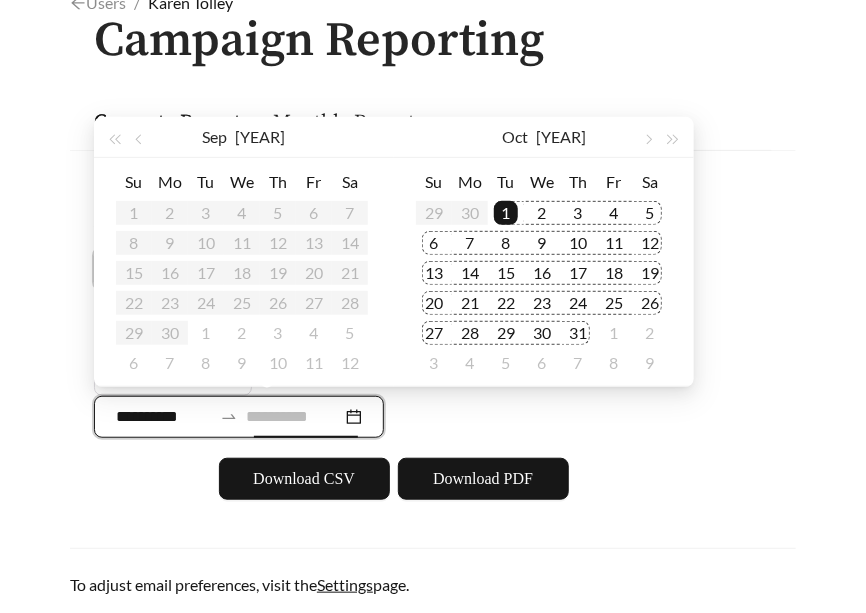 click on "31" at bounding box center [578, 333] 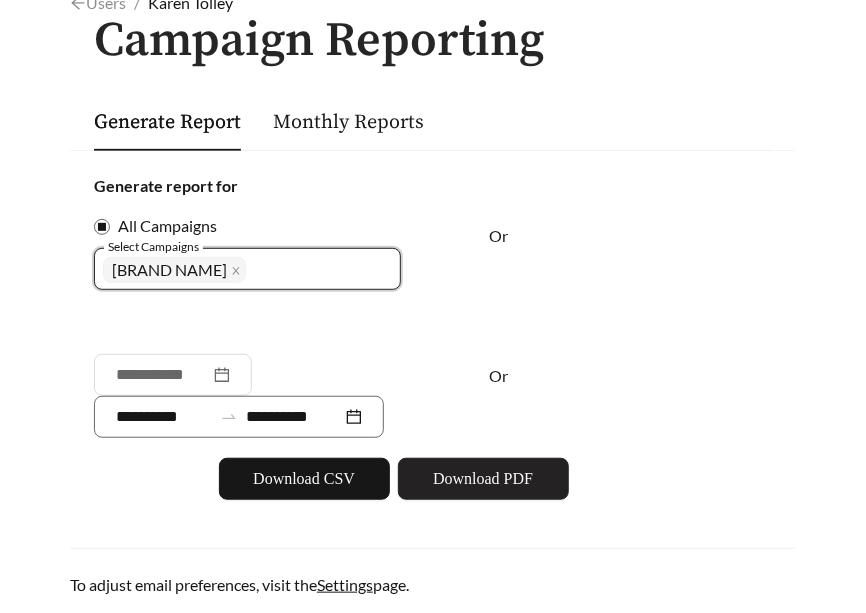 click on "Download PDF" at bounding box center (483, 479) 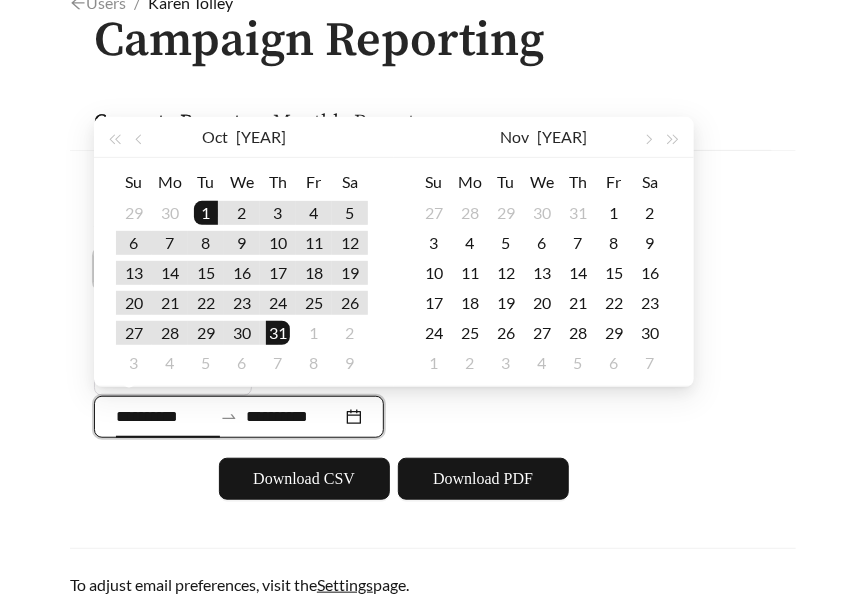 click on "**********" at bounding box center (164, 417) 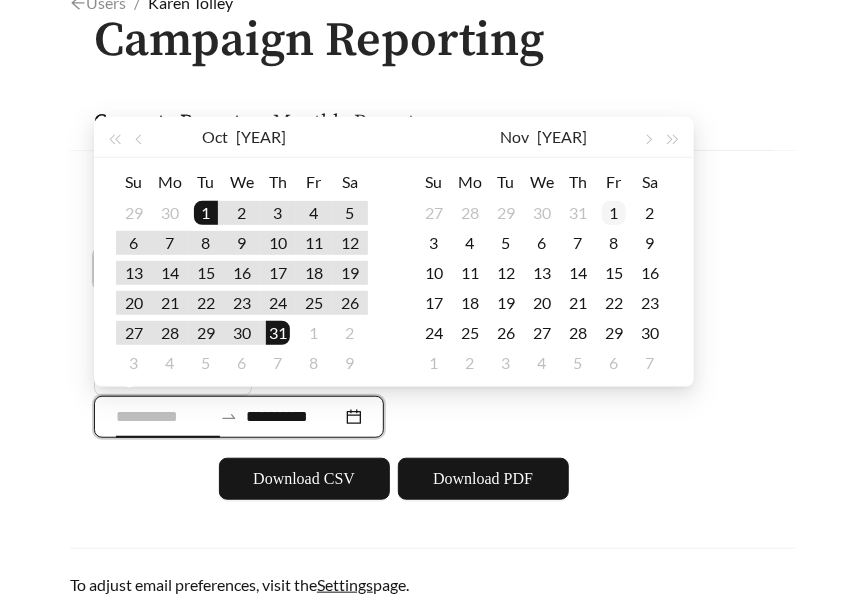 type on "**********" 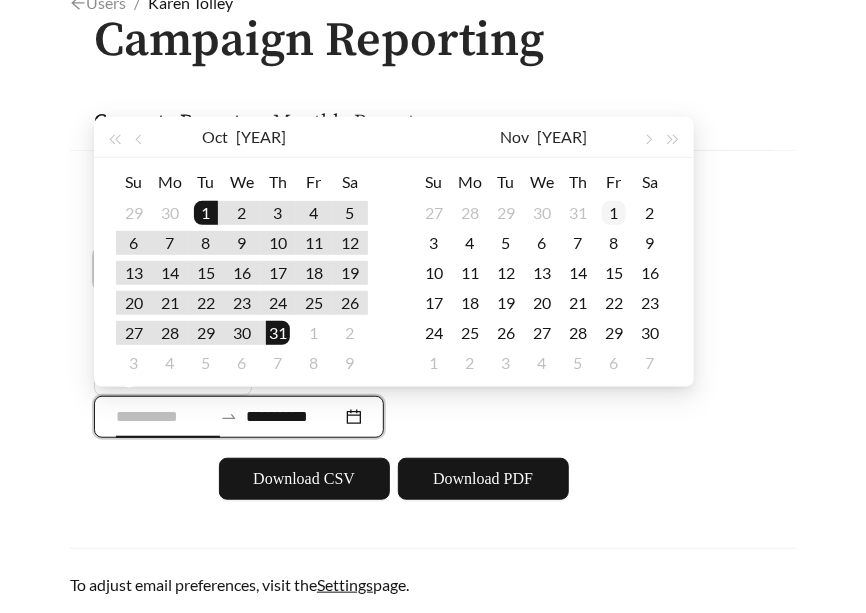 click on "1" at bounding box center [614, 213] 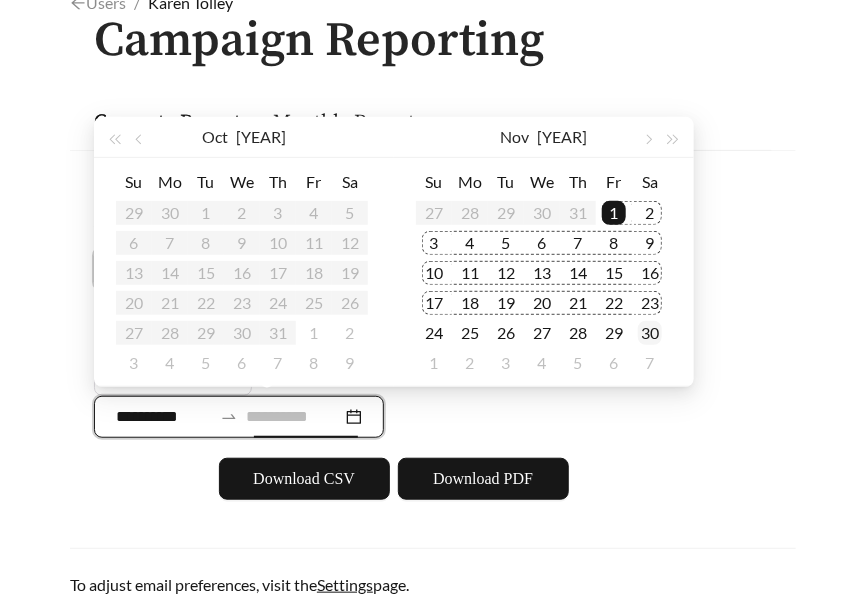 type on "**********" 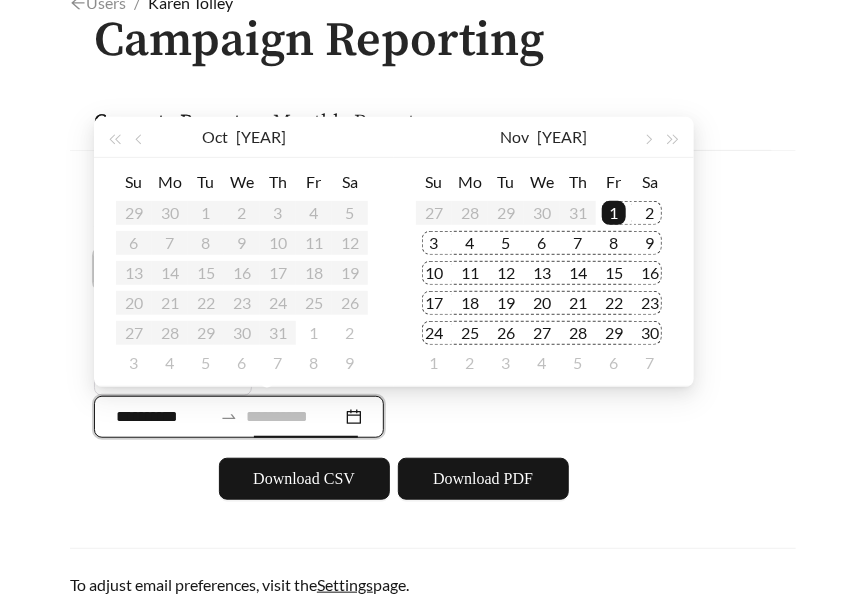 click on "30" at bounding box center (650, 333) 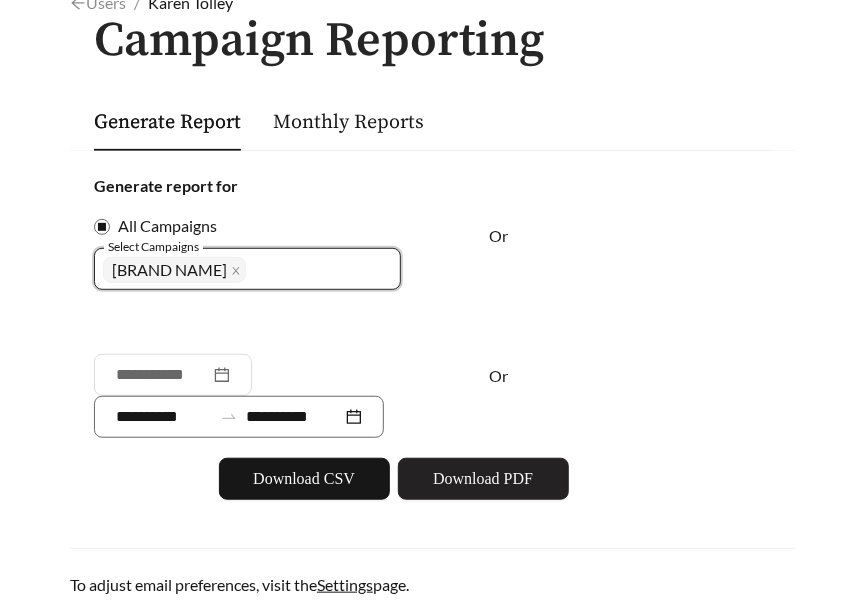 click on "Download PDF" at bounding box center (483, 479) 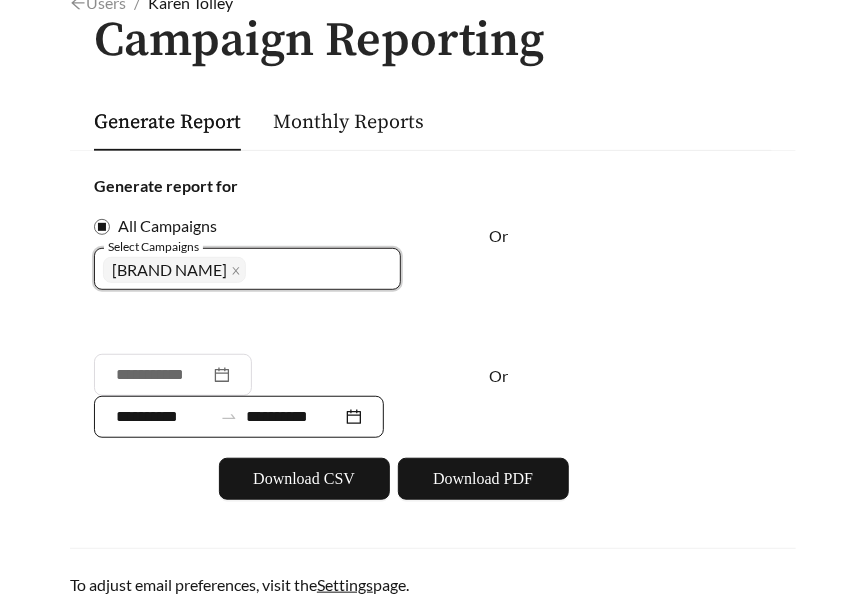 click on "**********" at bounding box center [164, 417] 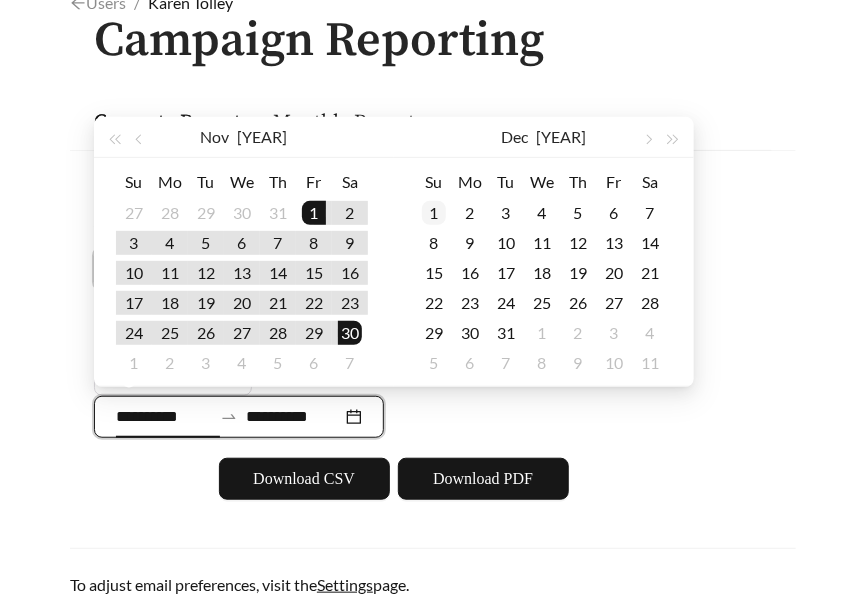 type on "**********" 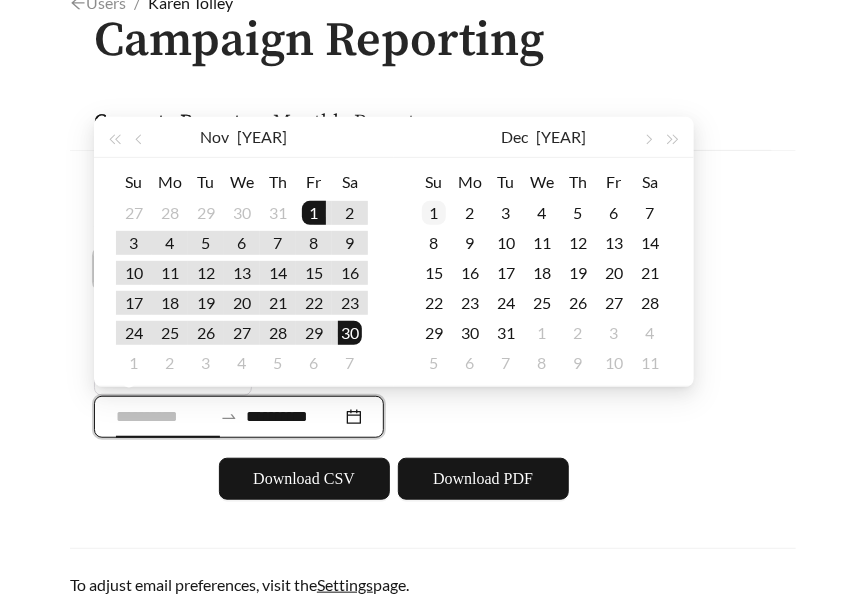 click on "1" at bounding box center (434, 213) 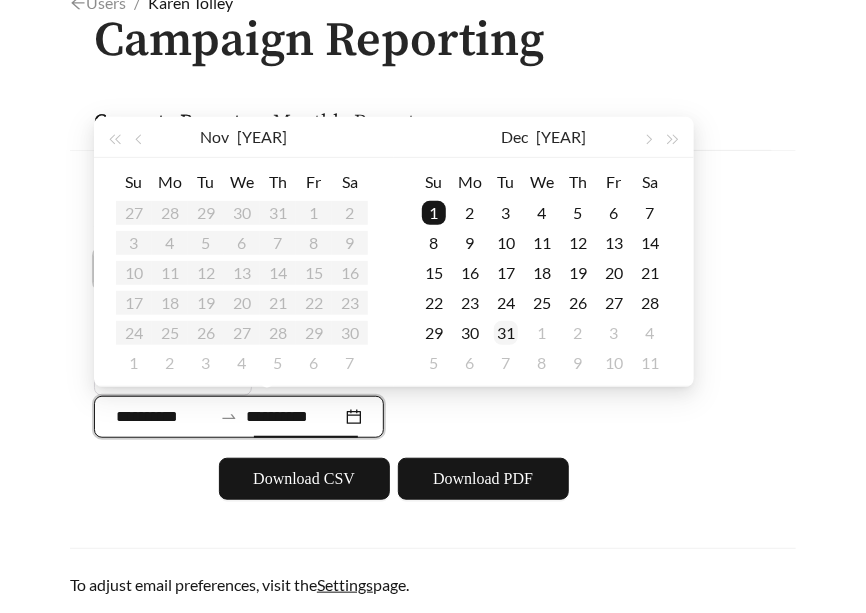 type on "**********" 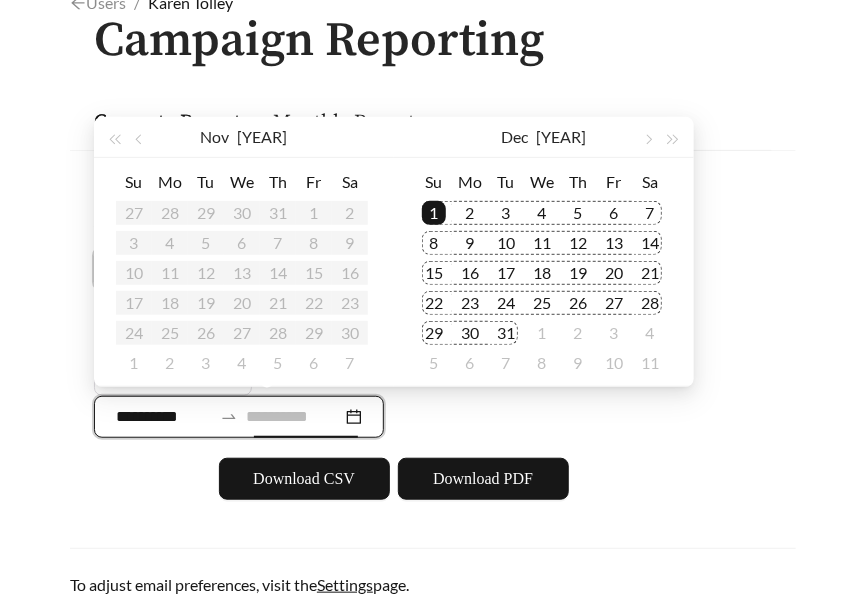 click on "31" at bounding box center [506, 333] 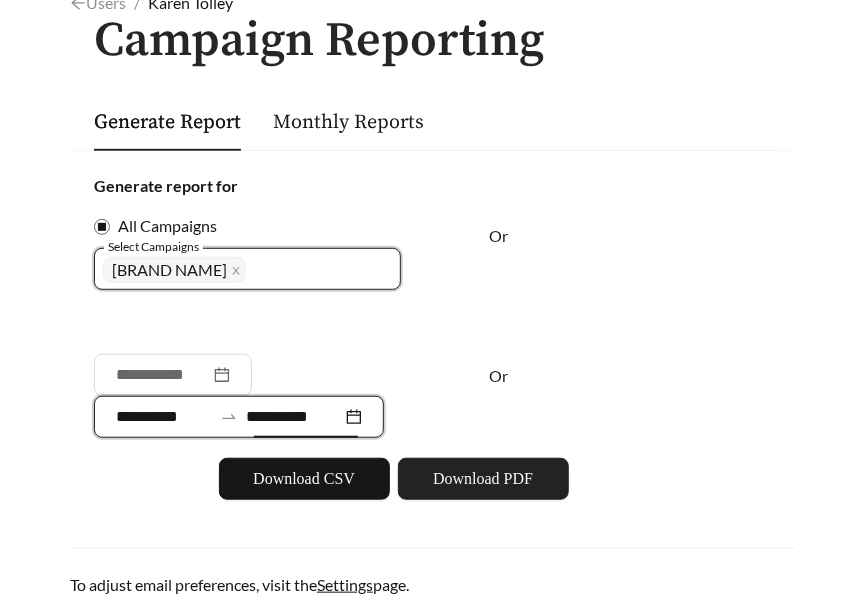 click on "Download PDF" at bounding box center [483, 479] 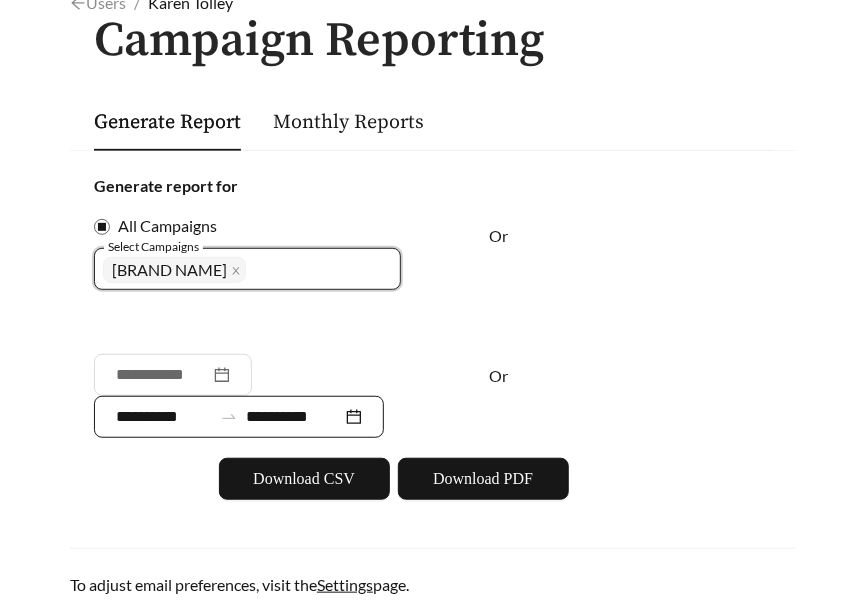 click on "**********" at bounding box center [164, 417] 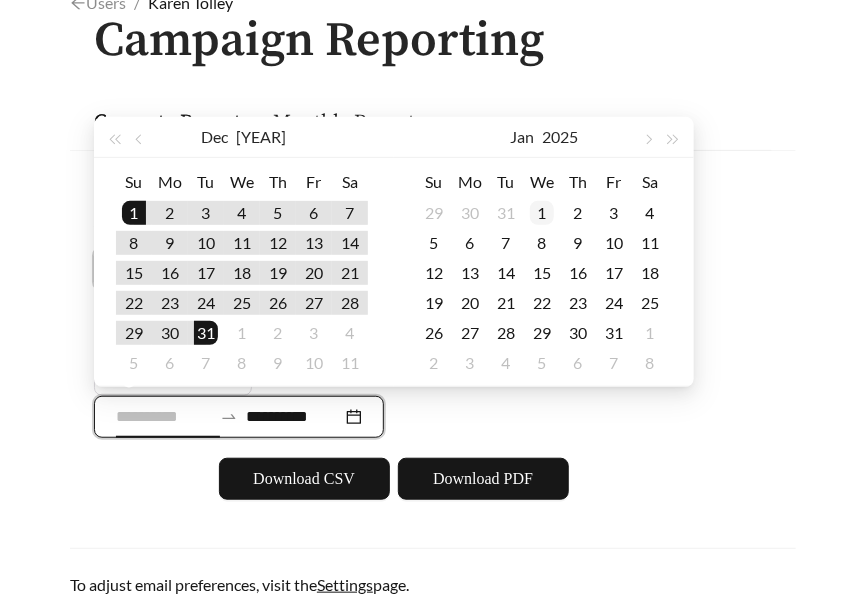type on "**********" 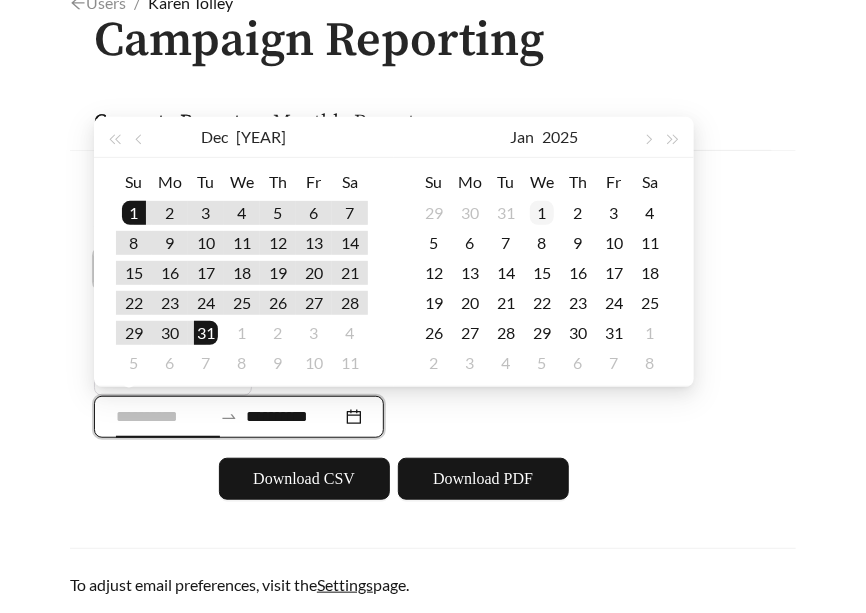 click on "1" at bounding box center [542, 213] 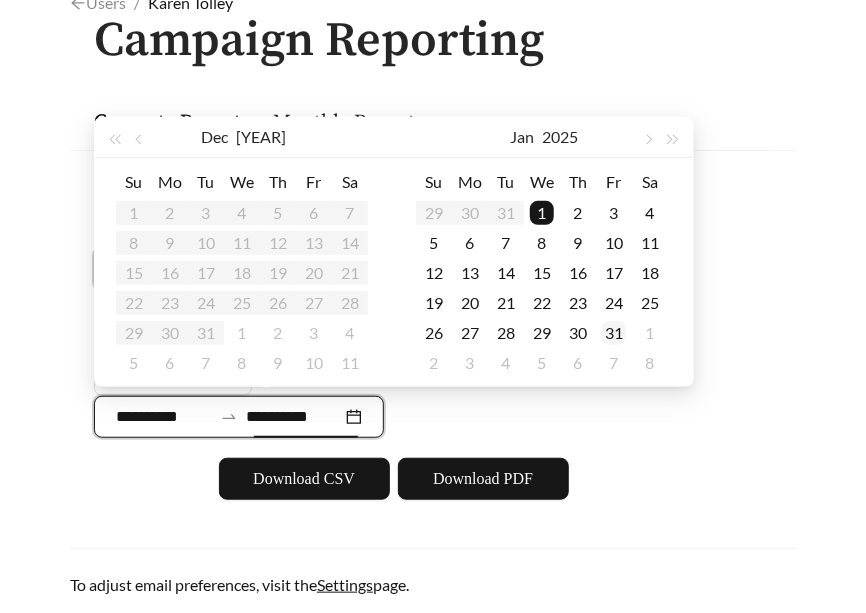 type on "**********" 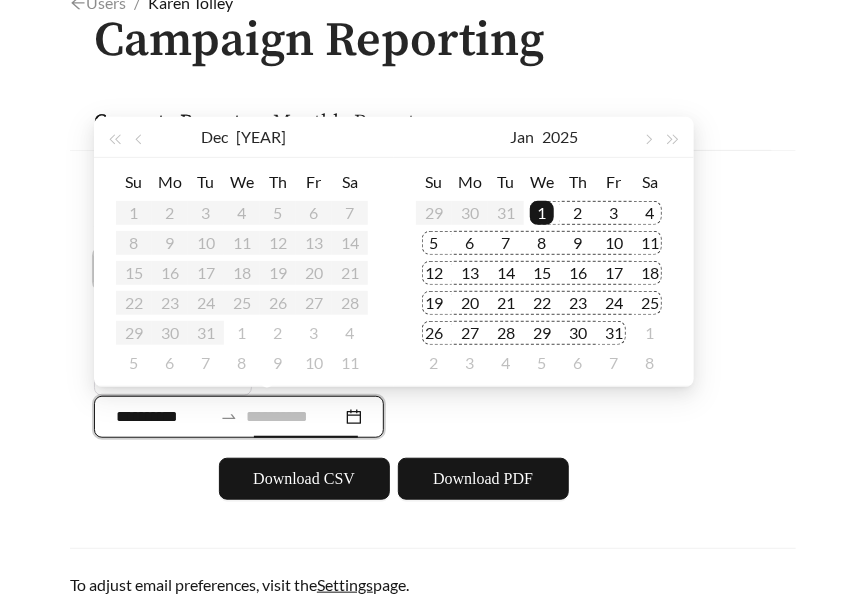 click on "31" at bounding box center (614, 333) 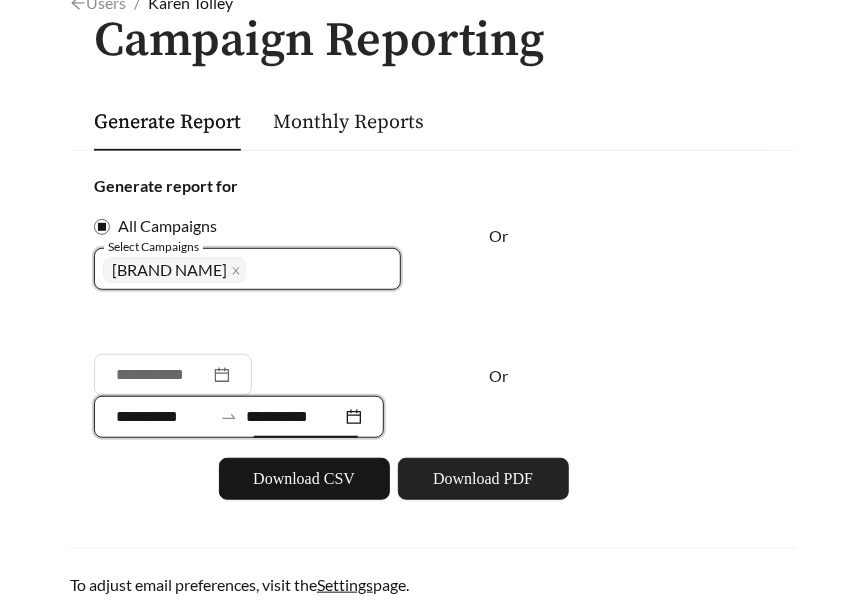 click on "Download PDF" at bounding box center (483, 479) 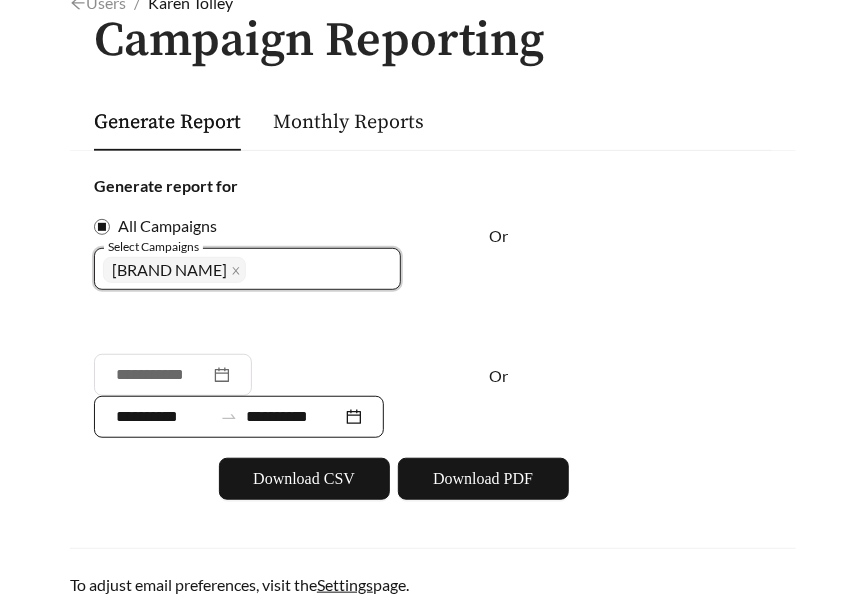 click on "**********" at bounding box center [164, 417] 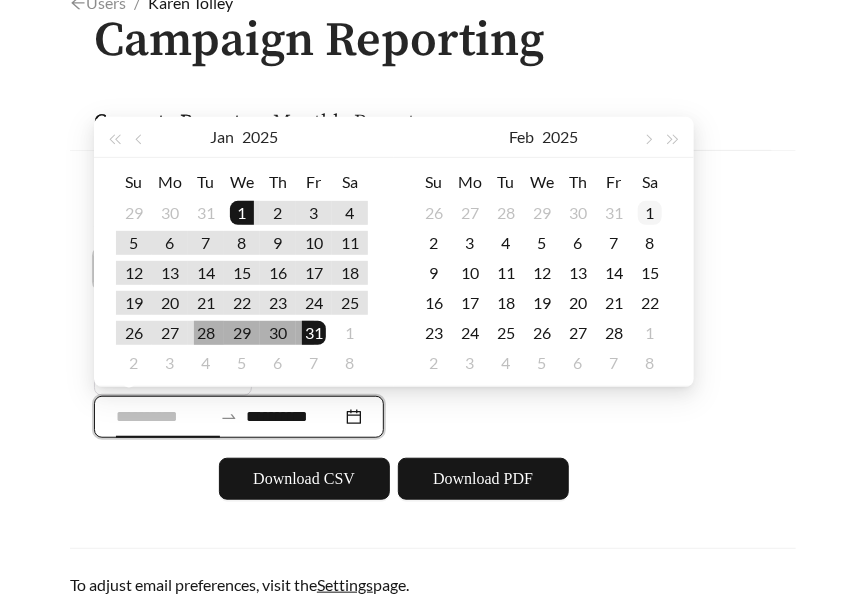type on "**********" 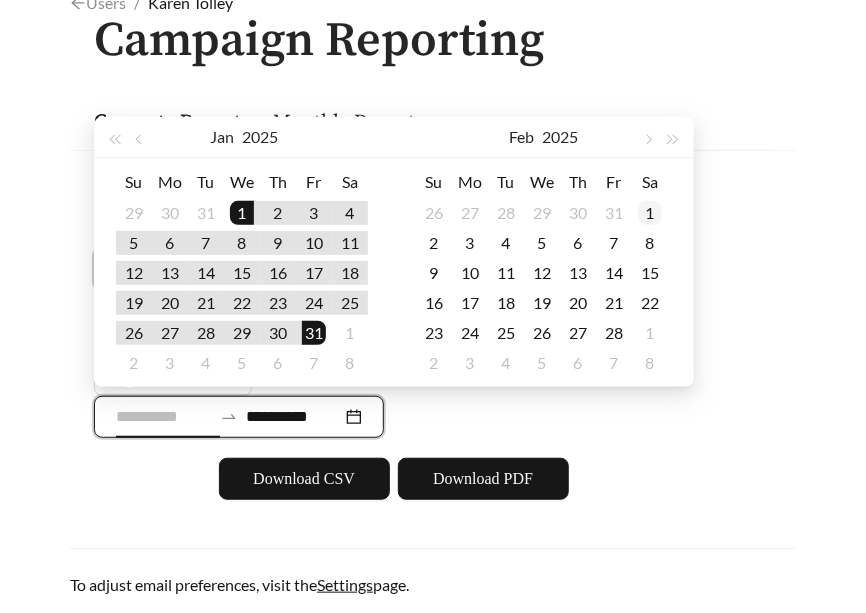 click on "1" at bounding box center [650, 213] 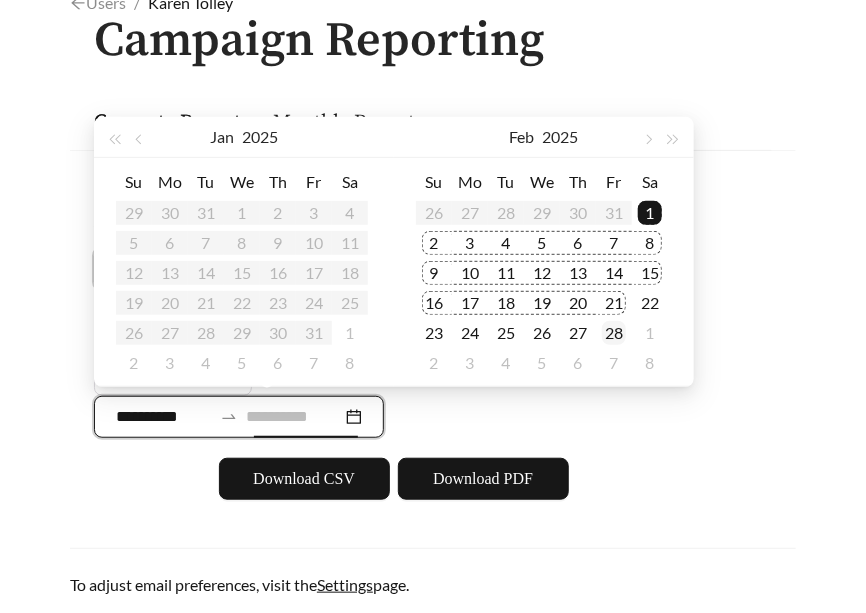 type on "**********" 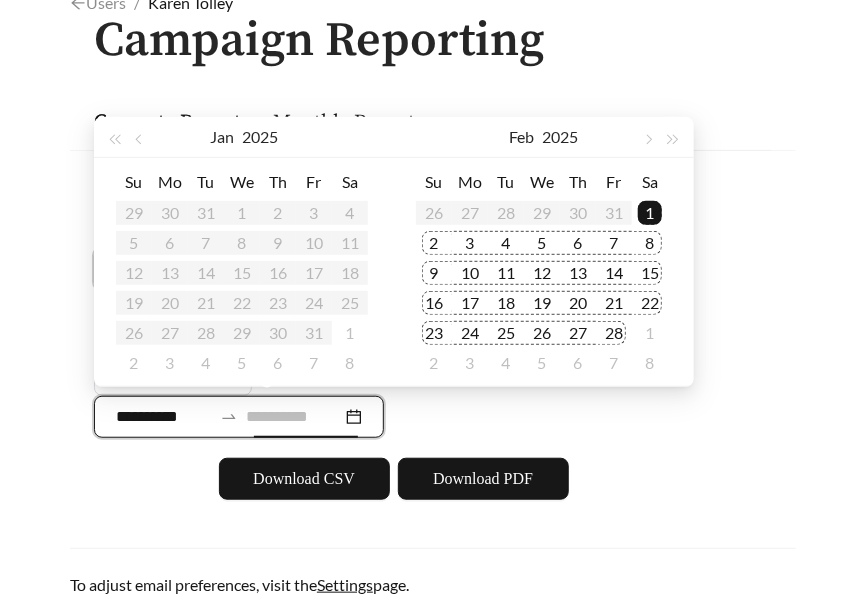 click on "28" at bounding box center (614, 333) 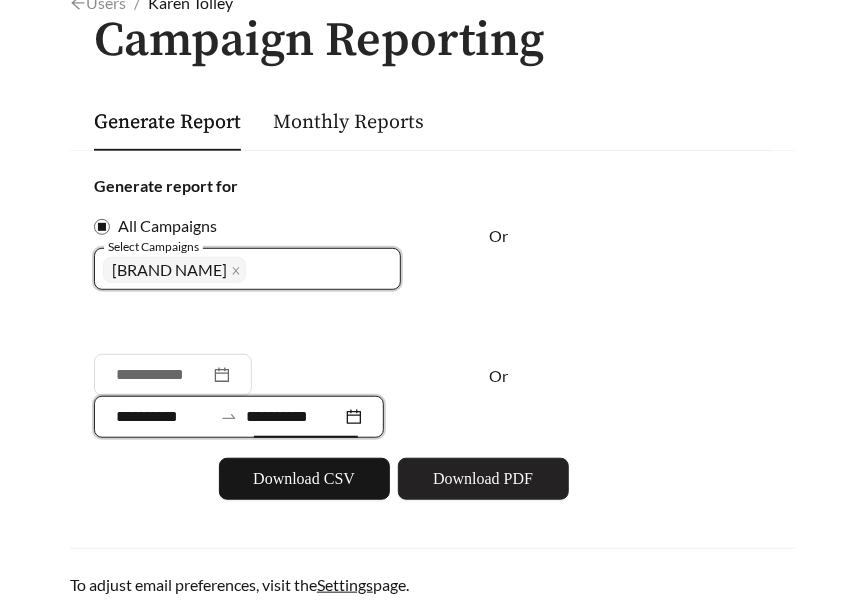 click on "Download PDF" at bounding box center (483, 479) 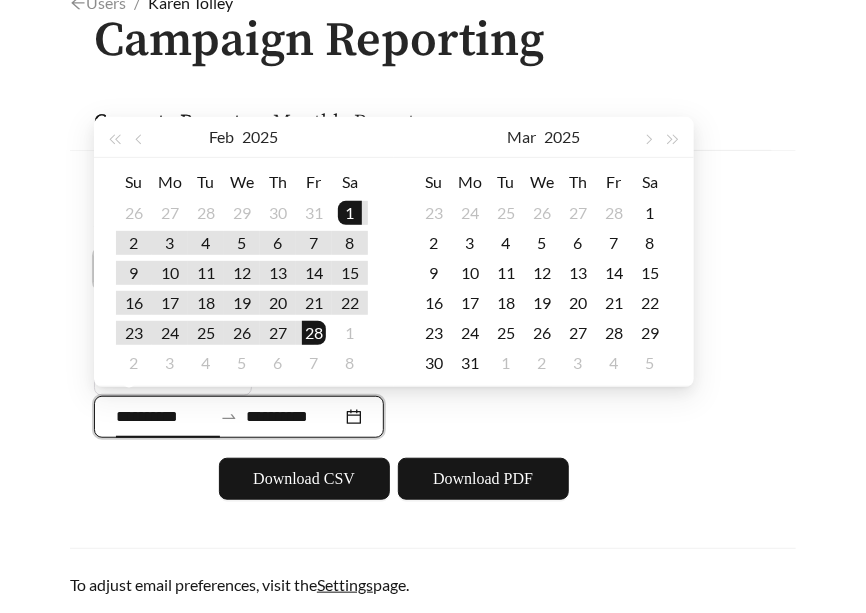 click on "**********" at bounding box center (164, 417) 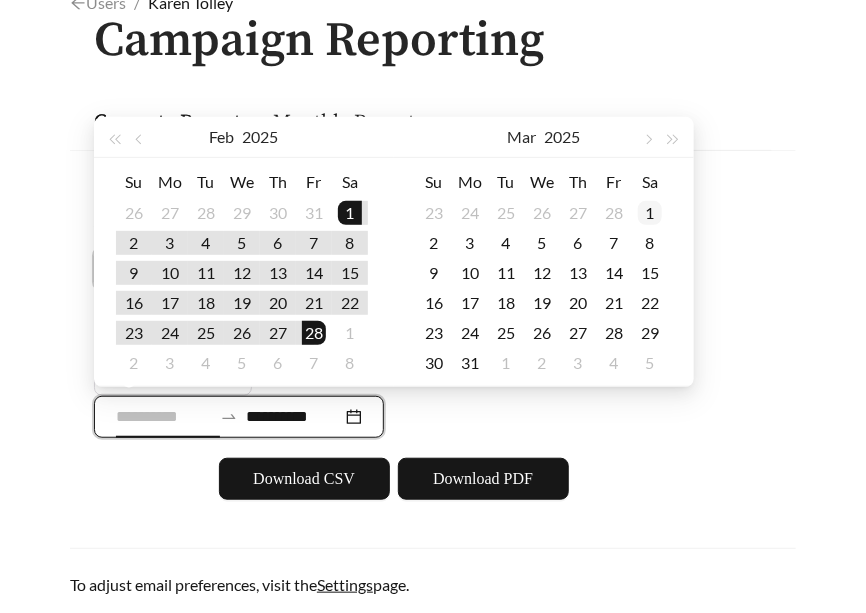 type on "**********" 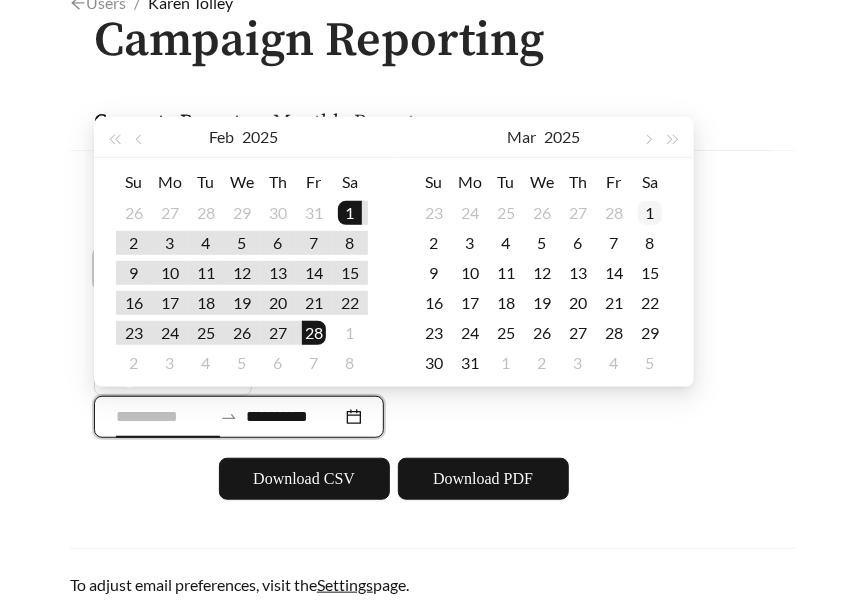 click on "1" at bounding box center [650, 213] 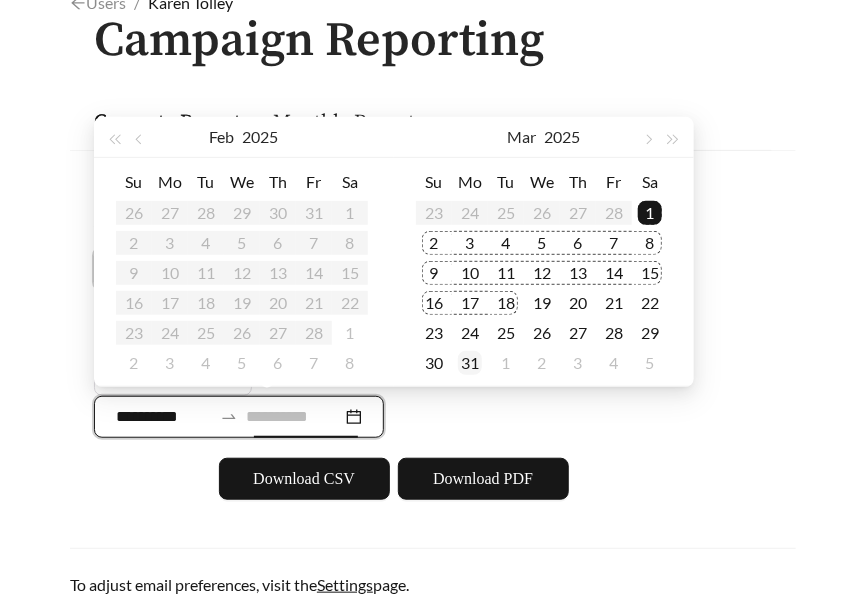 type on "**********" 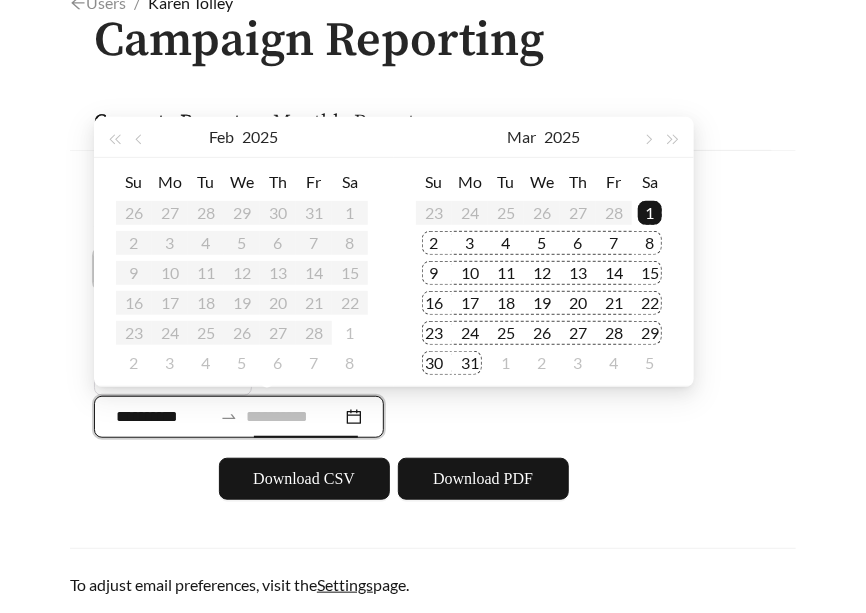 click on "31" at bounding box center [470, 363] 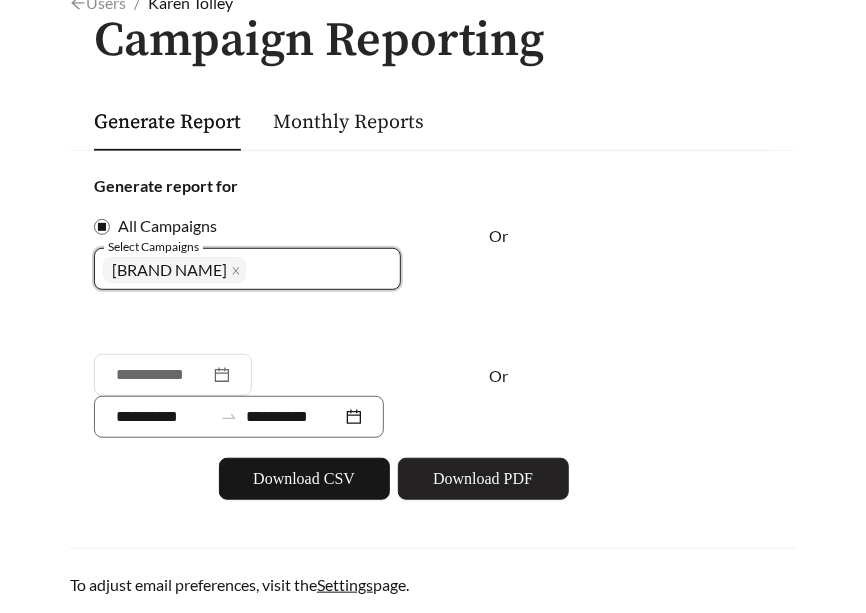 click on "Download PDF" at bounding box center (483, 479) 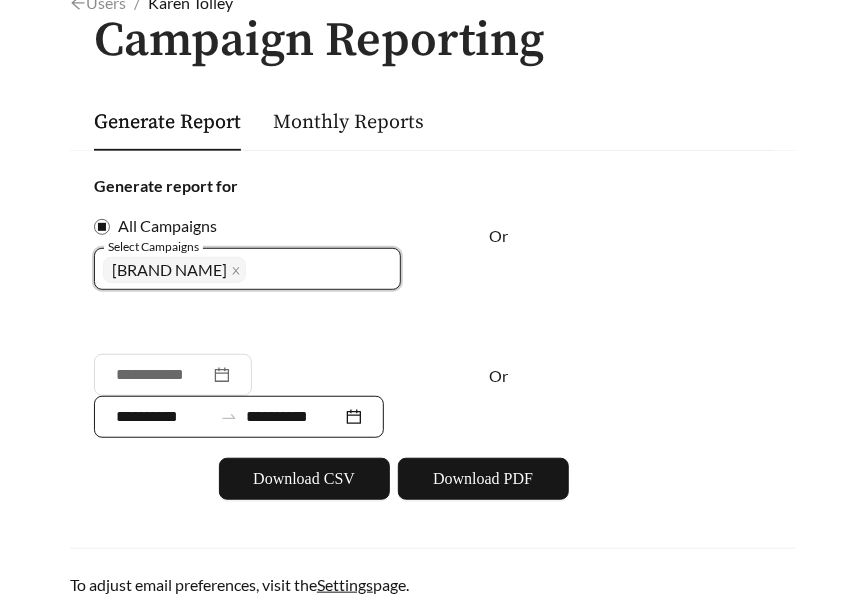 click on "**********" at bounding box center [164, 417] 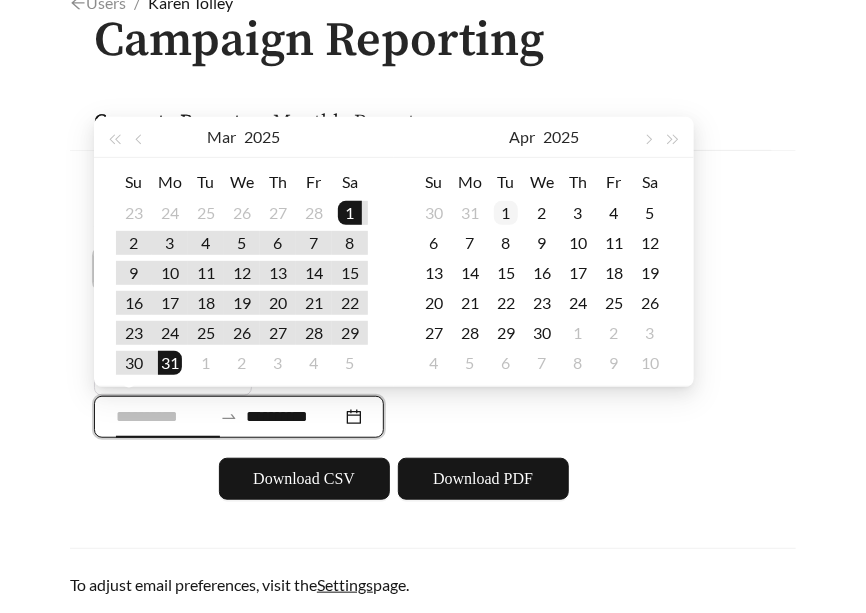 type on "**********" 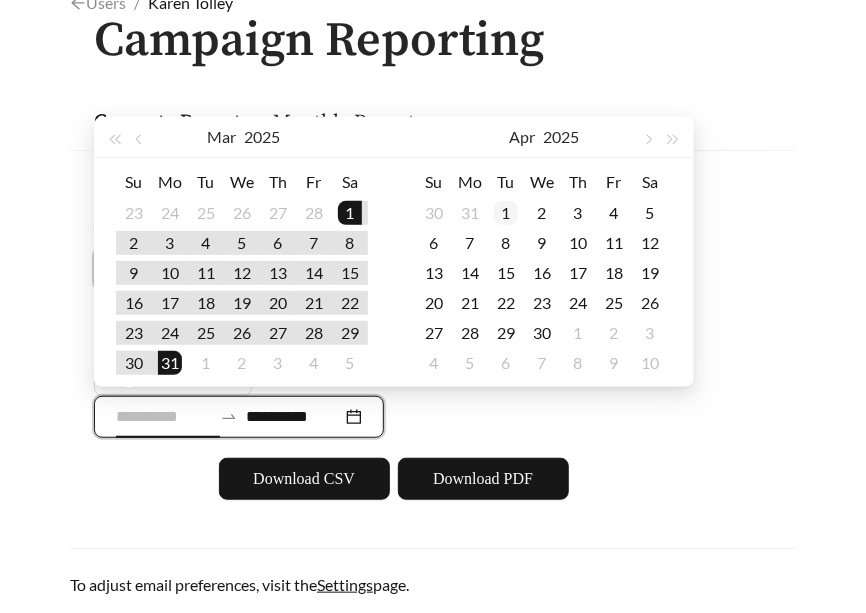 click on "1" at bounding box center (506, 213) 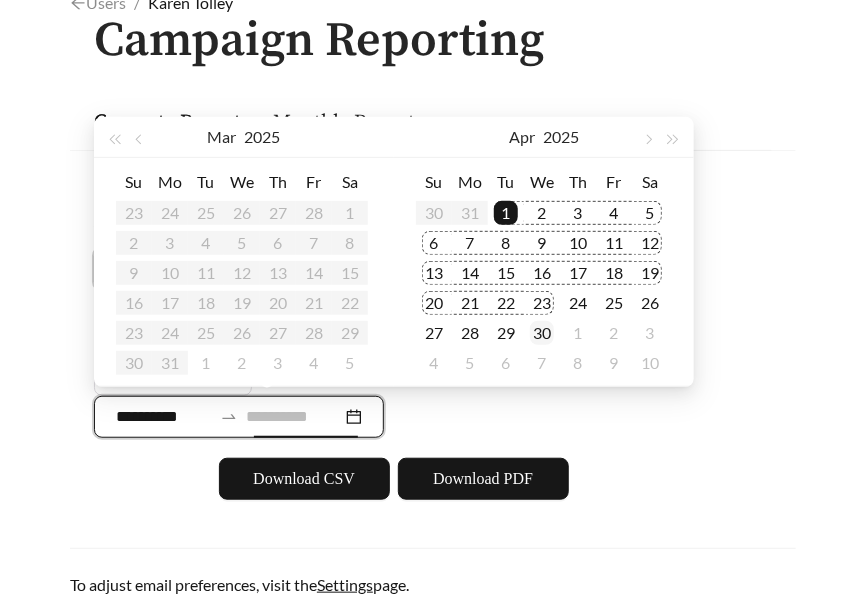 type on "**********" 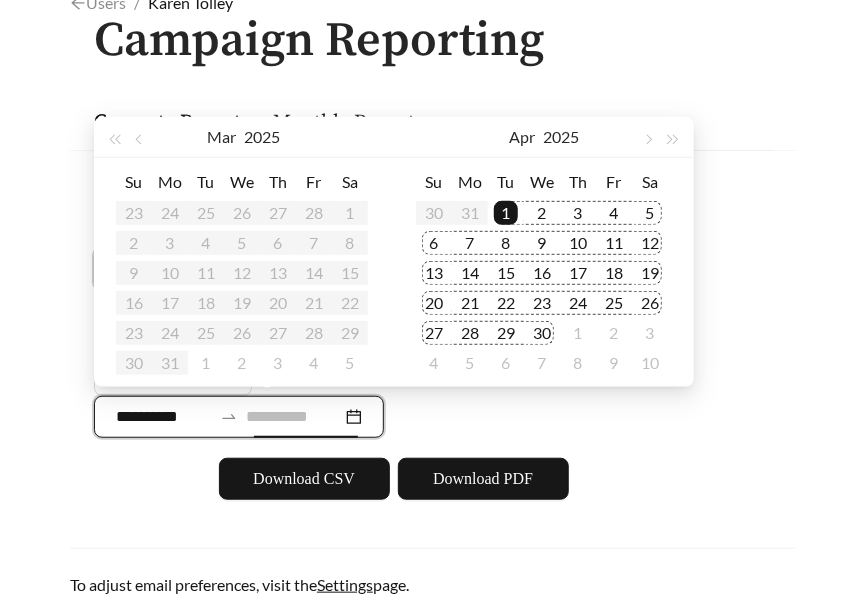 click on "30" at bounding box center (542, 333) 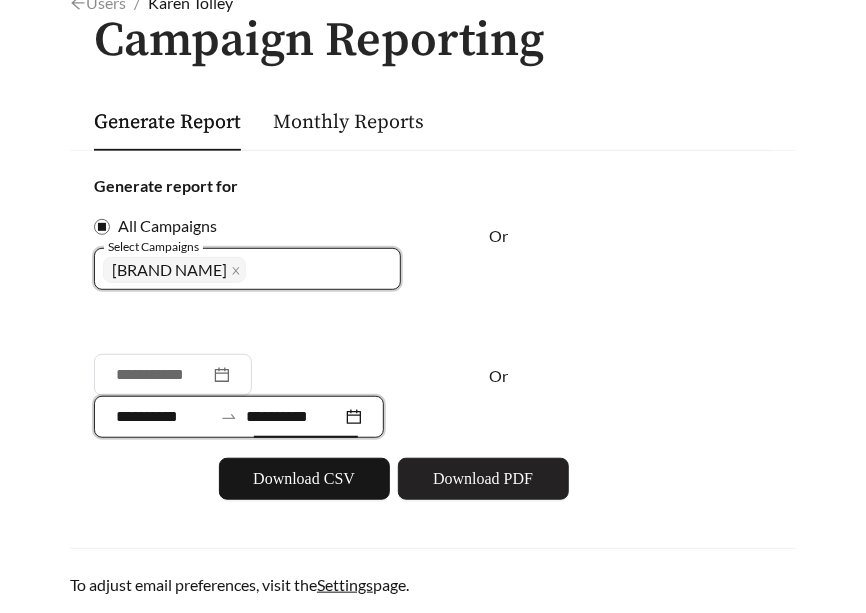 click on "Download PDF" at bounding box center [483, 479] 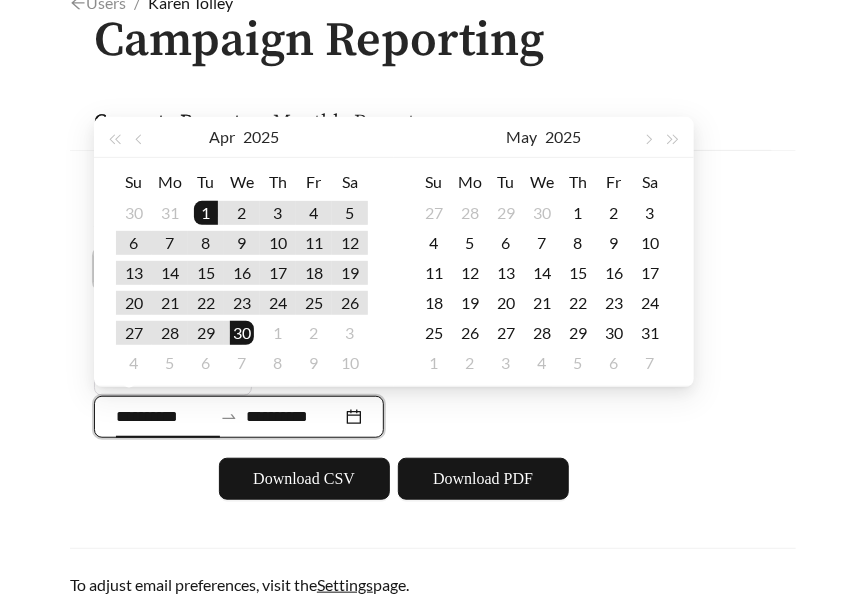 click on "**********" at bounding box center (164, 417) 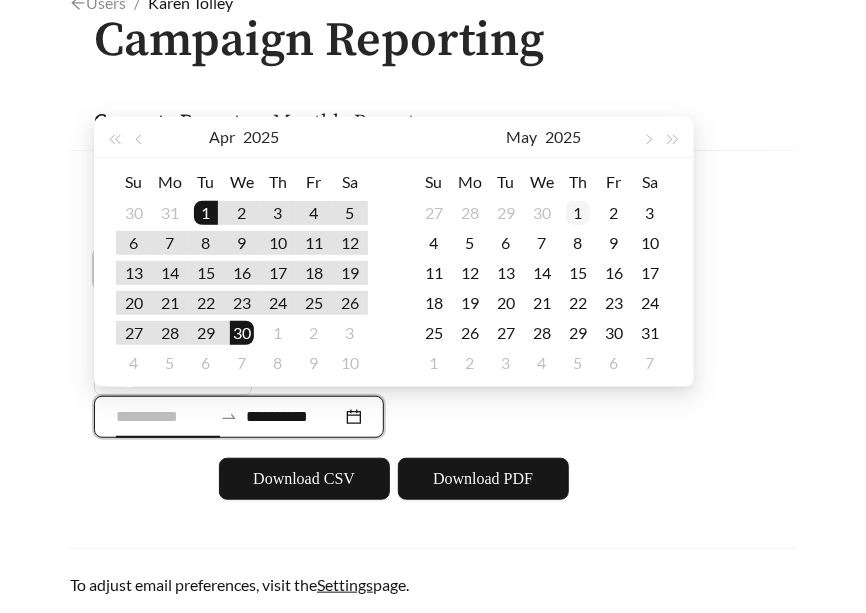 type on "**********" 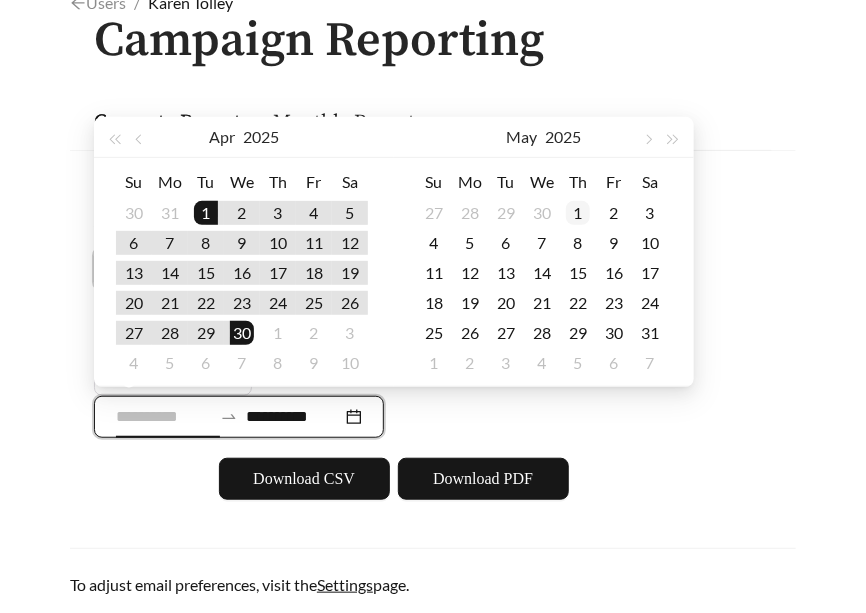 click on "1" at bounding box center (578, 213) 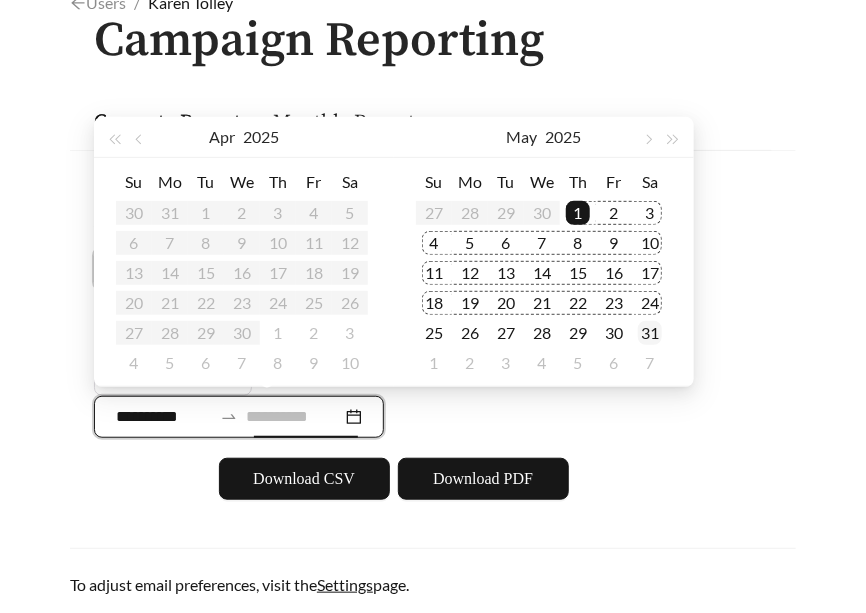 type on "**********" 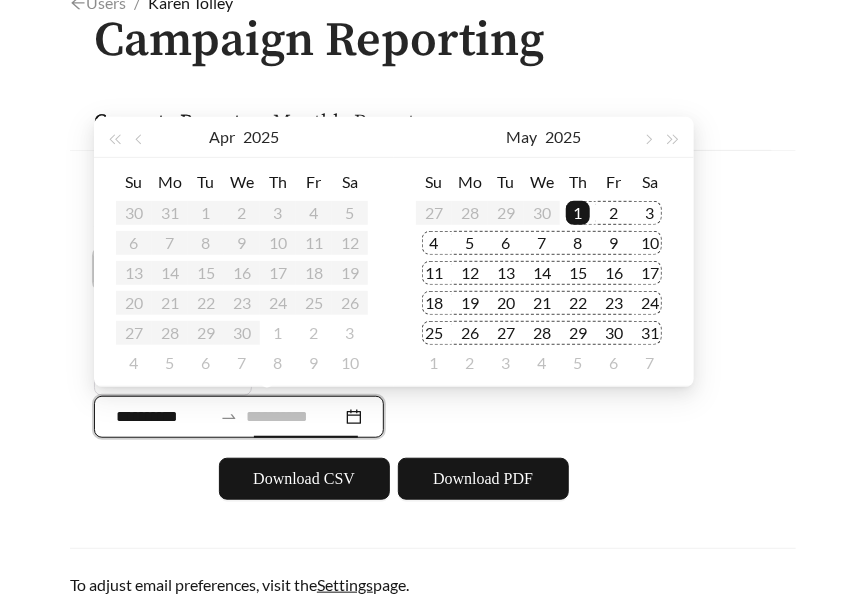 click on "31" at bounding box center (650, 333) 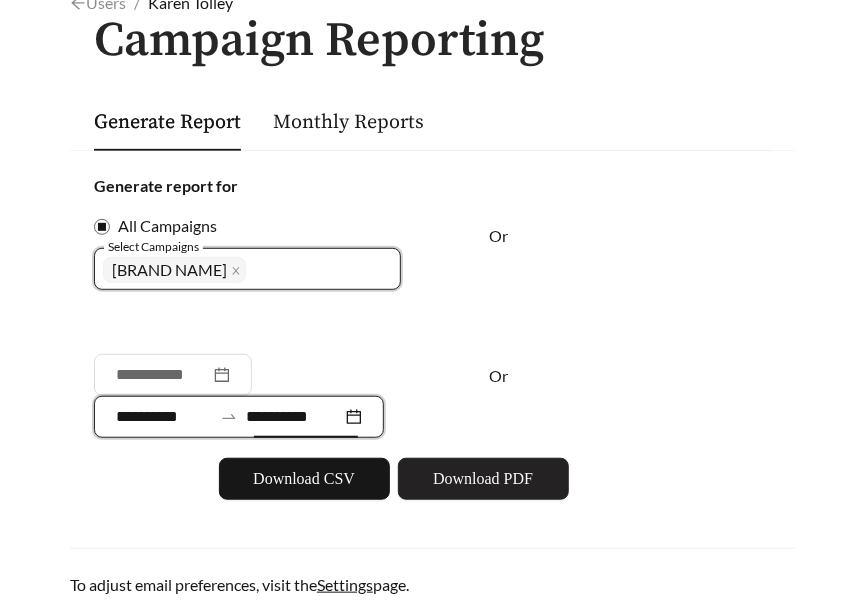 click on "Download PDF" at bounding box center [483, 479] 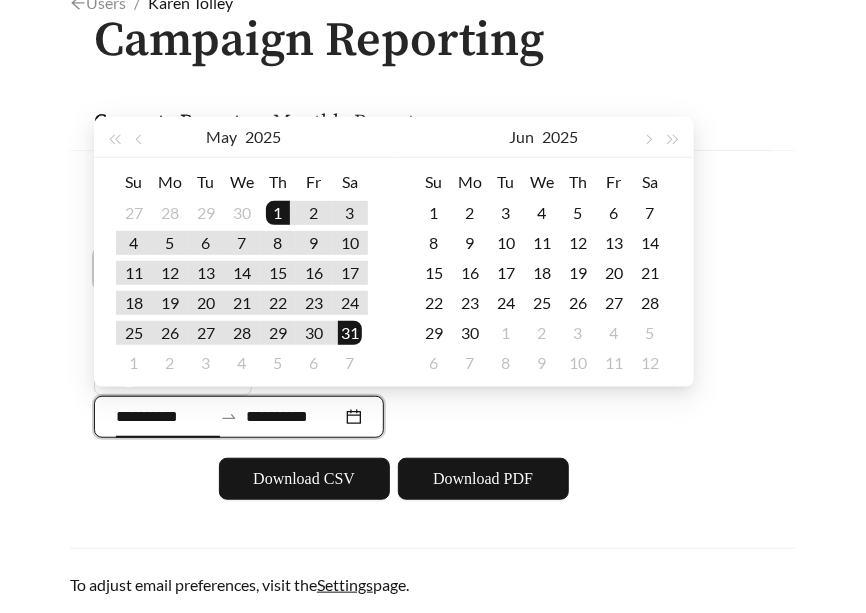 click on "**********" at bounding box center [164, 417] 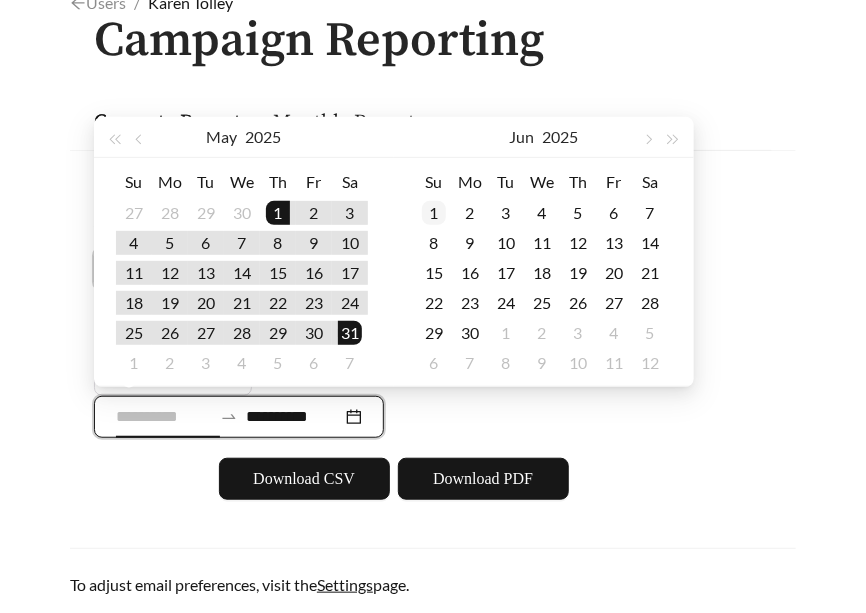 type on "**********" 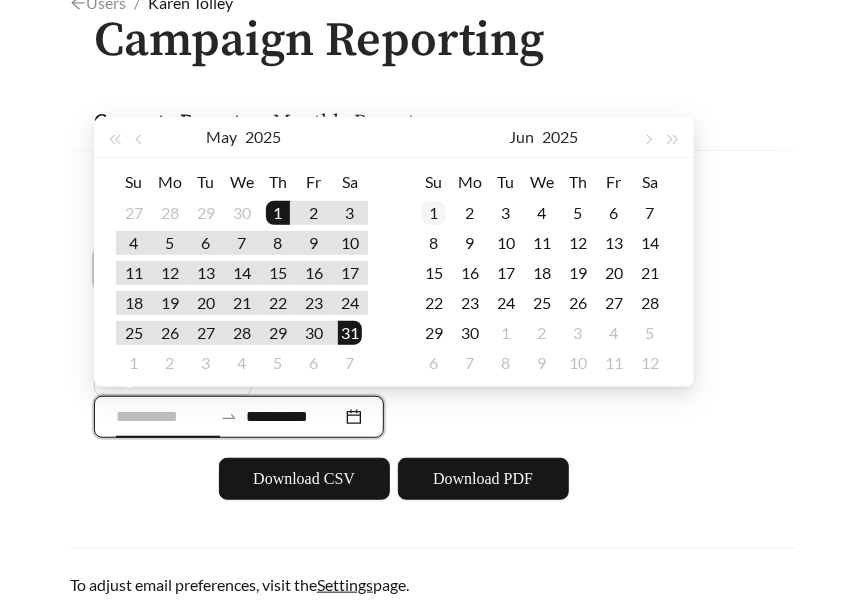 click on "1" at bounding box center (434, 213) 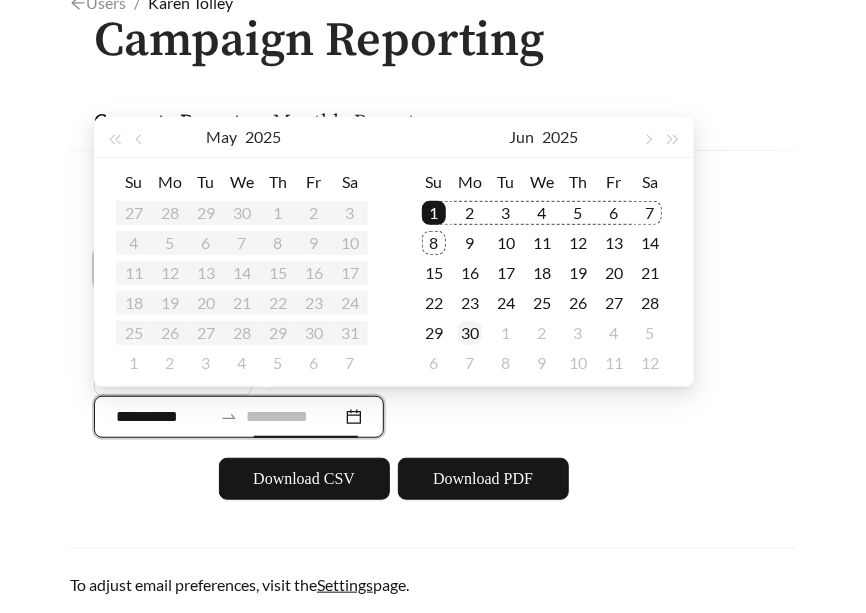 type on "**********" 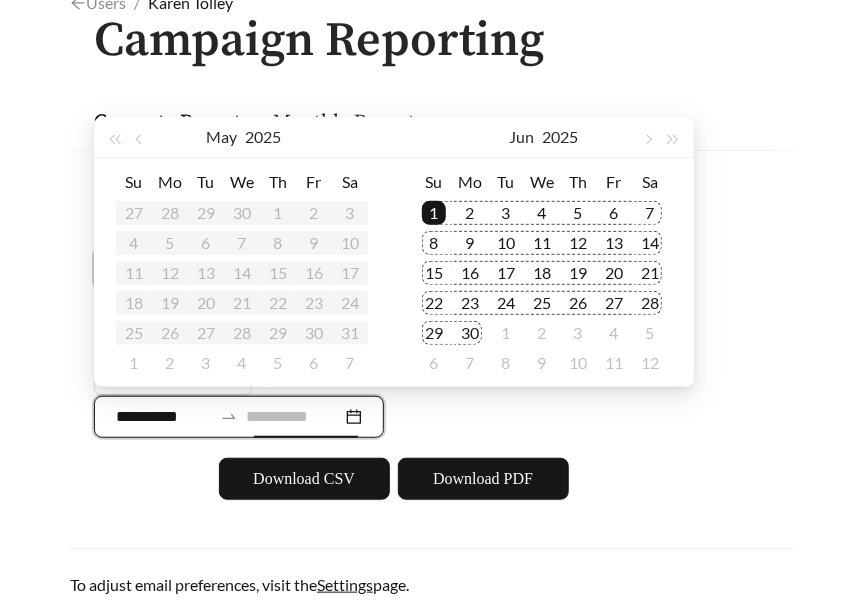 click on "30" at bounding box center [470, 333] 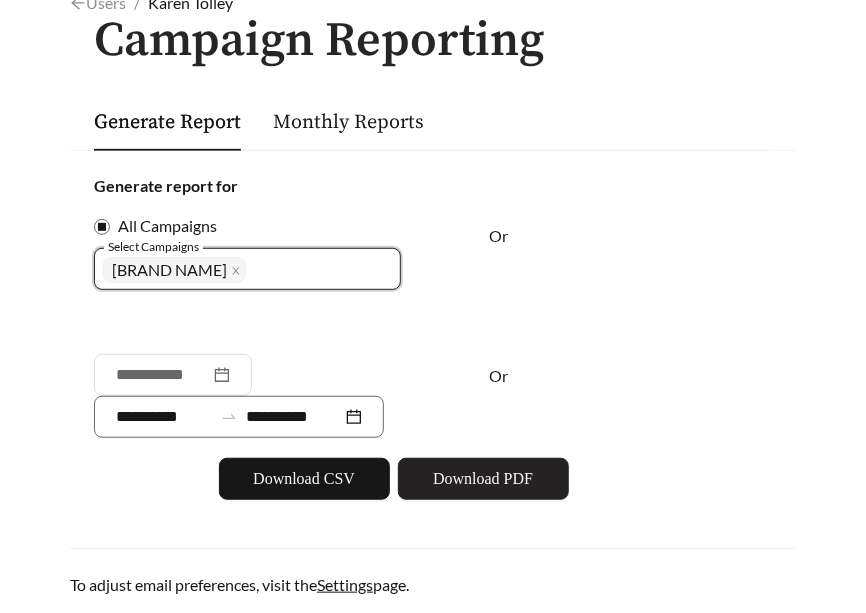 click on "Download PDF" at bounding box center (483, 479) 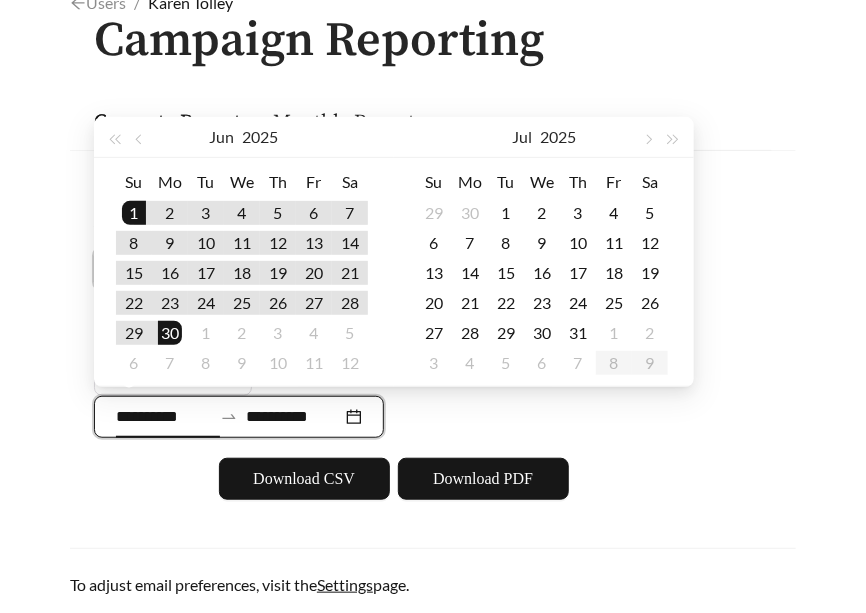 click on "**********" at bounding box center (164, 417) 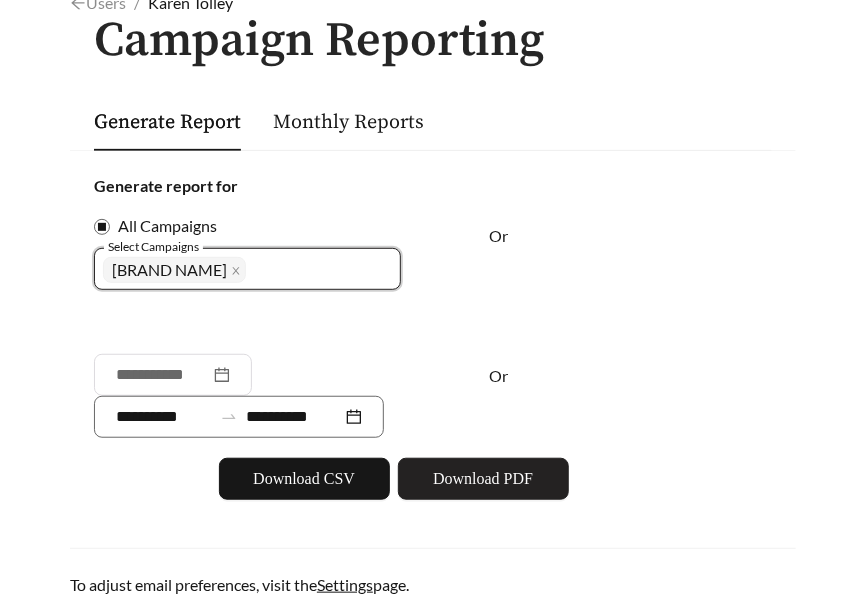 click on "**********" at bounding box center (433, 337) 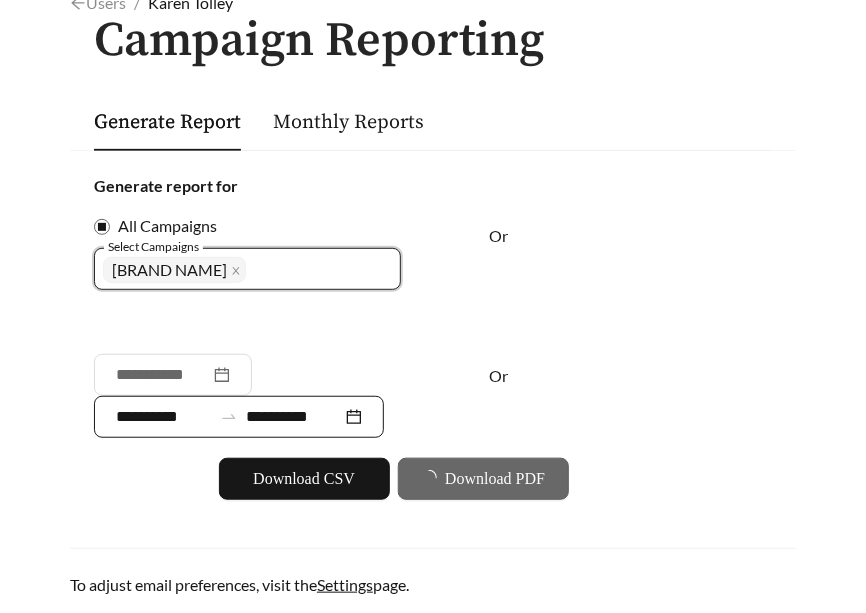 click on "**********" at bounding box center (164, 417) 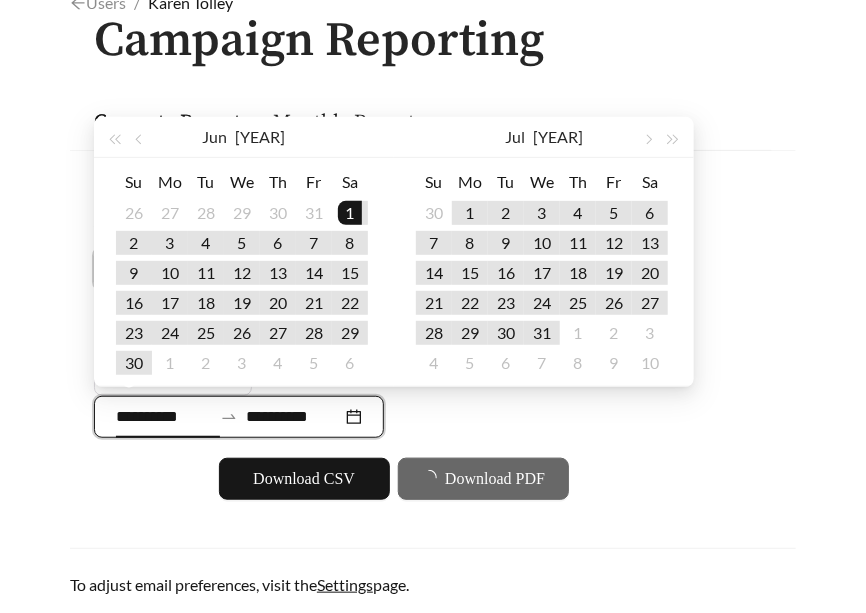 type on "**********" 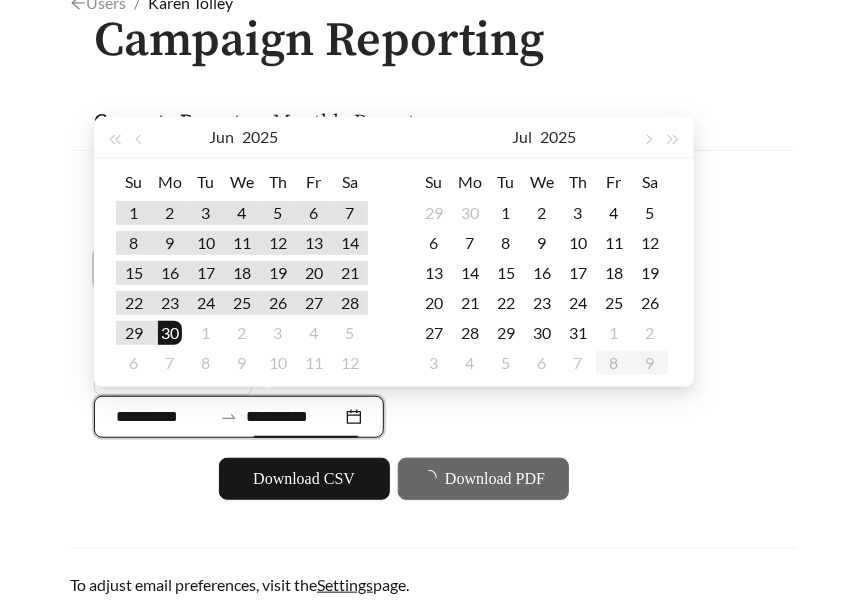click on "**********" at bounding box center (294, 417) 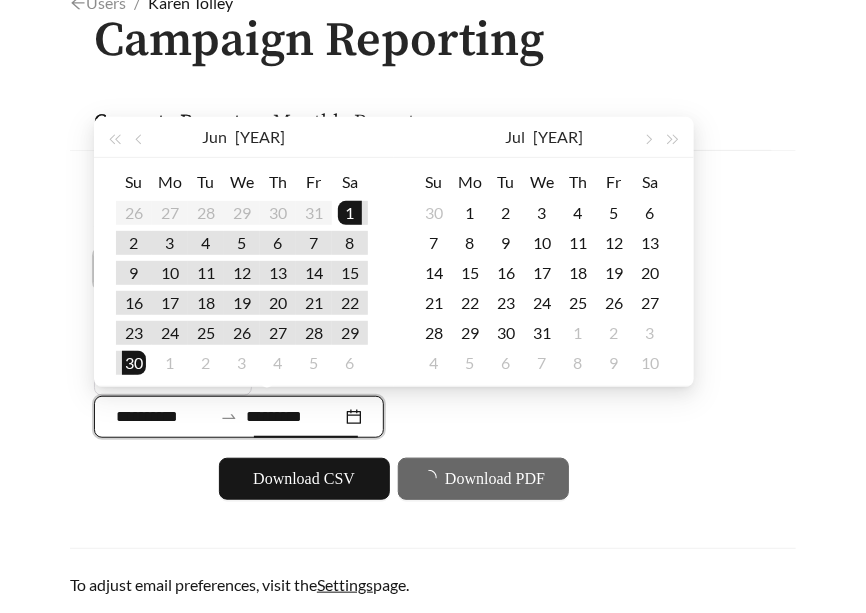 type on "**********" 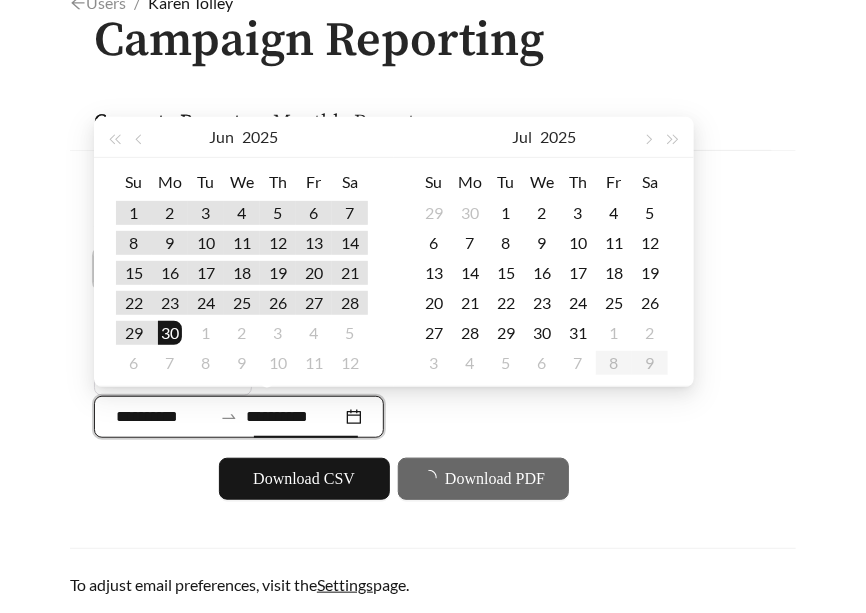 click on "**********" at bounding box center (433, 269) 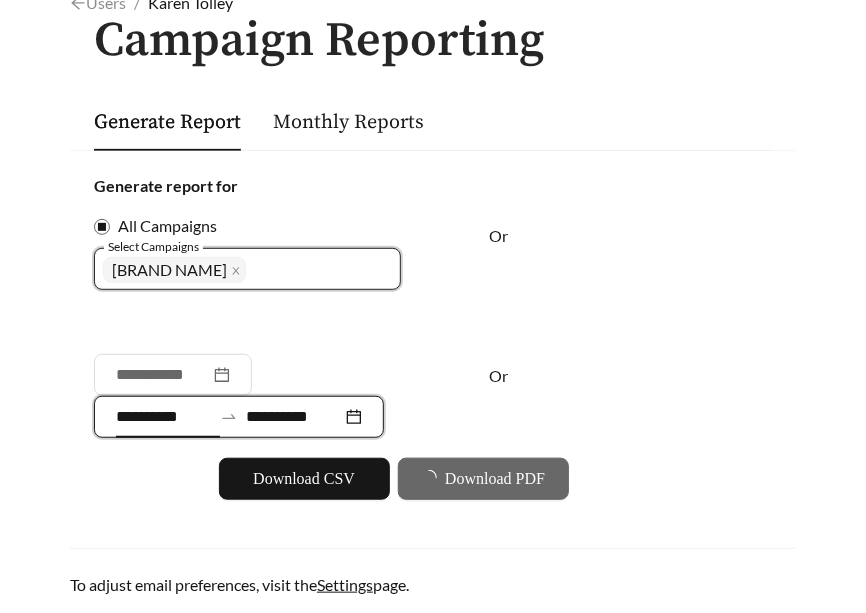 click on "**********" at bounding box center (164, 417) 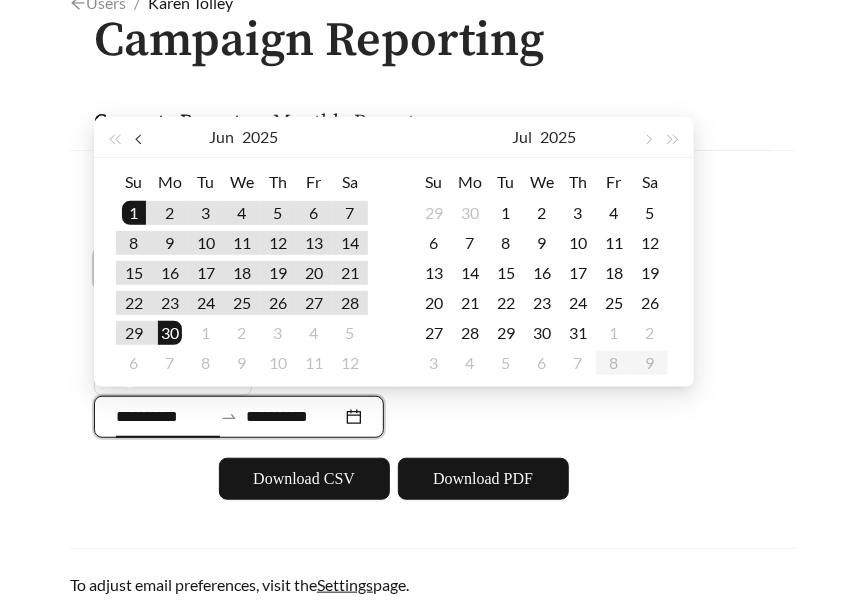 click at bounding box center (141, 137) 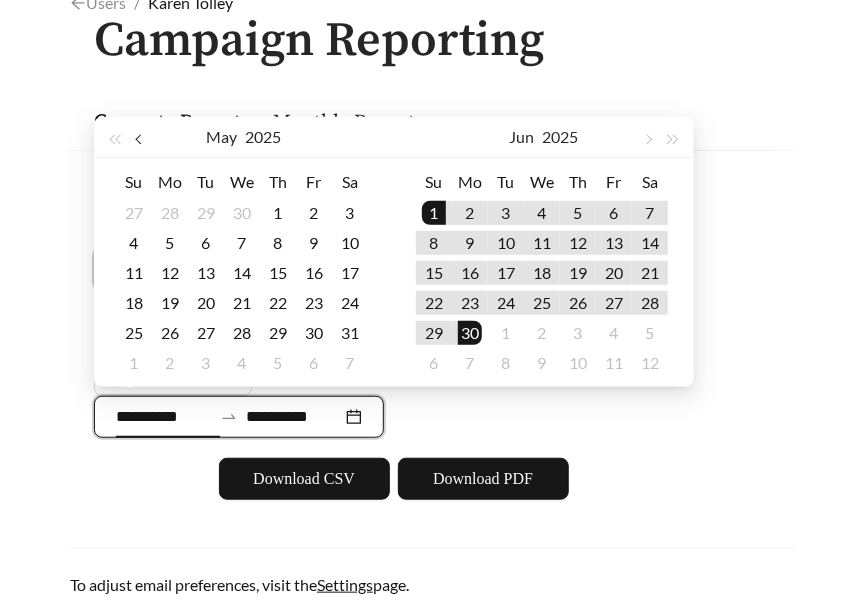 click at bounding box center (141, 137) 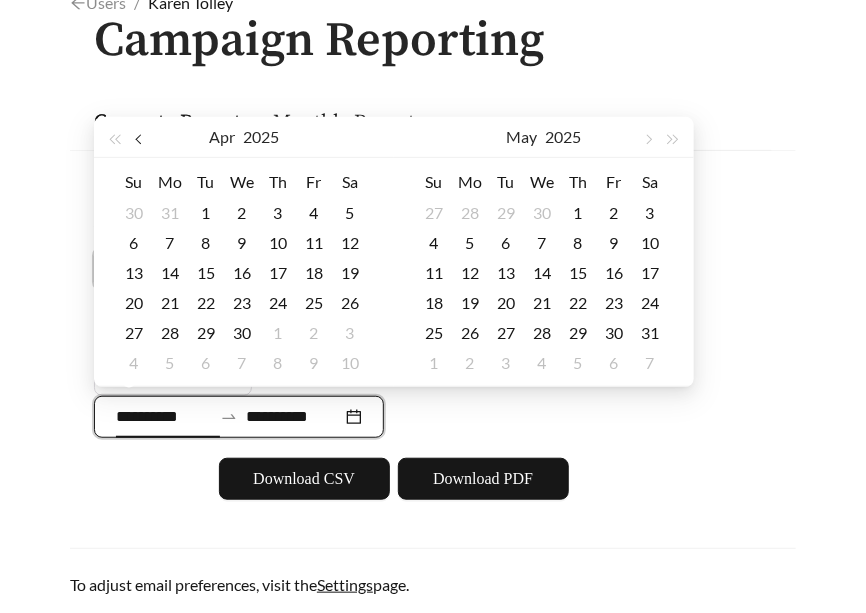 click at bounding box center [141, 137] 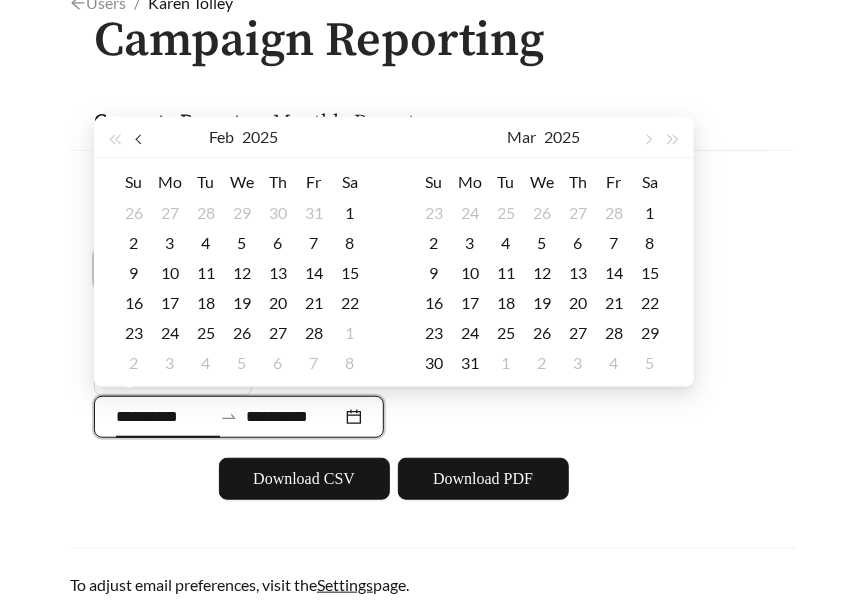 click at bounding box center (141, 137) 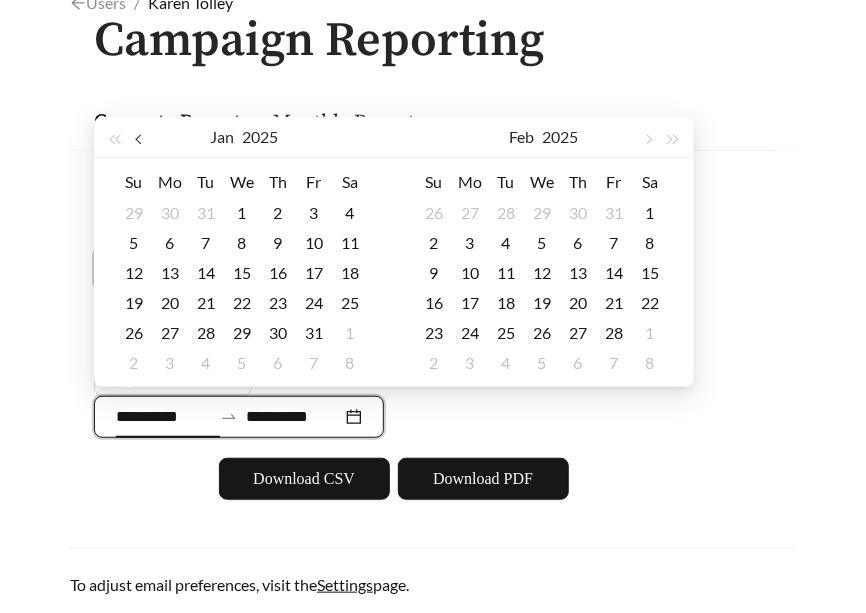 click at bounding box center [141, 137] 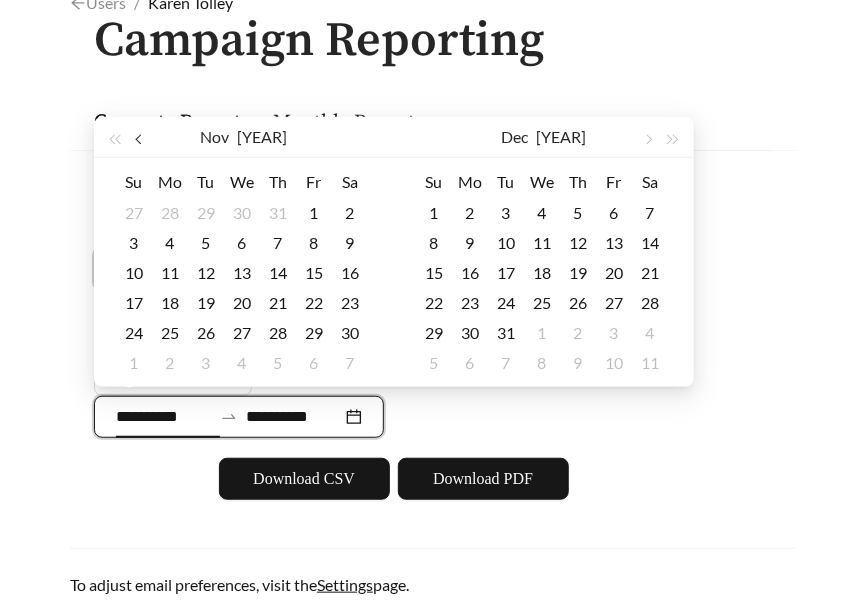 click at bounding box center [141, 137] 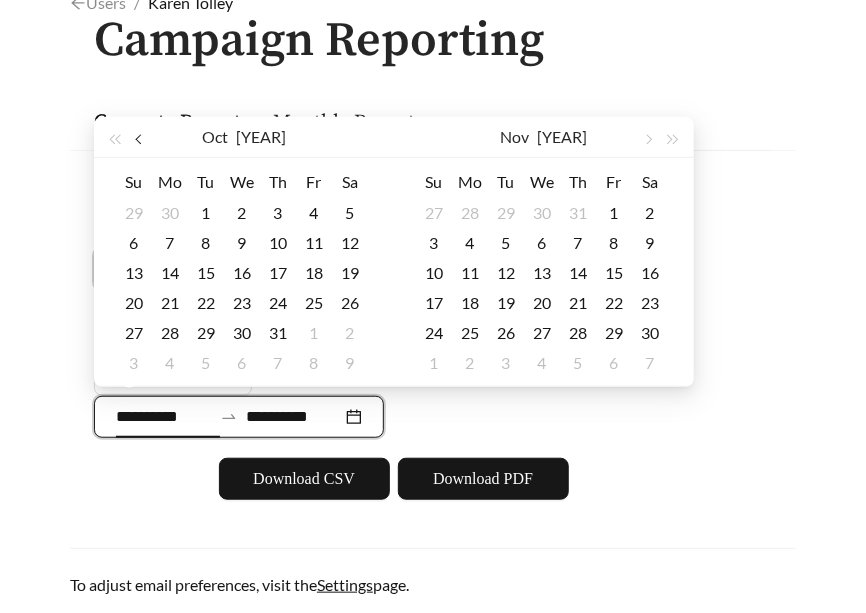 click at bounding box center (141, 137) 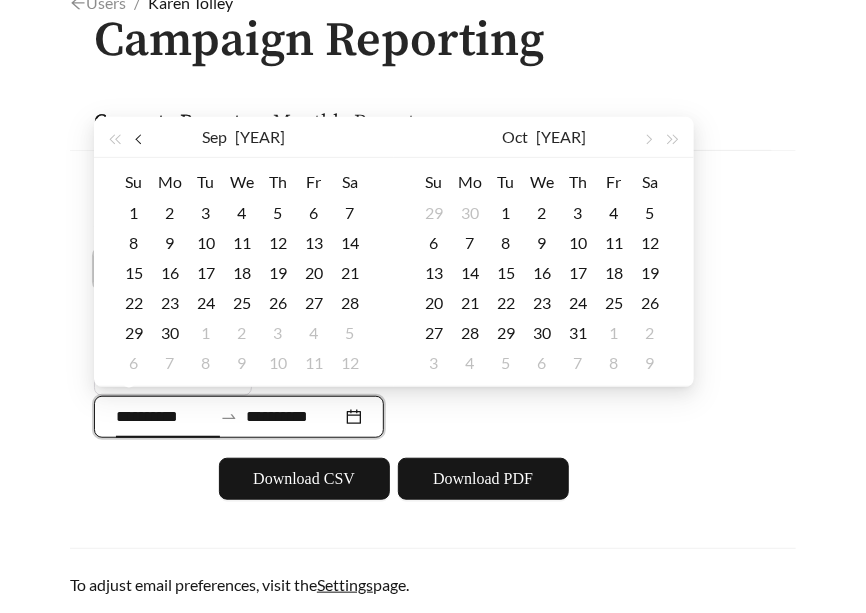 click at bounding box center (141, 137) 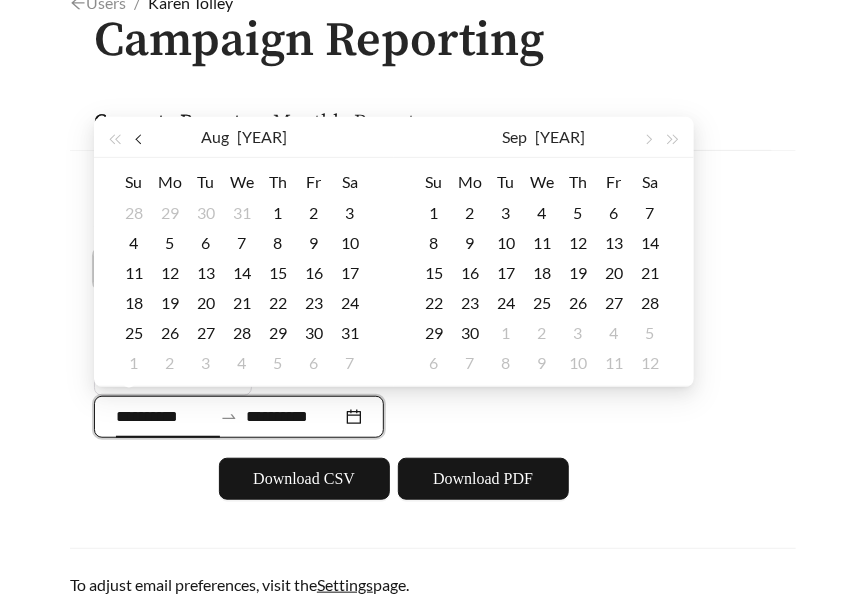 click at bounding box center [141, 137] 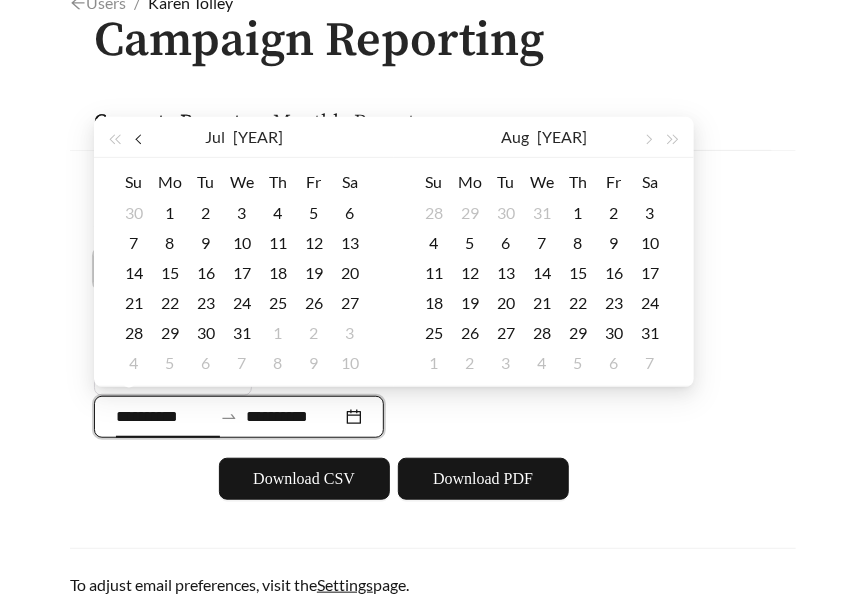 click at bounding box center (141, 137) 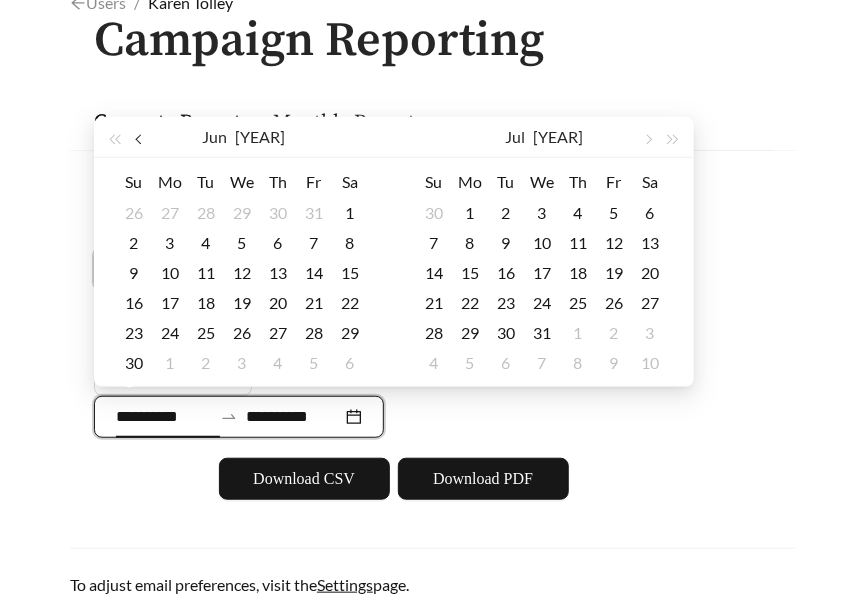 click at bounding box center (141, 137) 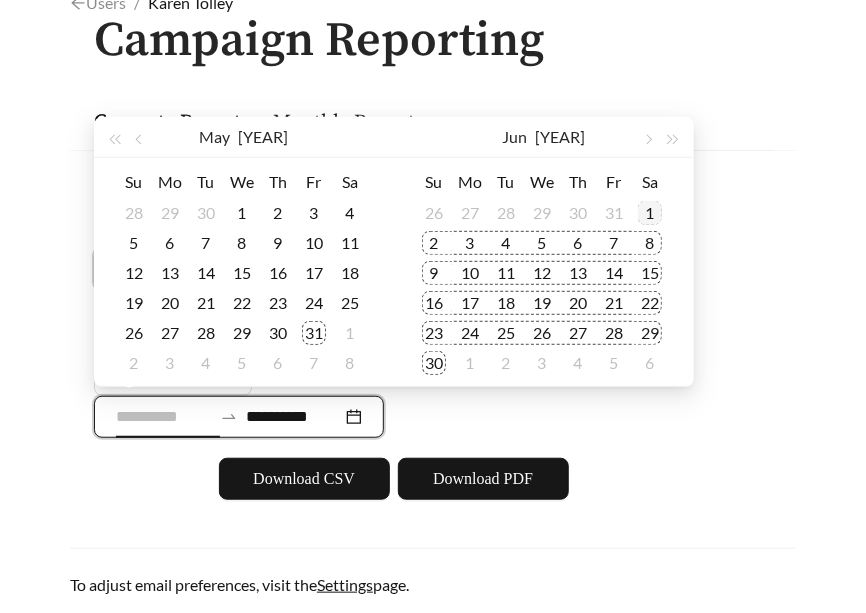 type on "**********" 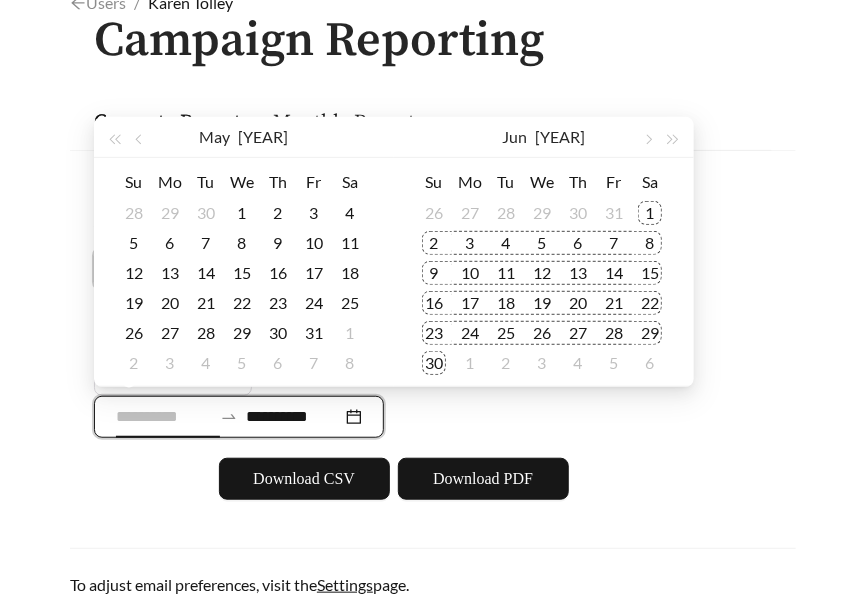 click on "1" at bounding box center (650, 213) 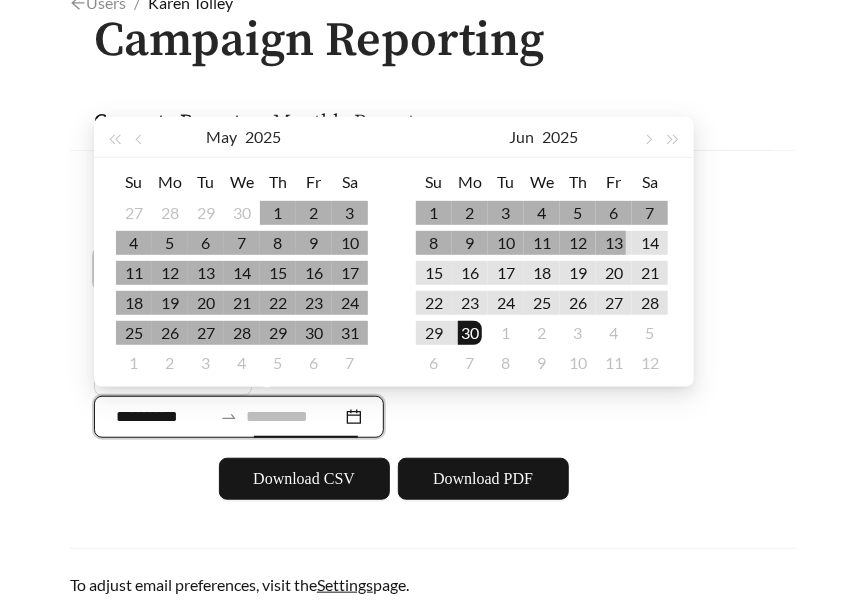 type on "**********" 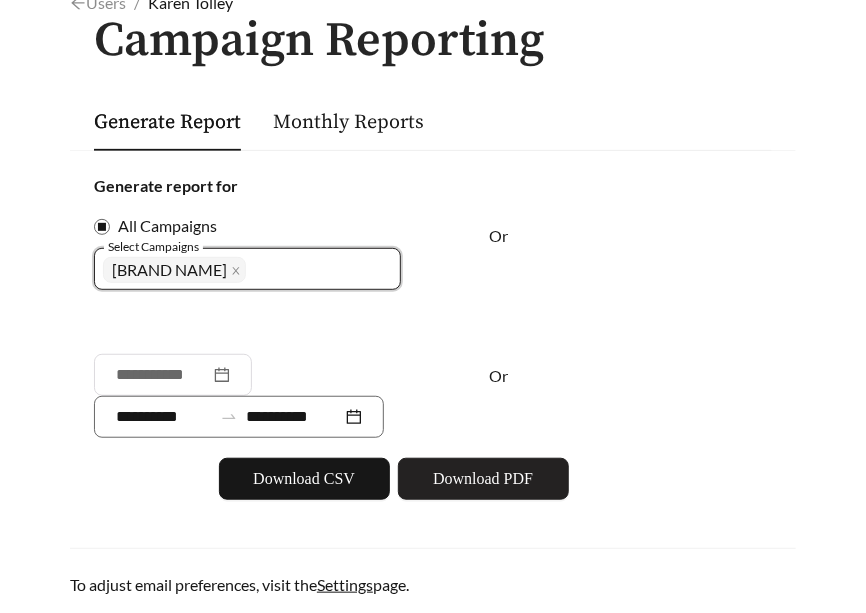 click on "Download PDF" at bounding box center [483, 479] 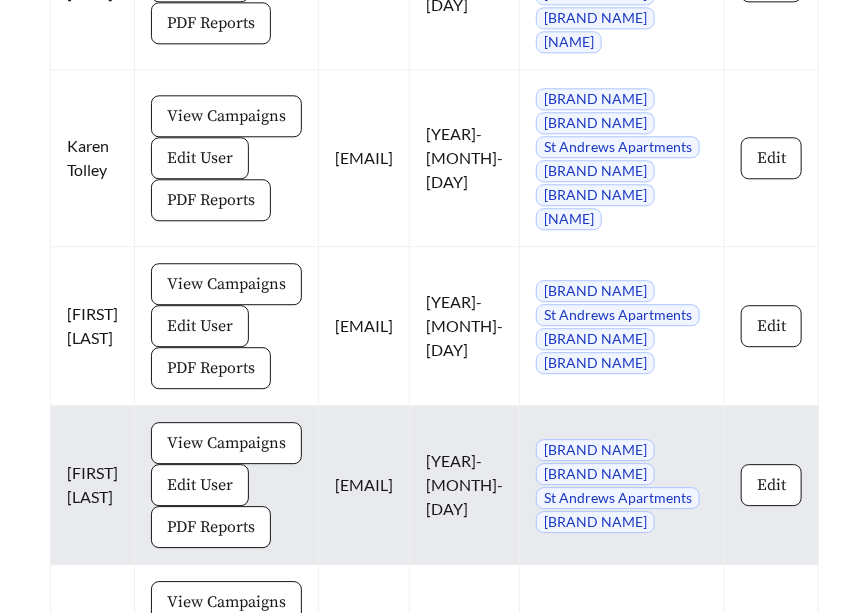 scroll, scrollTop: 1379, scrollLeft: 0, axis: vertical 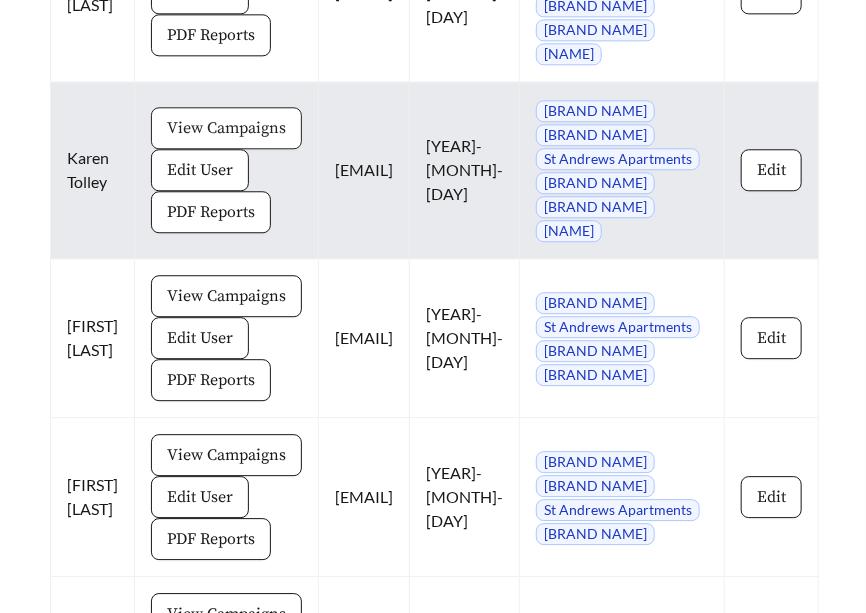 click on "View Campaigns" at bounding box center [226, 128] 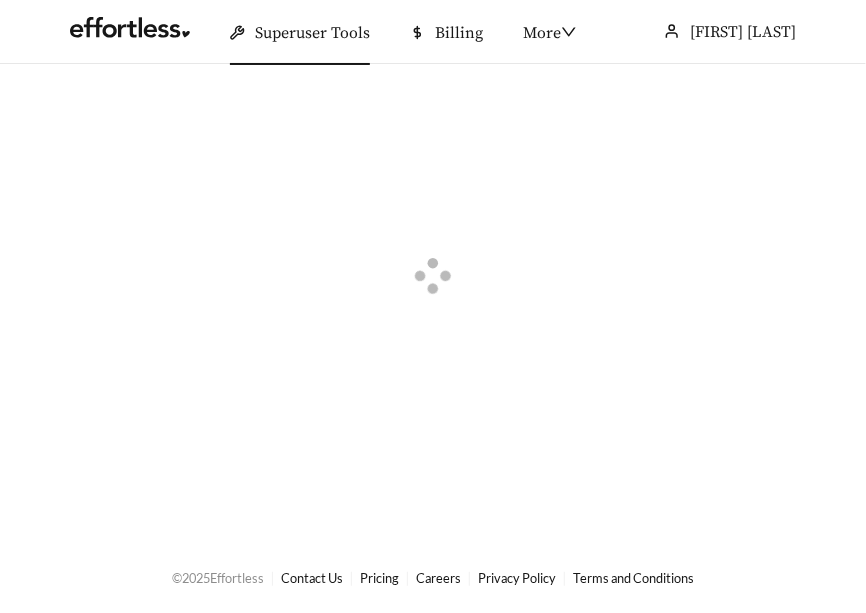 scroll, scrollTop: 0, scrollLeft: 0, axis: both 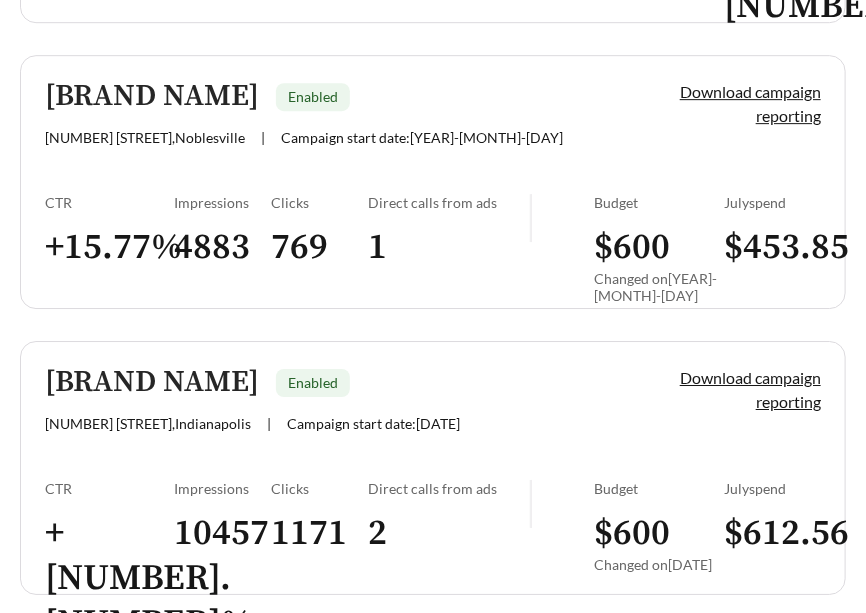 click on "Clicks 769" at bounding box center [319, 256] 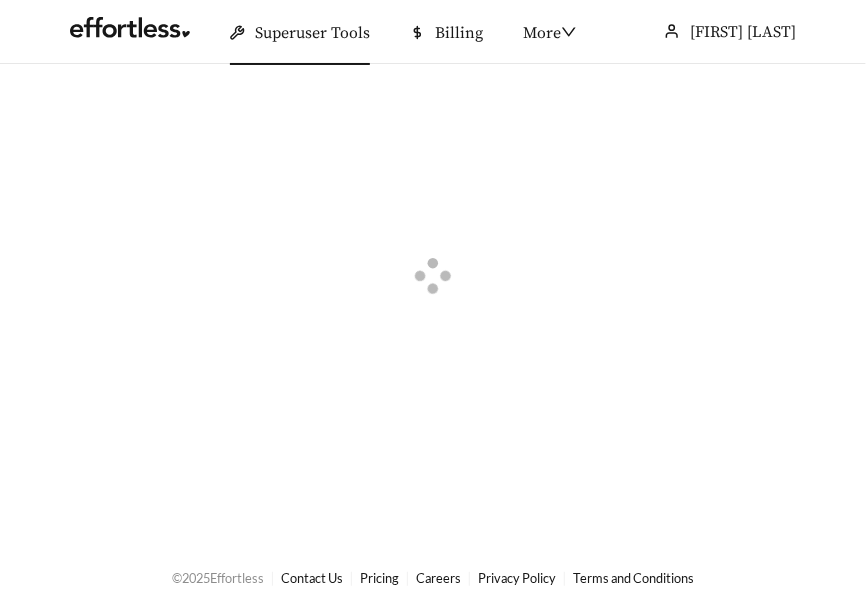 scroll, scrollTop: 0, scrollLeft: 0, axis: both 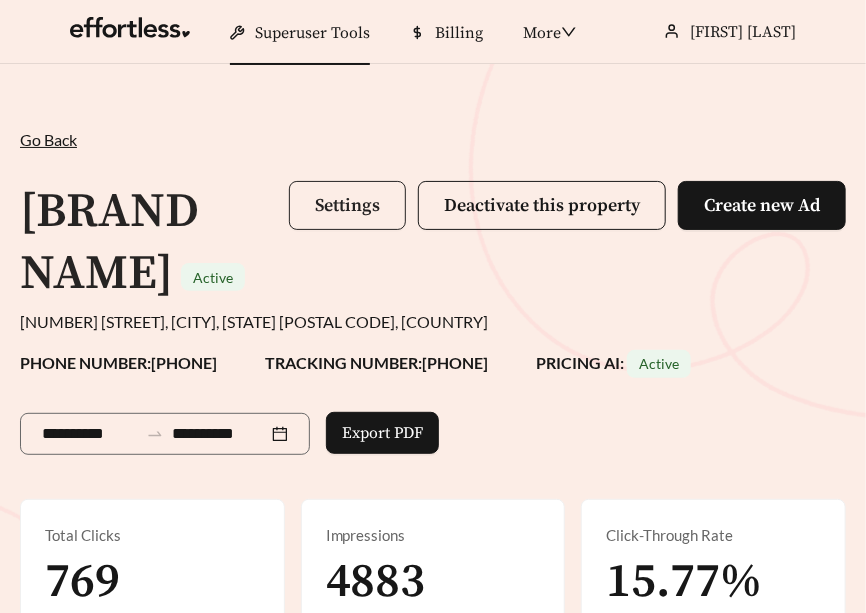 click on "Settings" at bounding box center (347, 205) 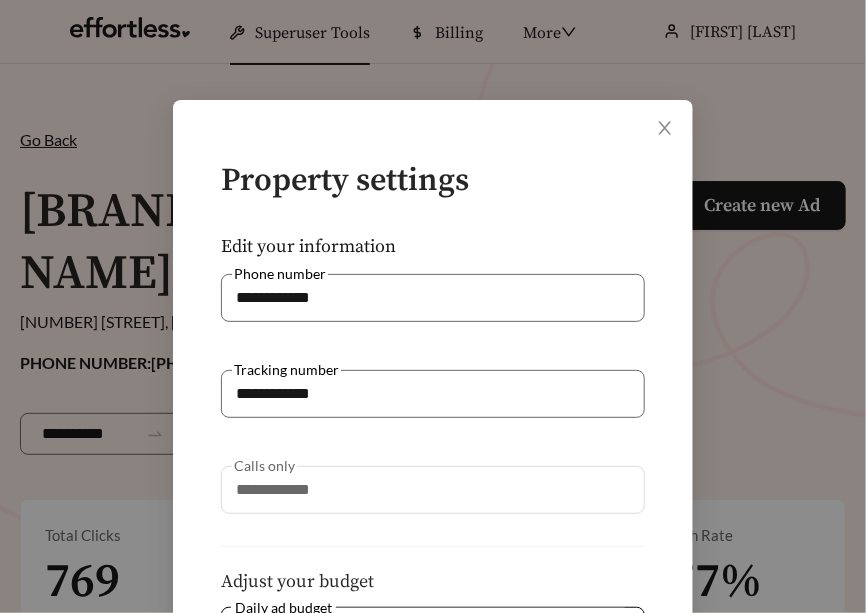 scroll, scrollTop: 518, scrollLeft: 0, axis: vertical 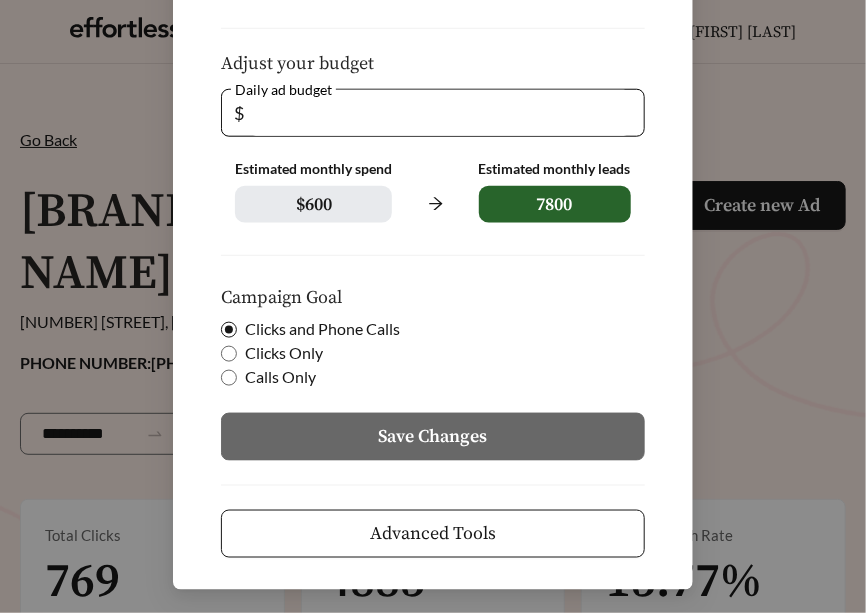 click on "Advanced Tools" at bounding box center [433, 533] 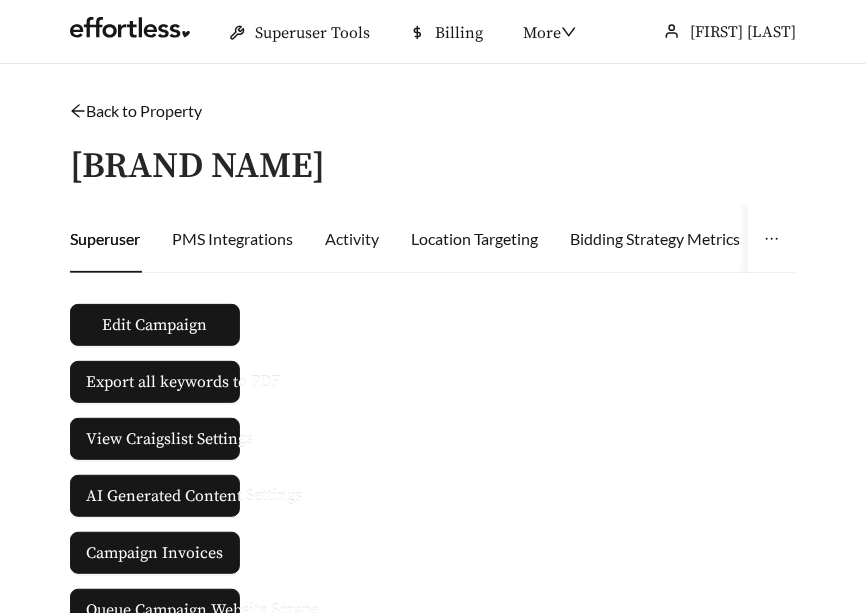 click on "Activity" at bounding box center [352, 239] 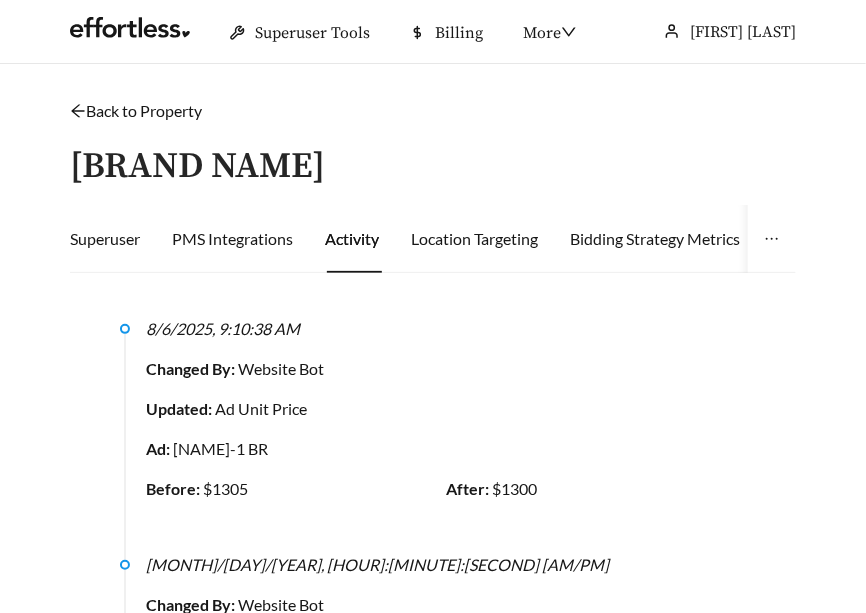 click on "Back to Property /" at bounding box center (433, 111) 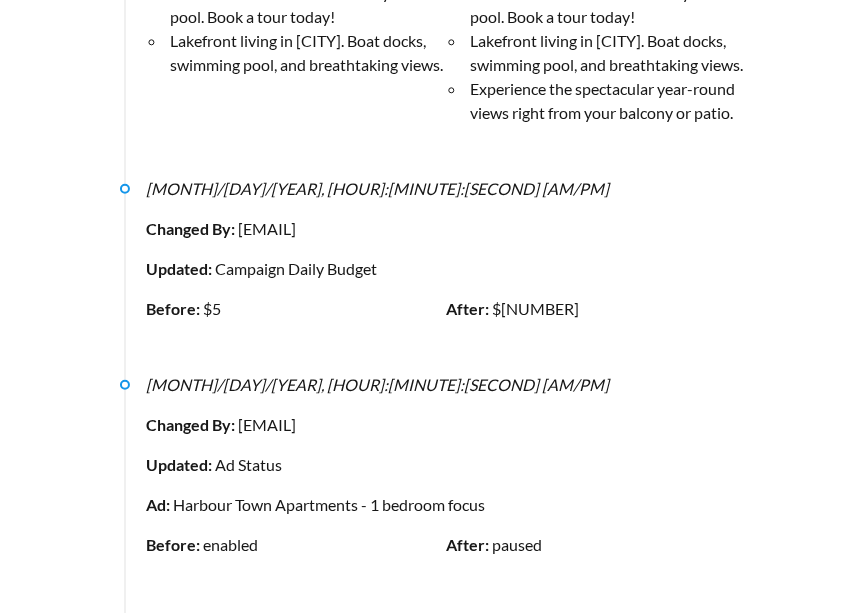 scroll, scrollTop: 26328, scrollLeft: 0, axis: vertical 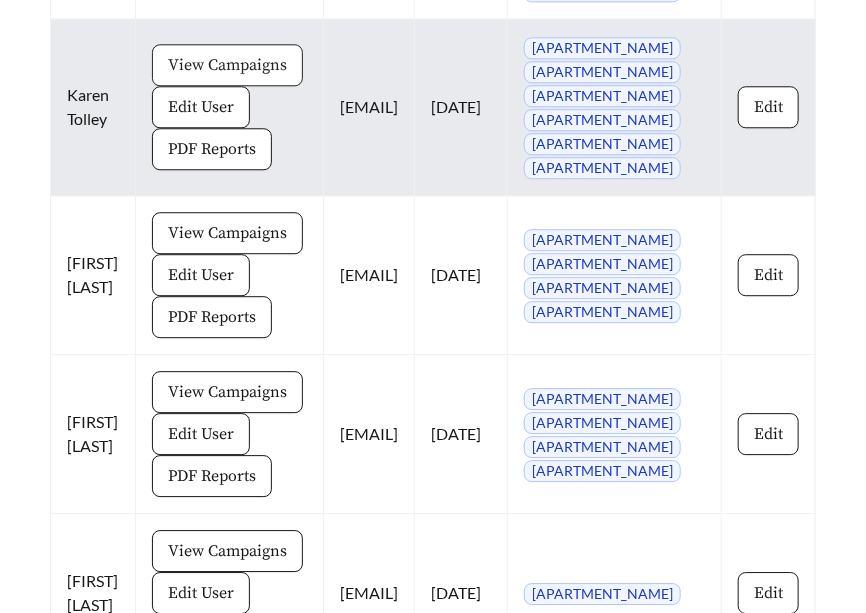 click on "View Campaigns" at bounding box center [227, 65] 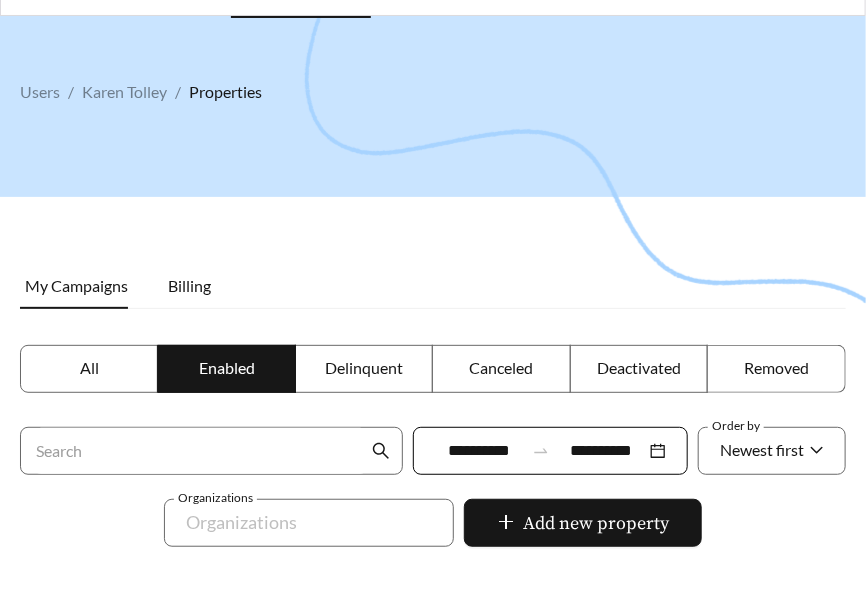 scroll, scrollTop: 64, scrollLeft: 0, axis: vertical 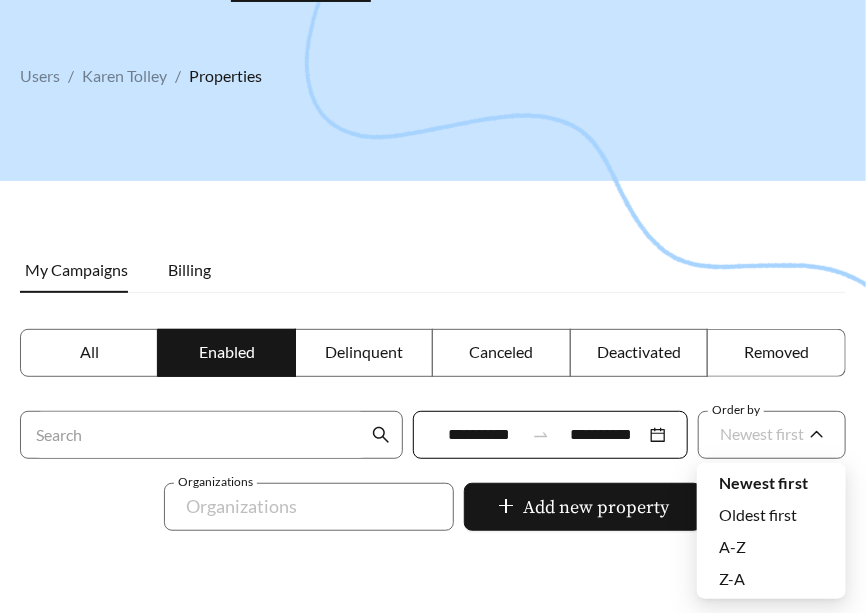 click on "Oldest first" at bounding box center [758, 514] 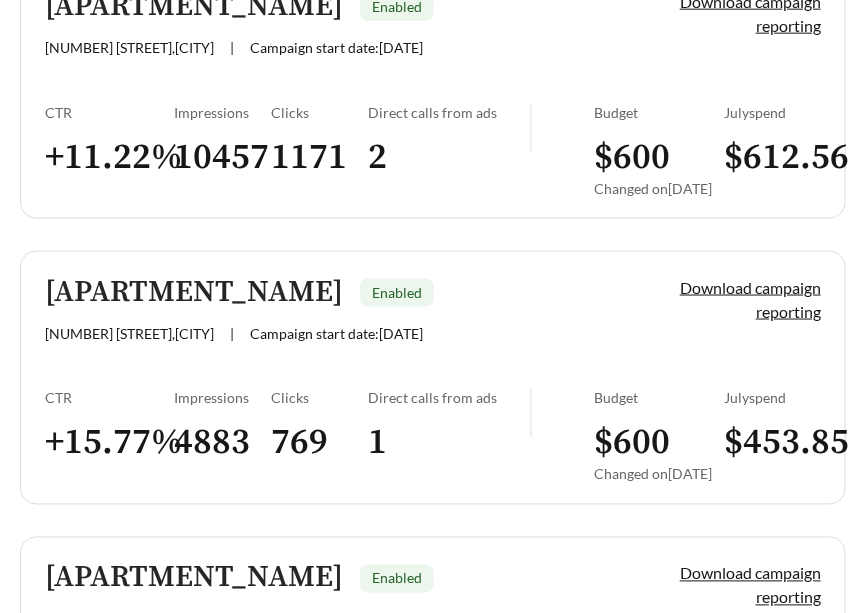 scroll, scrollTop: 727, scrollLeft: 0, axis: vertical 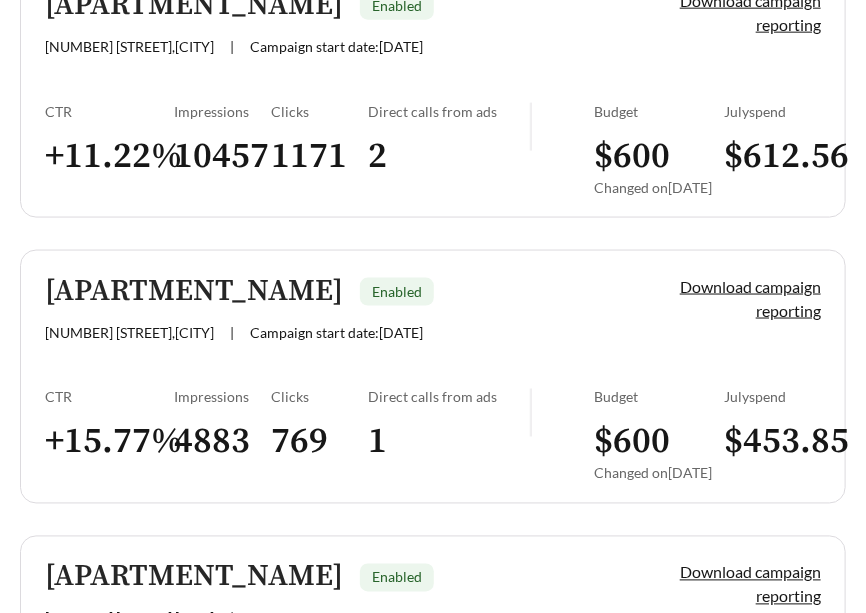 drag, startPoint x: 542, startPoint y: 338, endPoint x: 270, endPoint y: 5, distance: 429.9686 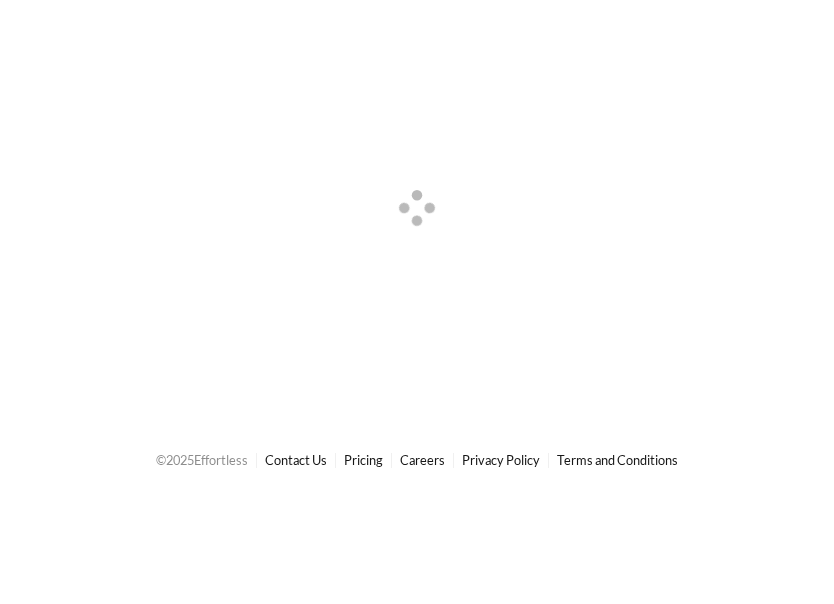 scroll, scrollTop: 0, scrollLeft: 0, axis: both 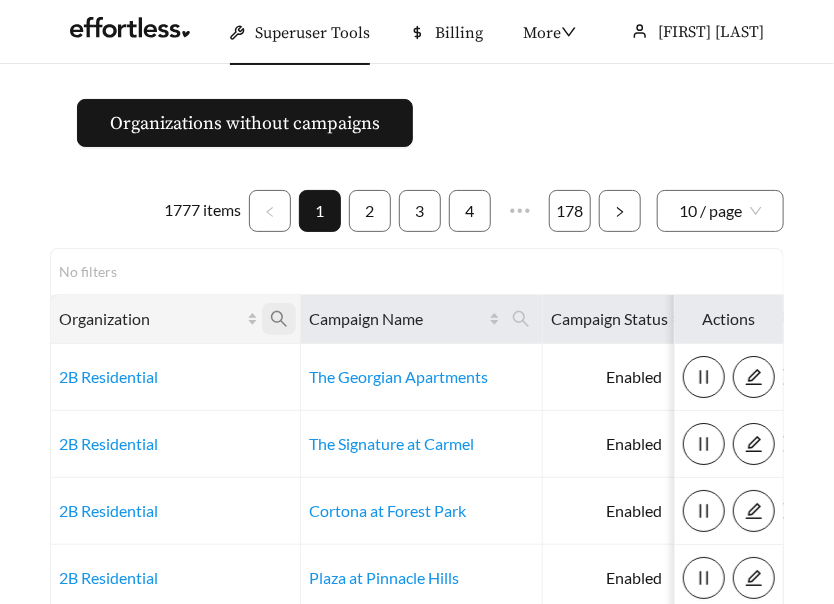 click 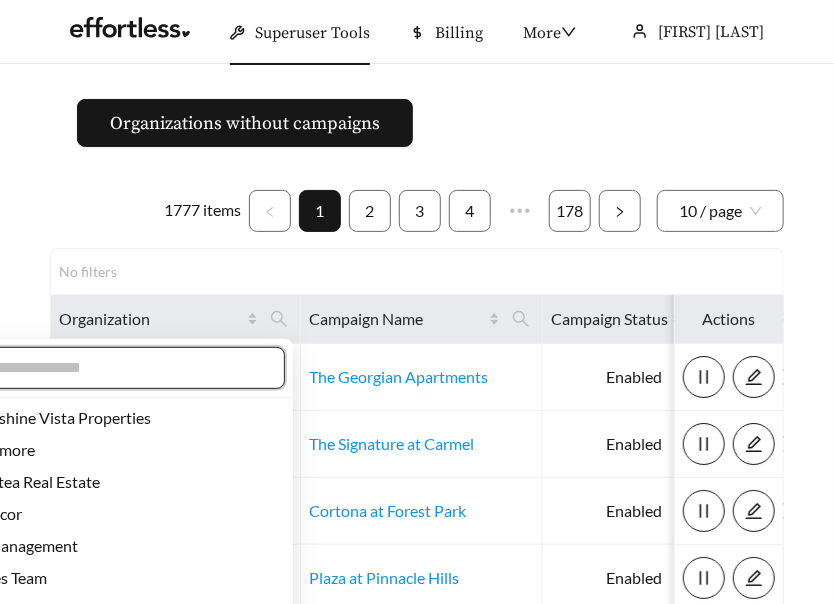 click at bounding box center (120, 368) 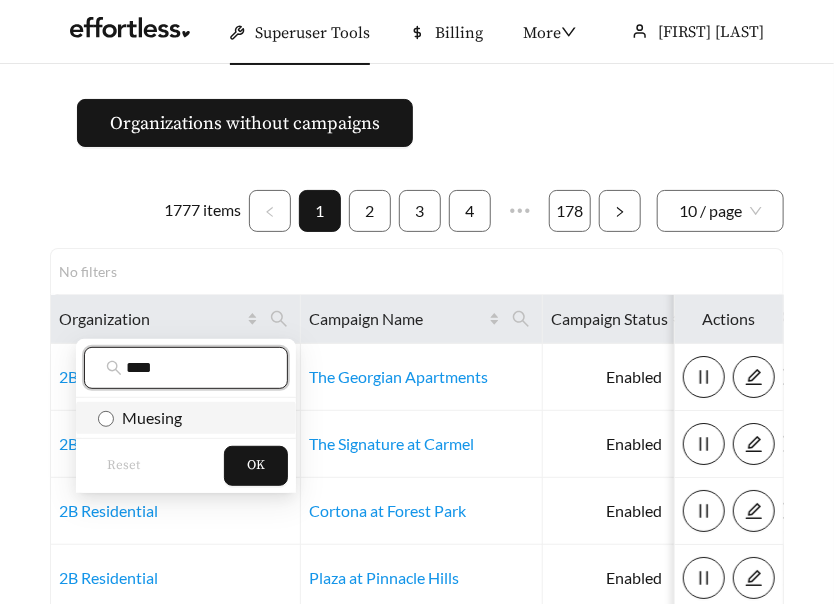 type on "****" 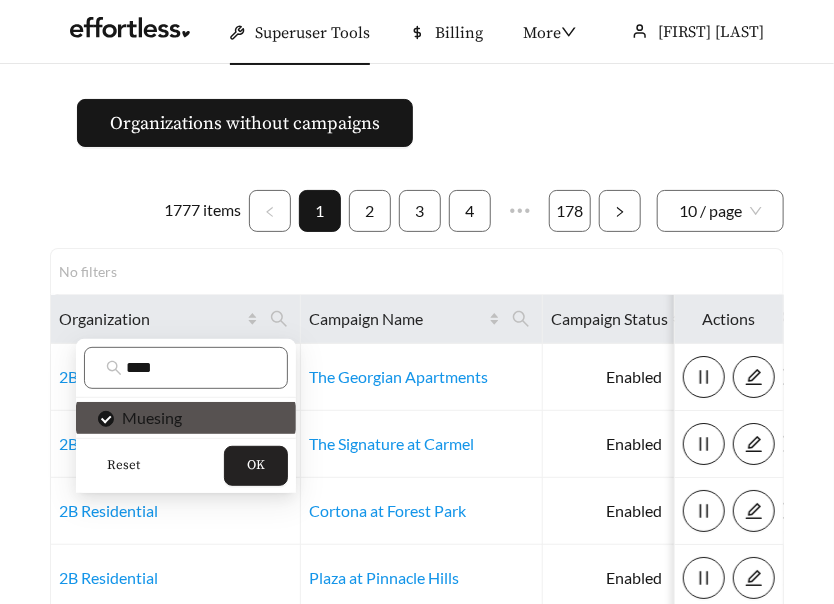click on "OK" at bounding box center (256, 466) 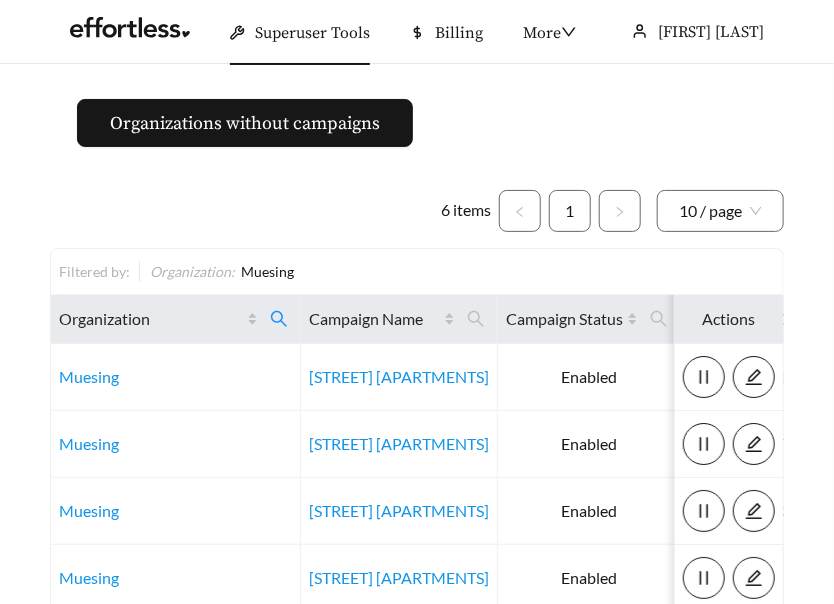 scroll, scrollTop: 9, scrollLeft: 0, axis: vertical 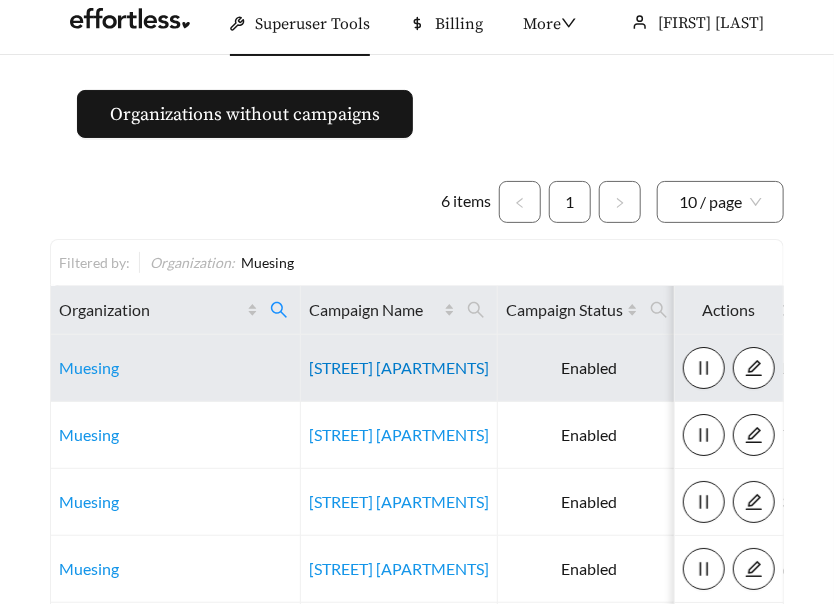 click on "[BRAND NAME]" at bounding box center (399, 367) 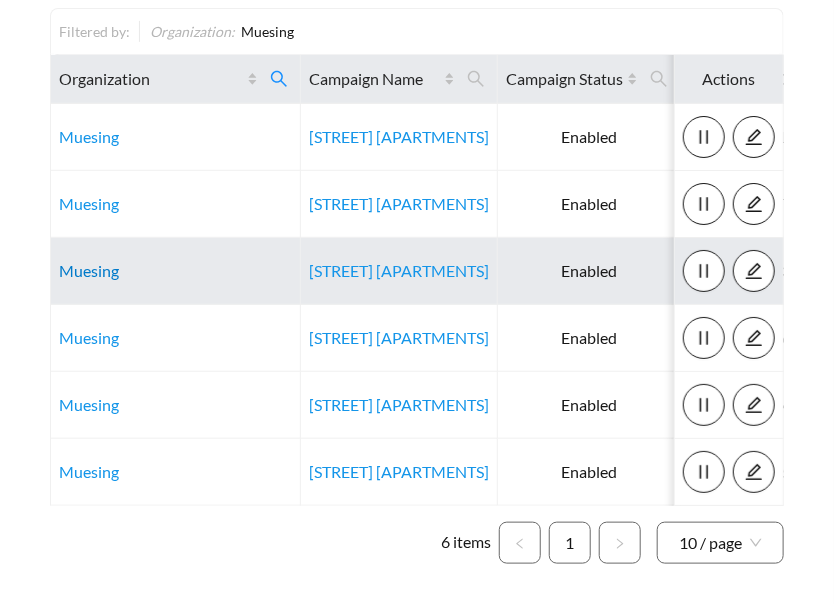 scroll, scrollTop: 236, scrollLeft: 0, axis: vertical 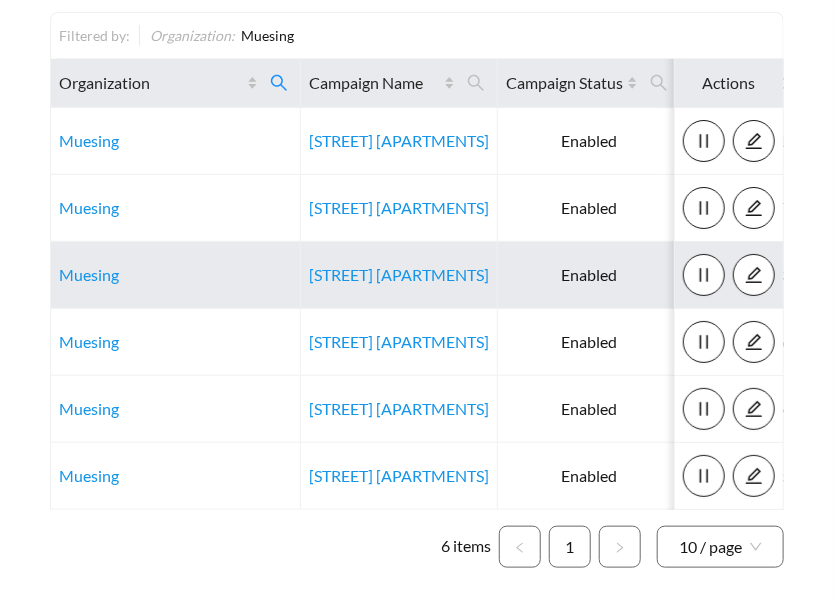 click on "Muesing" at bounding box center [176, 275] 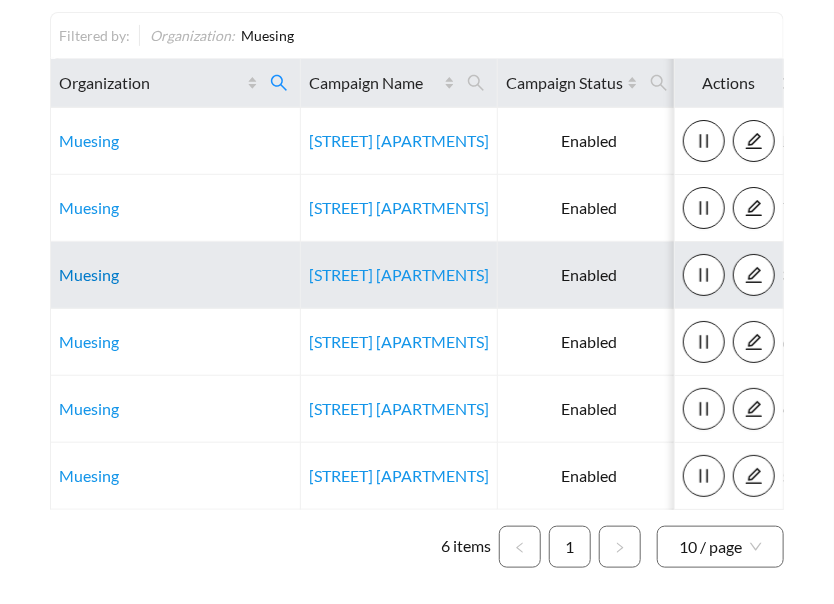click on "Muesing" at bounding box center (89, 274) 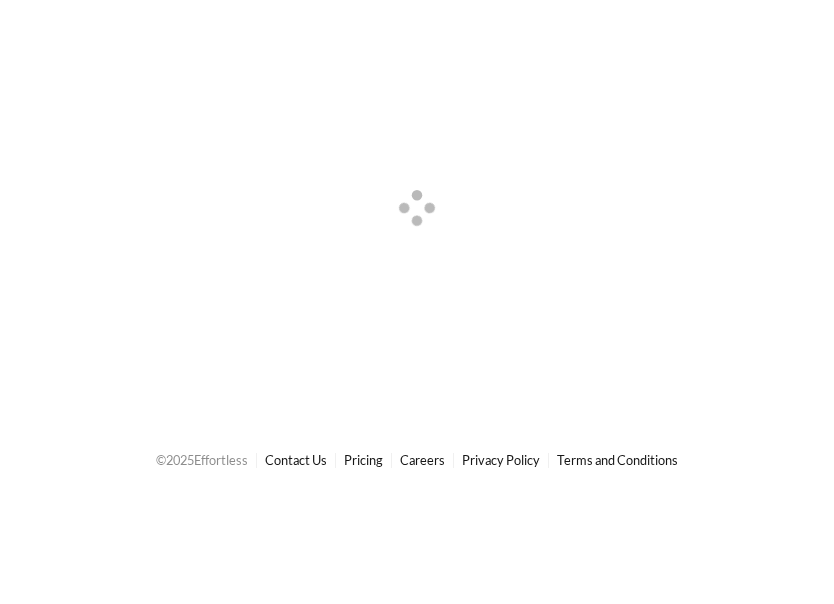 scroll, scrollTop: 0, scrollLeft: 0, axis: both 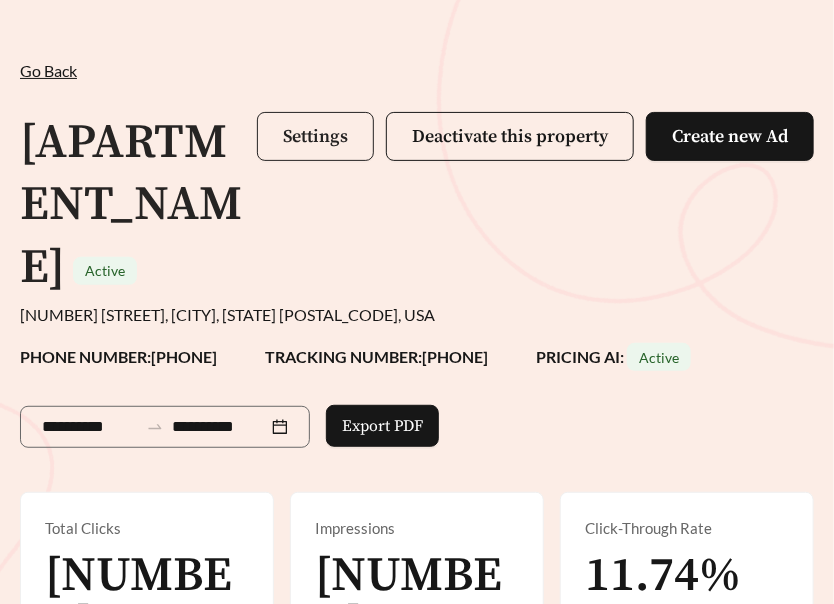 click on "Settings" at bounding box center (315, 136) 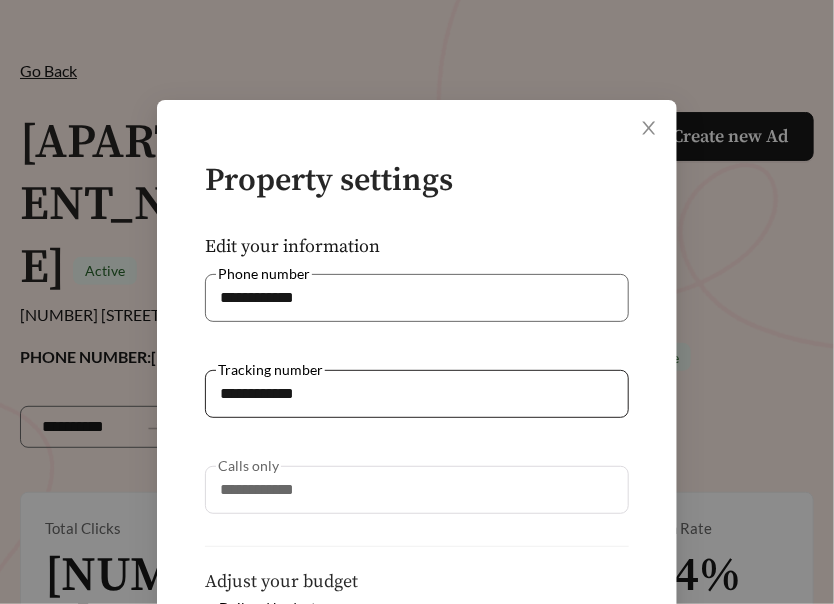 scroll, scrollTop: 527, scrollLeft: 0, axis: vertical 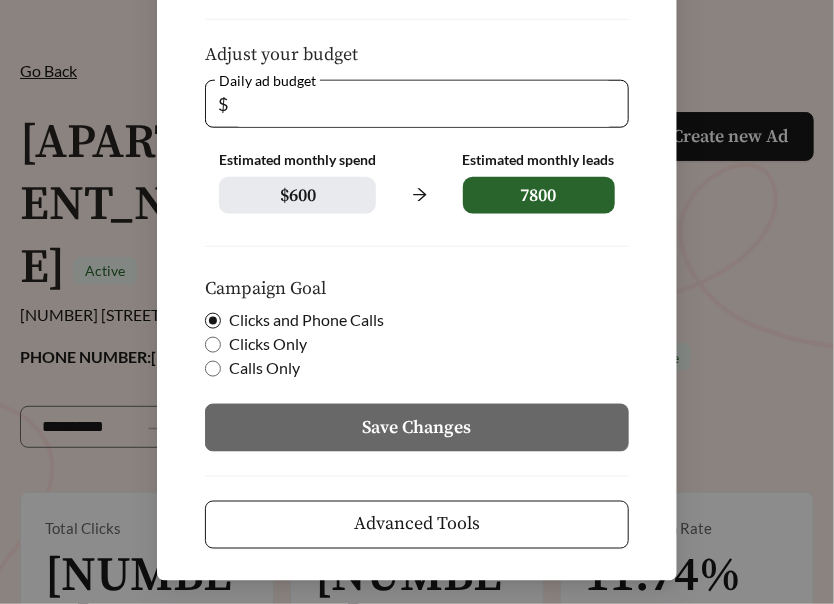 click on "Advanced Tools" at bounding box center [417, 524] 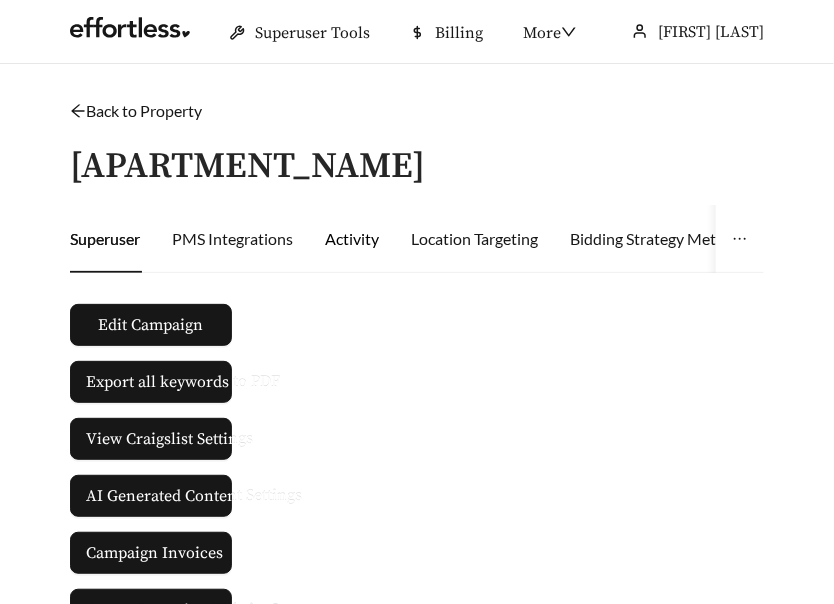 click on "Activity" at bounding box center [352, 239] 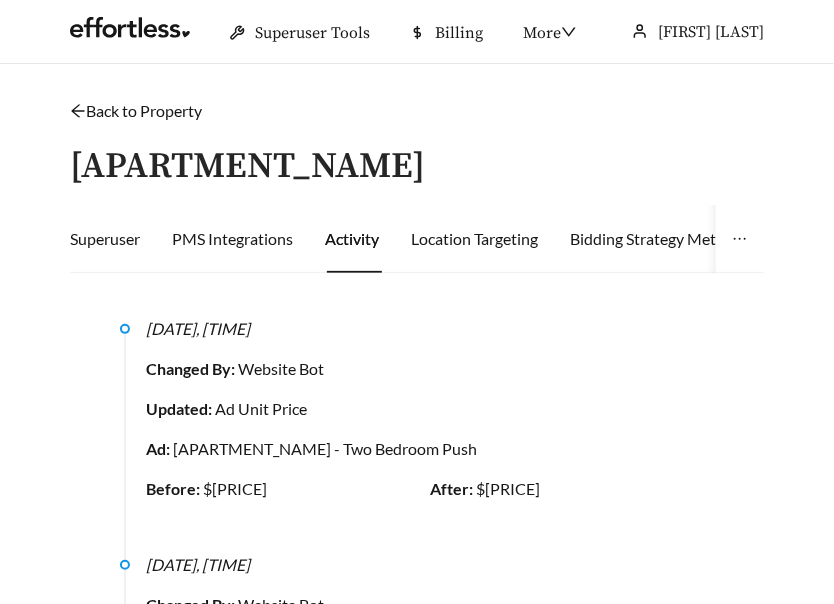 click on "8/6/2025, 9:10:12 AM Changed By:   Website Bot Updated:   Ad Unit Price Ad:   Autumn Chase Apartments - Two Bedroom Push Before:   $1414 After:   $1400" at bounding box center [430, 417] 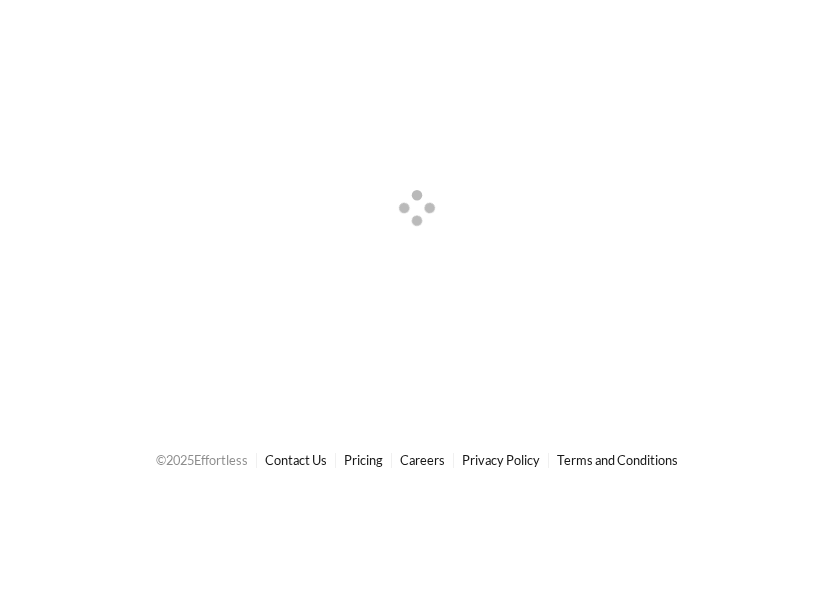 scroll, scrollTop: 0, scrollLeft: 0, axis: both 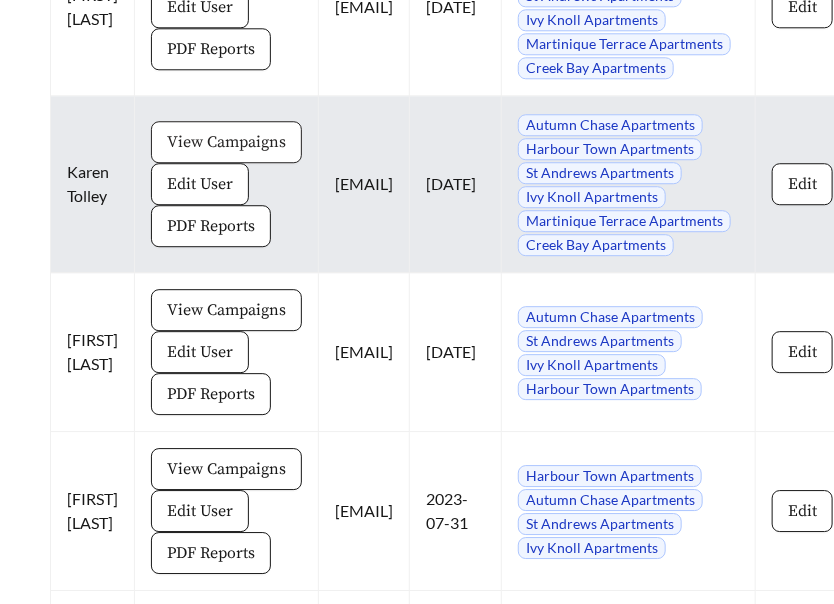click on "View Campaigns" at bounding box center [226, 142] 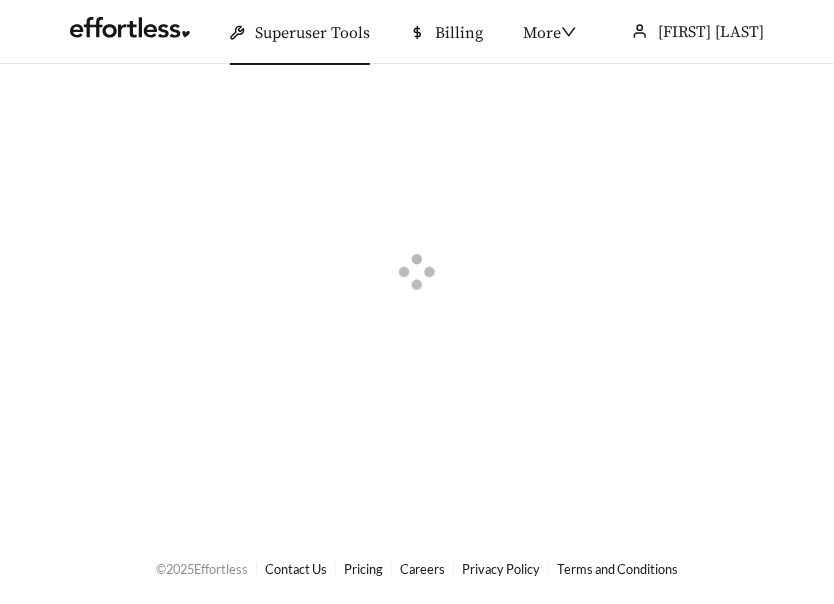 scroll, scrollTop: 0, scrollLeft: 0, axis: both 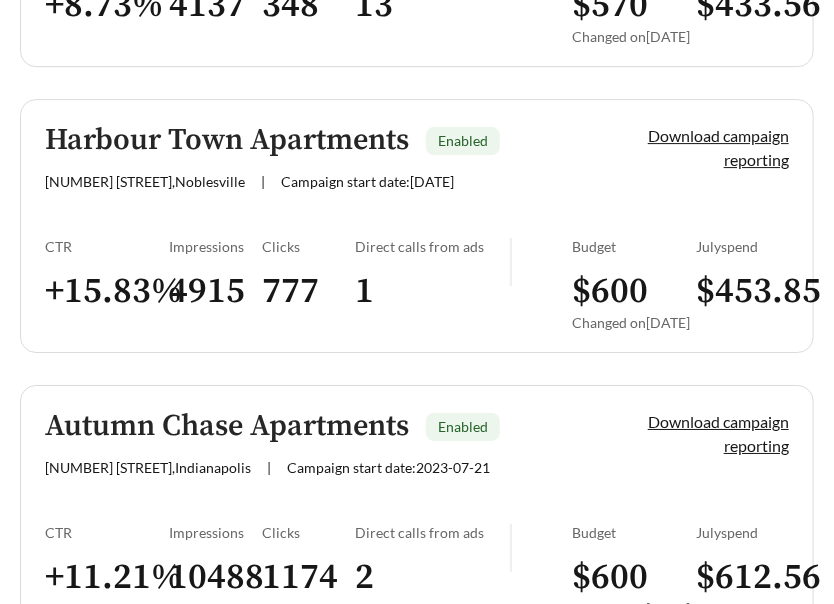 click on "Harbour Town Apartments Enabled [ADDRESS], [CITY] | Campaign start date: [DATE] Download campaign reporting CTR + 15.83 % Impressions 4915 Clicks 777 Direct calls from ads 1 Budget $ 600 Changed on [DATE] July spend $ 453.85" at bounding box center [417, 226] 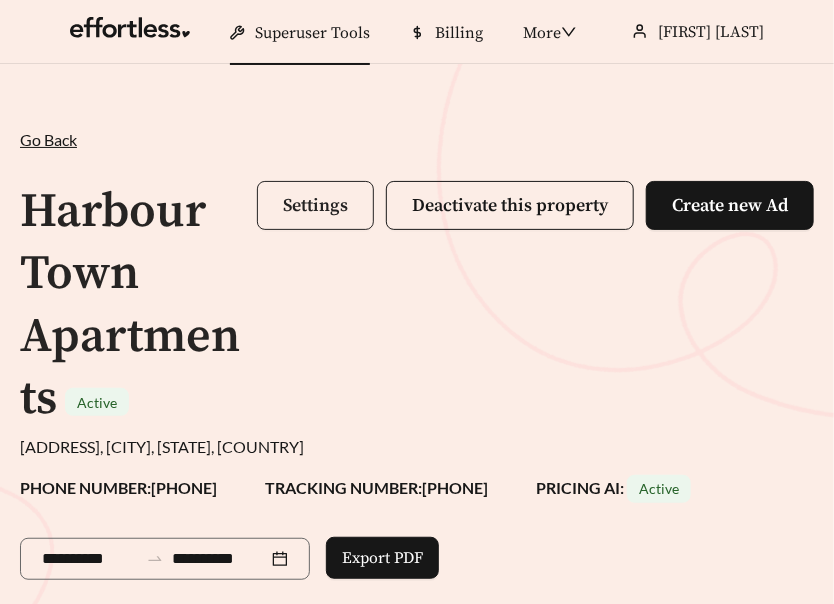 click on "Settings" at bounding box center [315, 205] 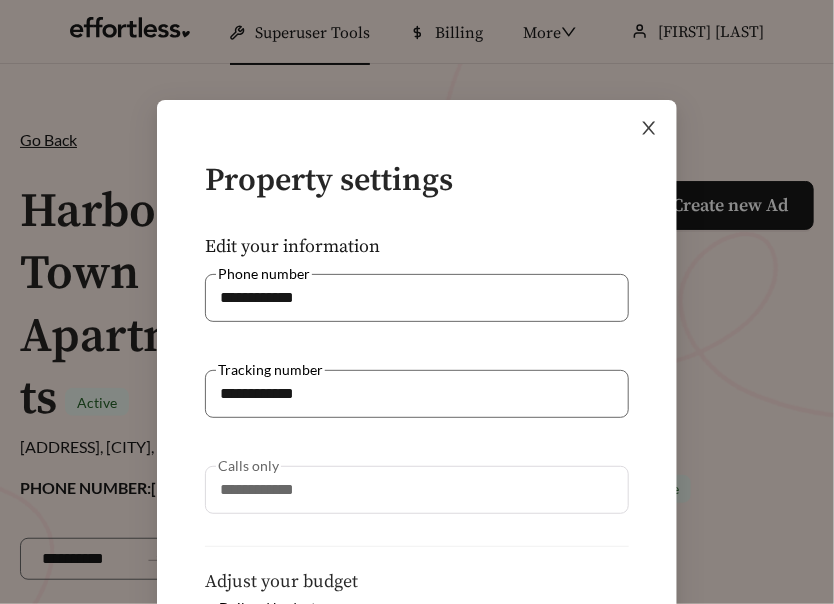 click at bounding box center [649, 128] 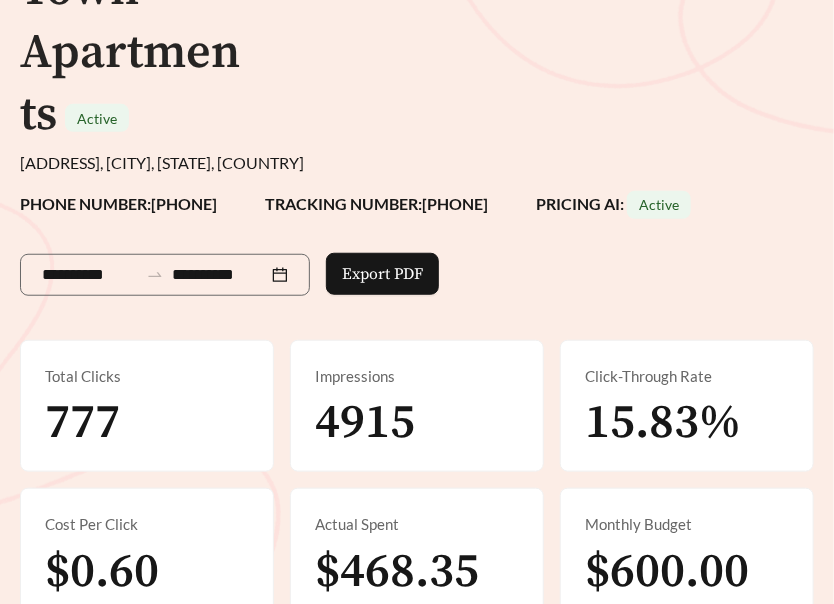 scroll, scrollTop: 286, scrollLeft: 0, axis: vertical 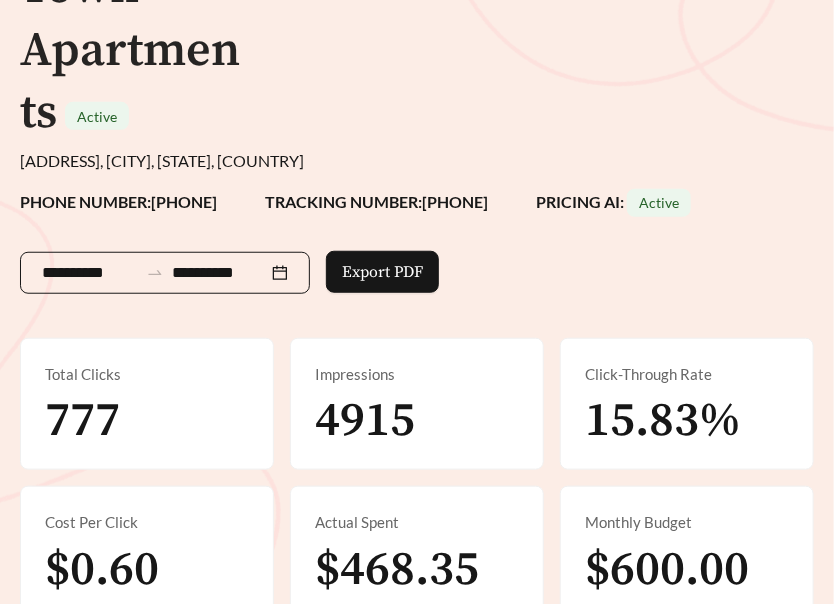 click on "**********" at bounding box center [90, 273] 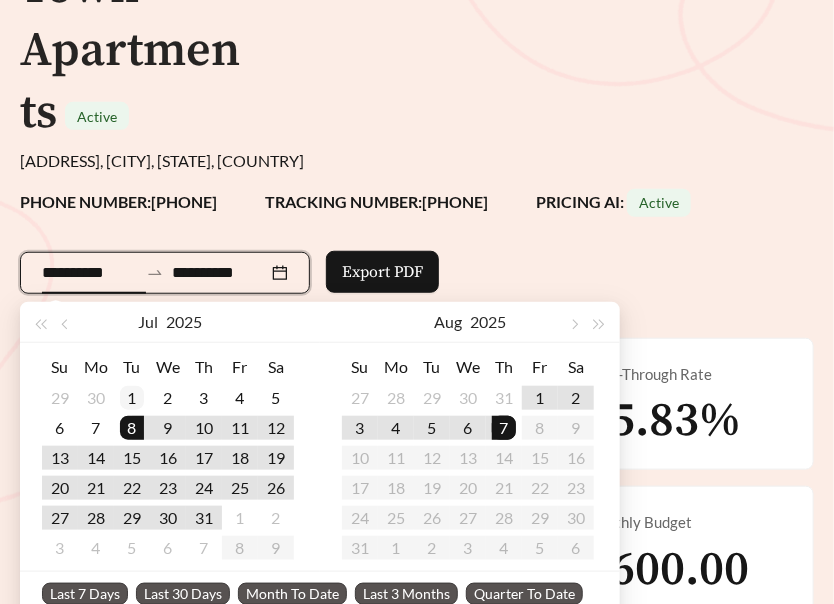 type on "**********" 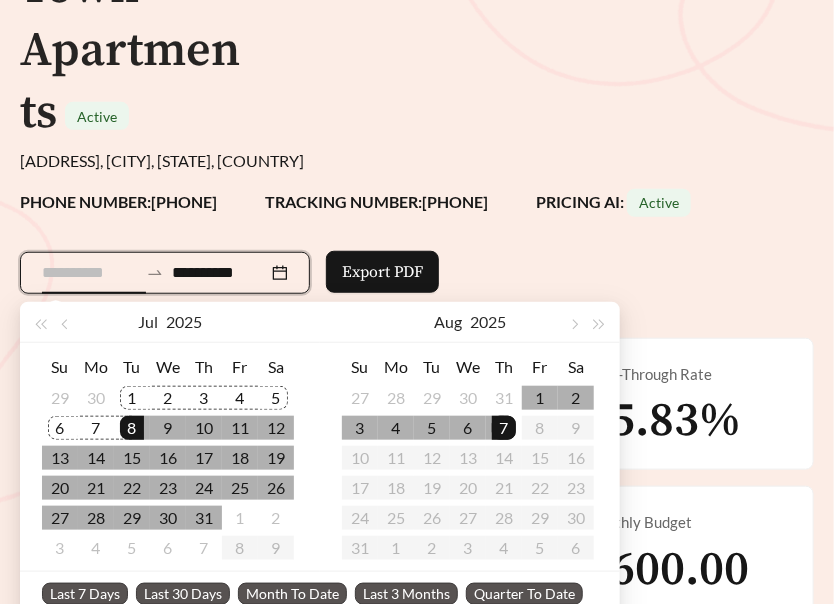 click on "1" at bounding box center [132, 398] 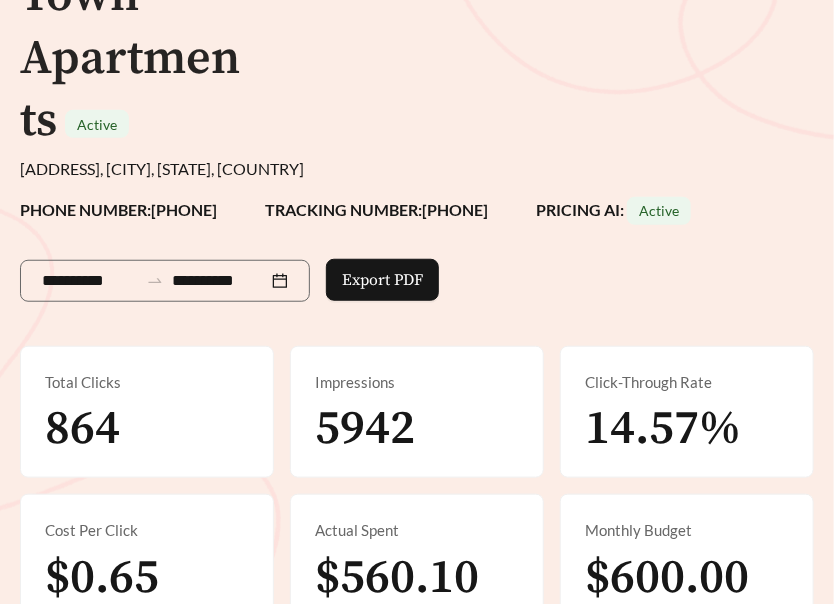 scroll, scrollTop: 280, scrollLeft: 0, axis: vertical 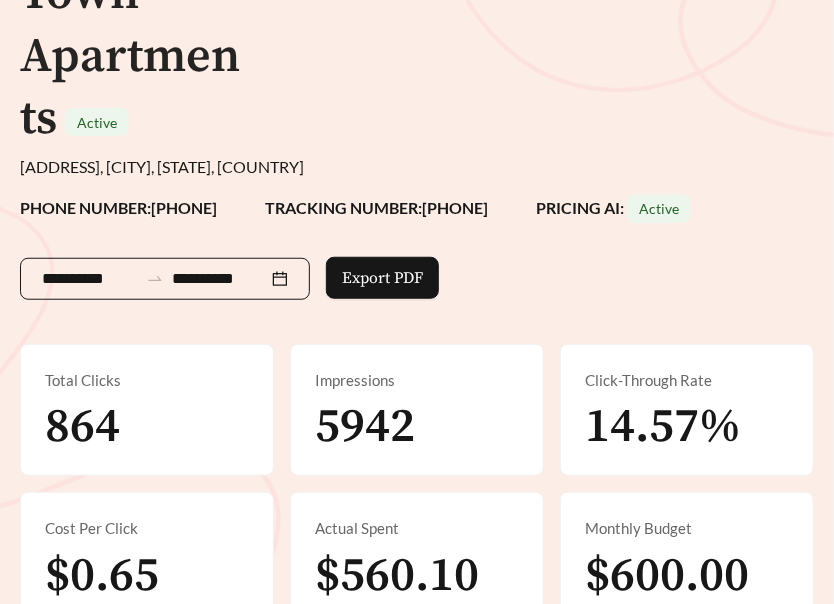 click on "**********" at bounding box center (220, 279) 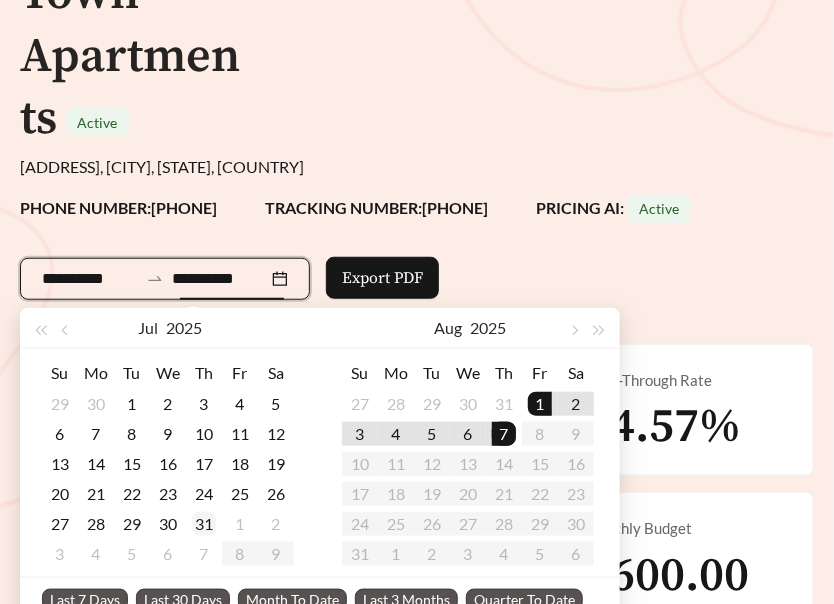type on "**********" 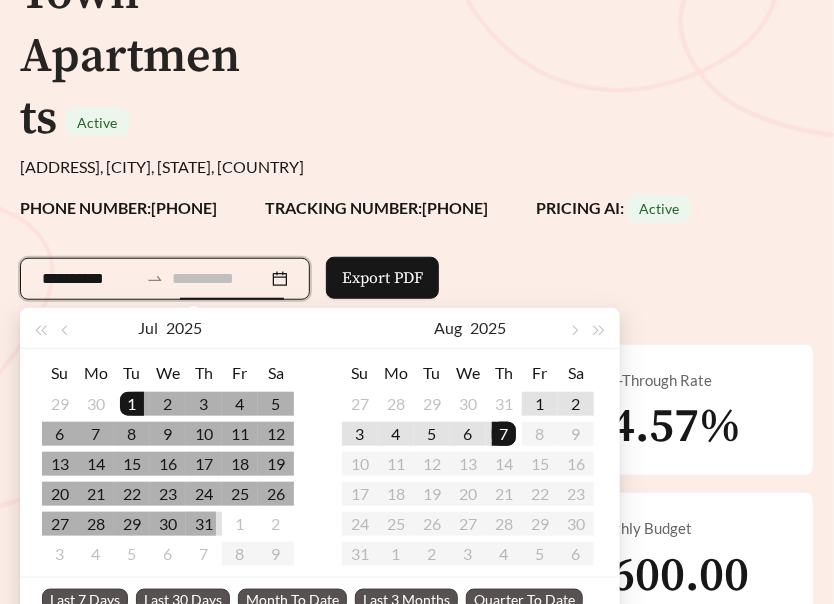 click on "31" at bounding box center (204, 524) 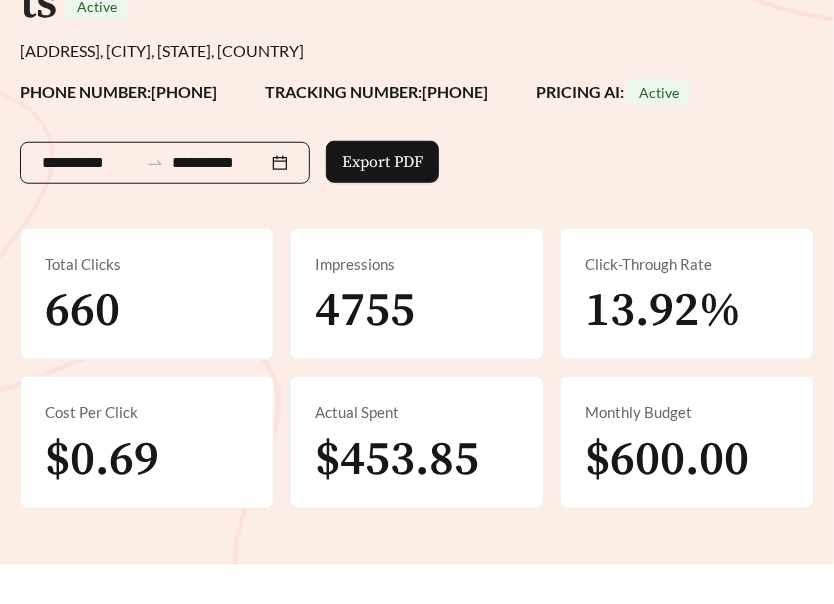 scroll, scrollTop: 393, scrollLeft: 0, axis: vertical 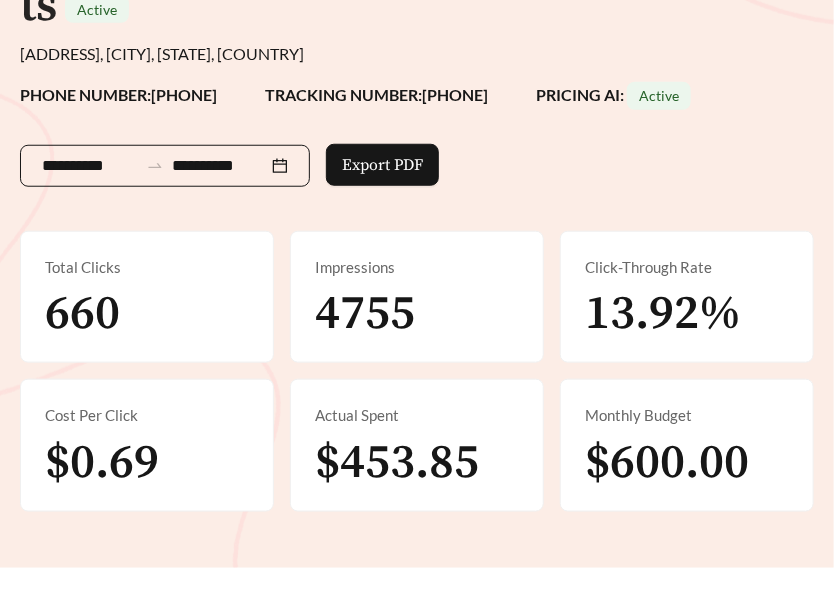 click on "**********" at bounding box center [90, 166] 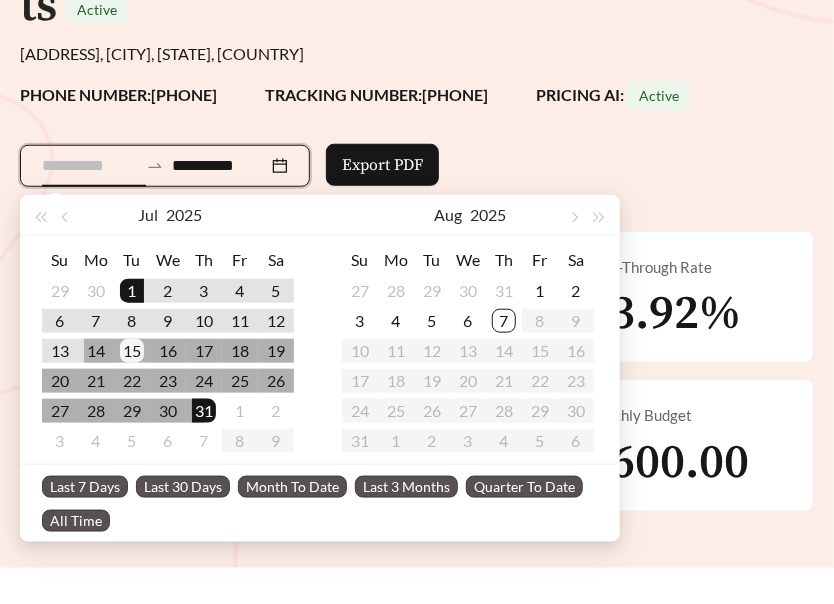 type on "**********" 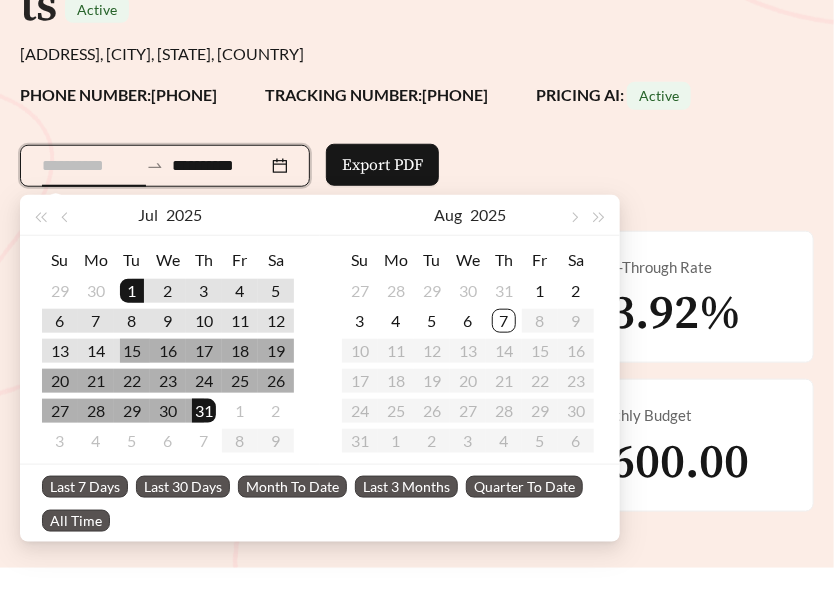 click on "15" at bounding box center [132, 351] 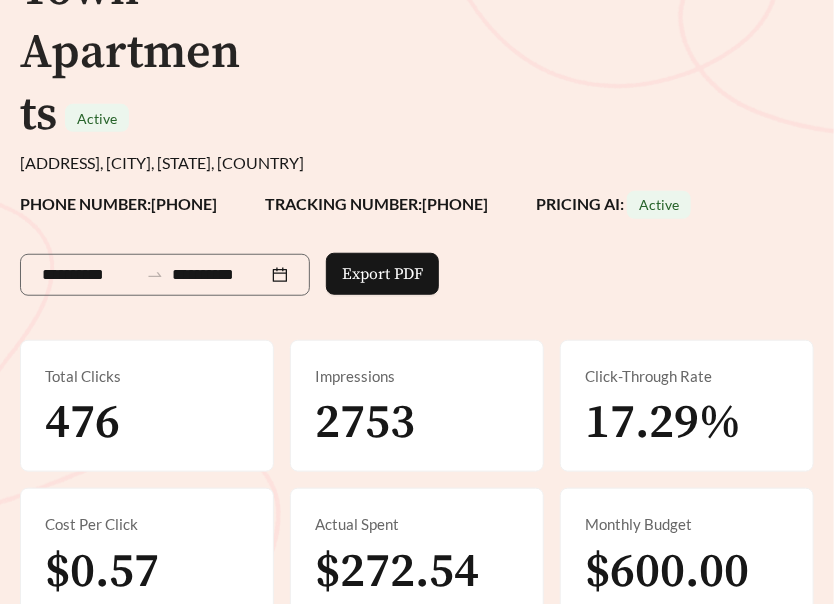 scroll, scrollTop: 600, scrollLeft: 0, axis: vertical 